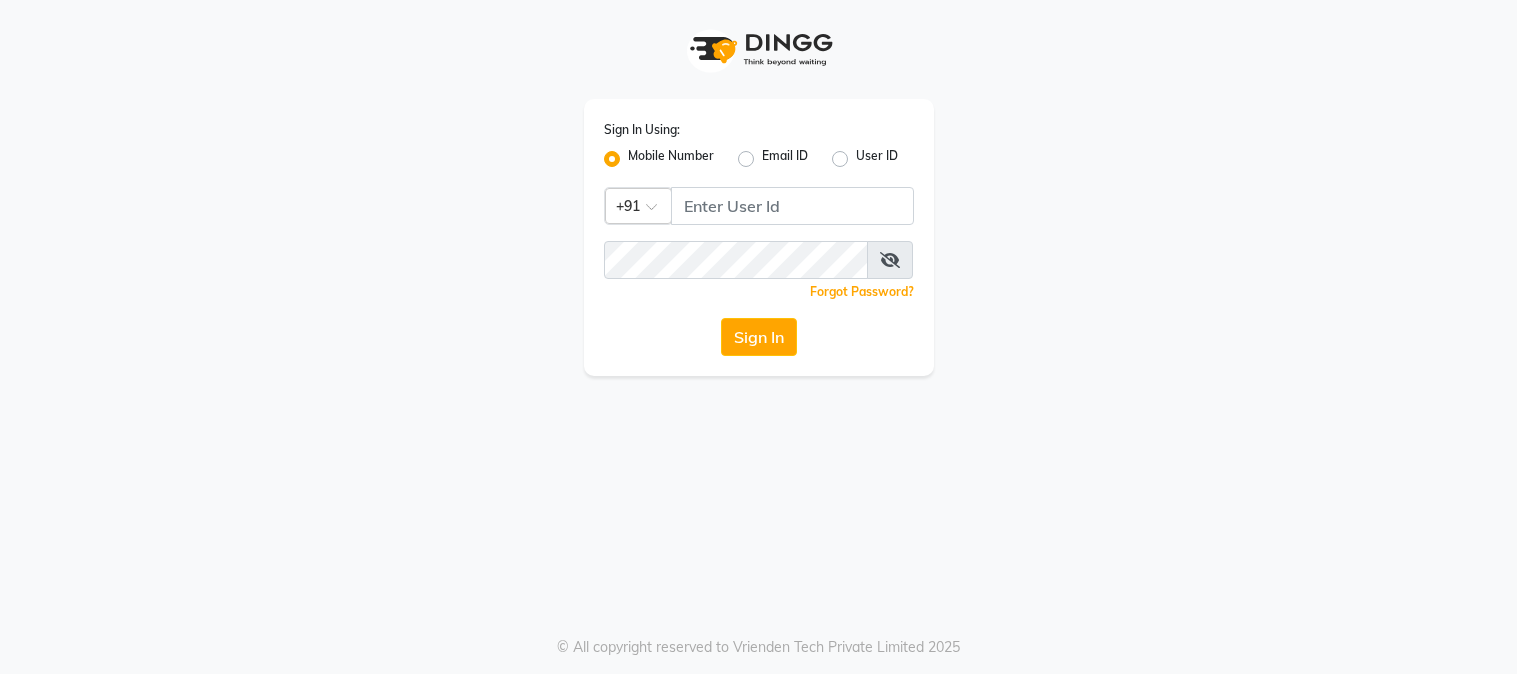 scroll, scrollTop: 0, scrollLeft: 0, axis: both 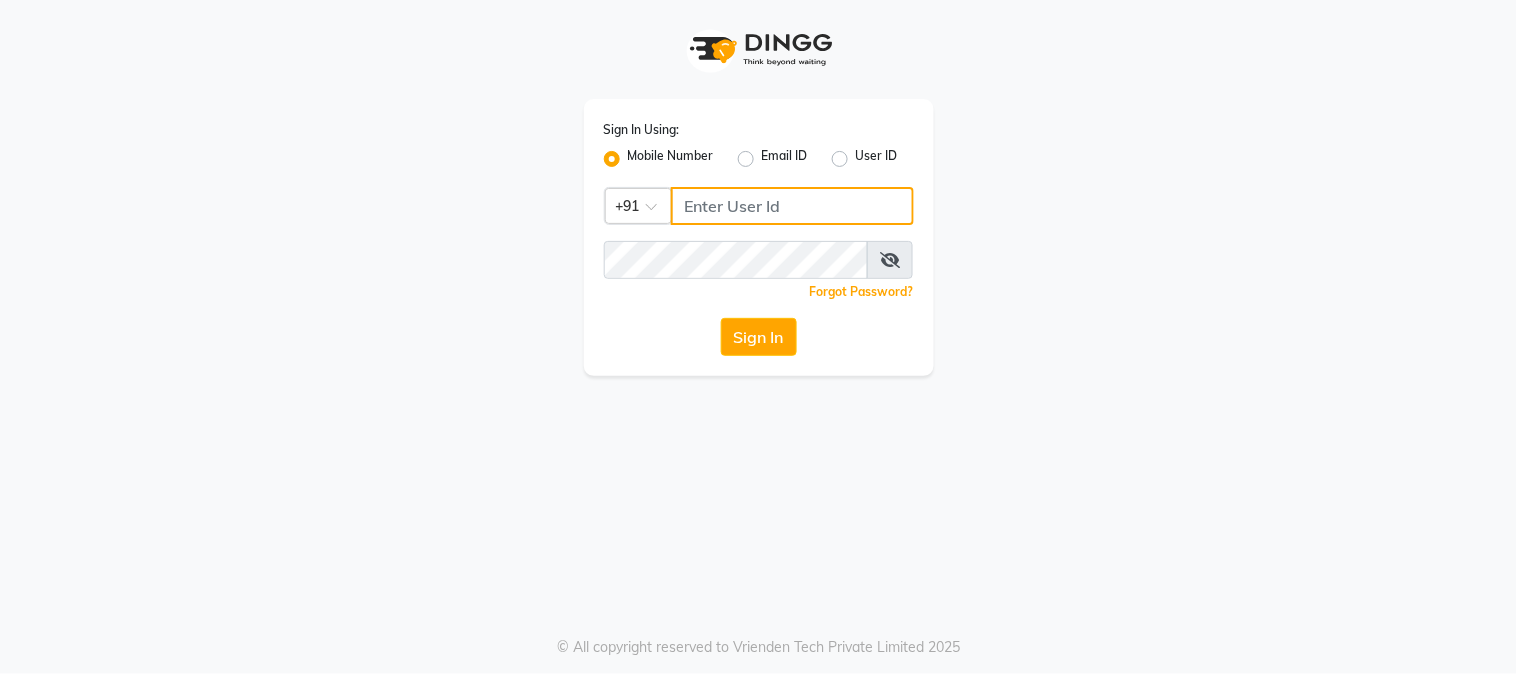 click 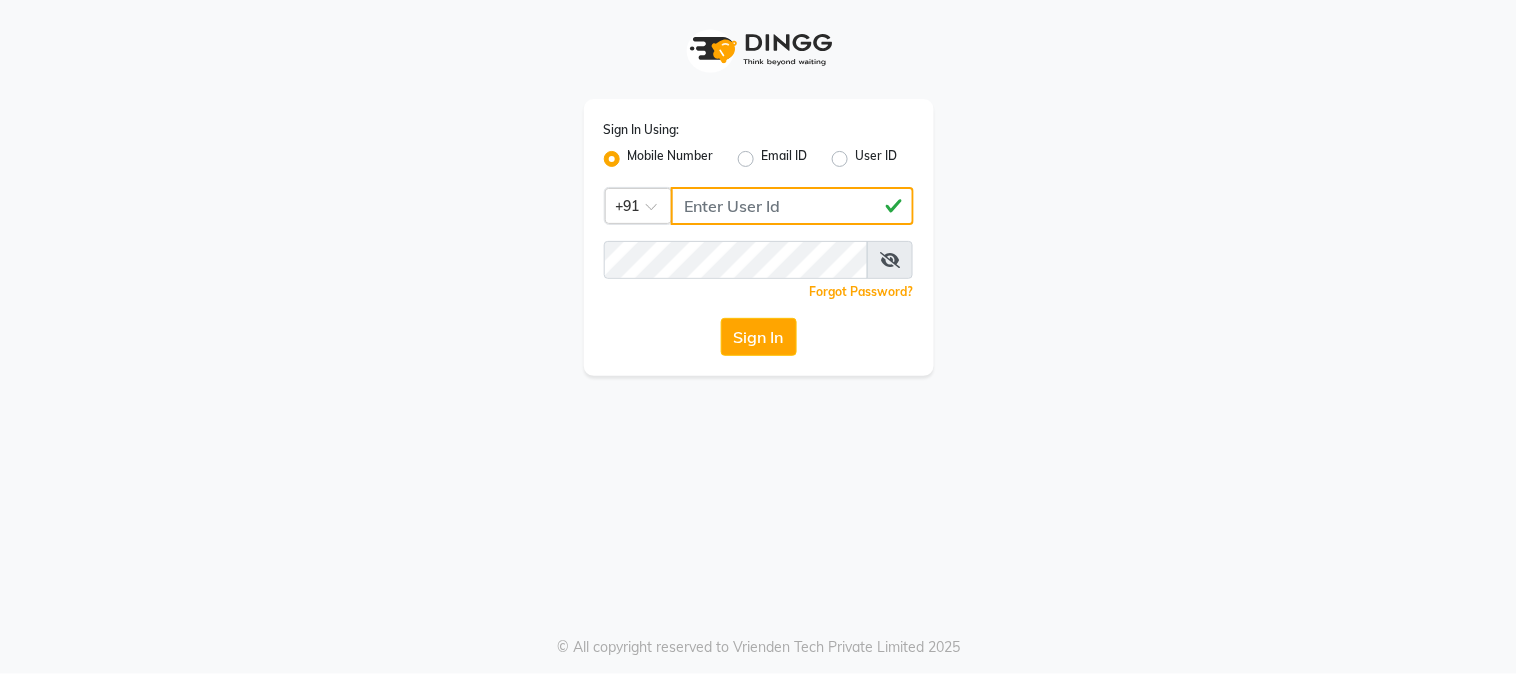 drag, startPoint x: 742, startPoint y: 201, endPoint x: 705, endPoint y: 211, distance: 38.327538 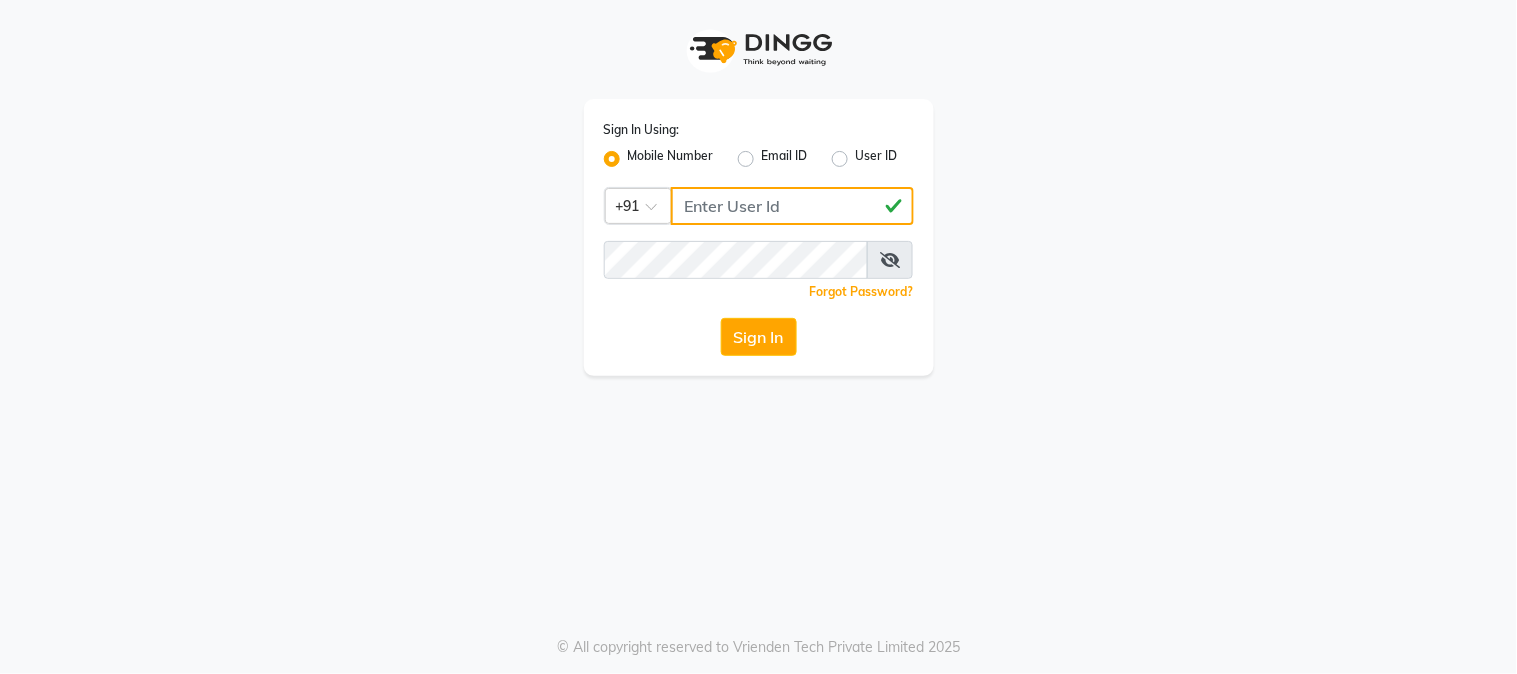 type on "[PHONE]" 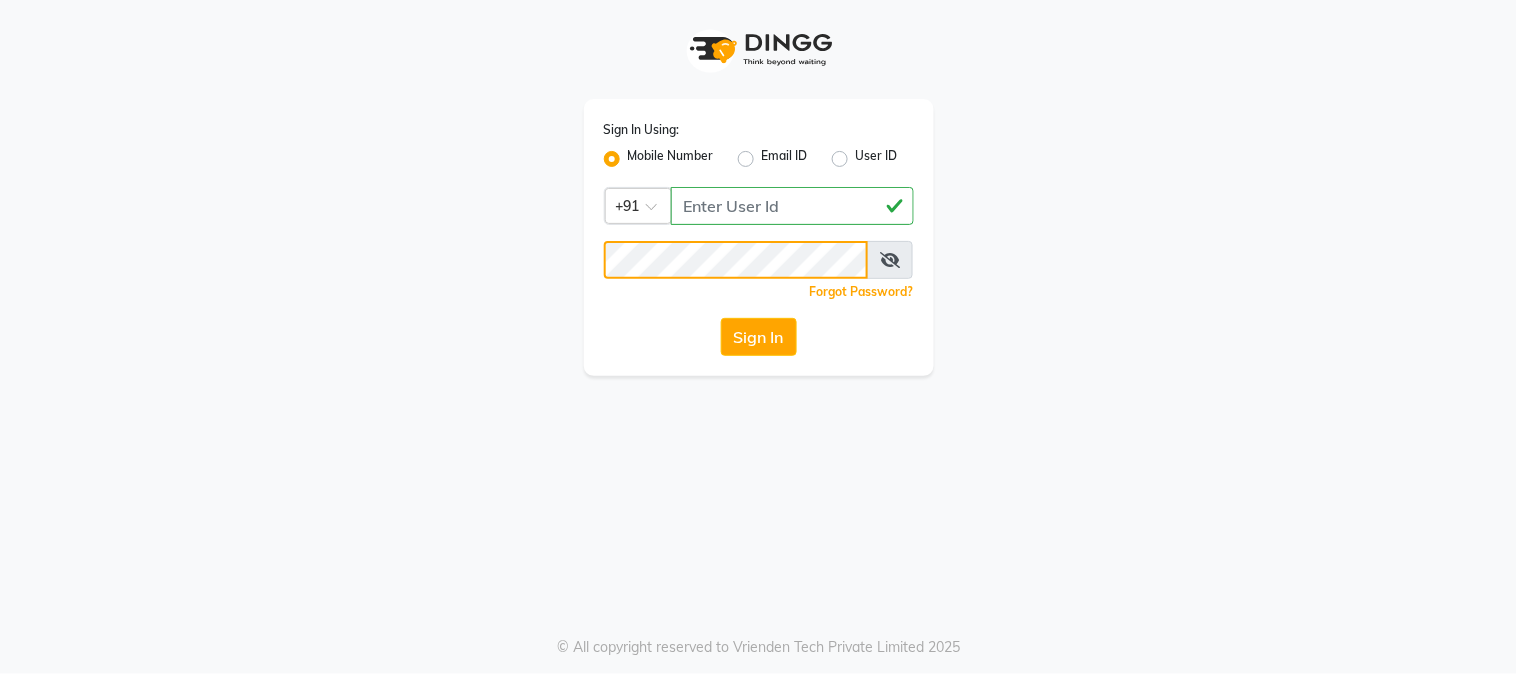 click on "Sign In" 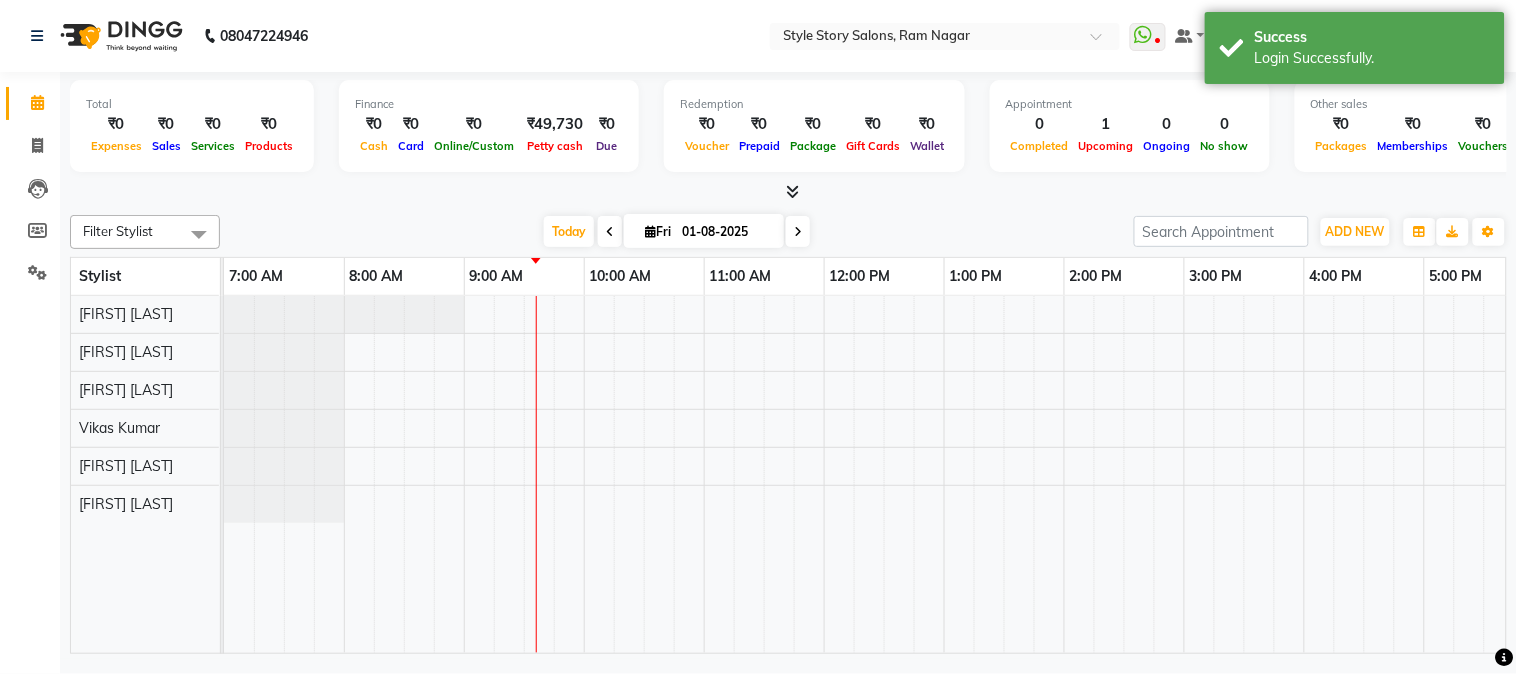 scroll, scrollTop: 0, scrollLeft: 0, axis: both 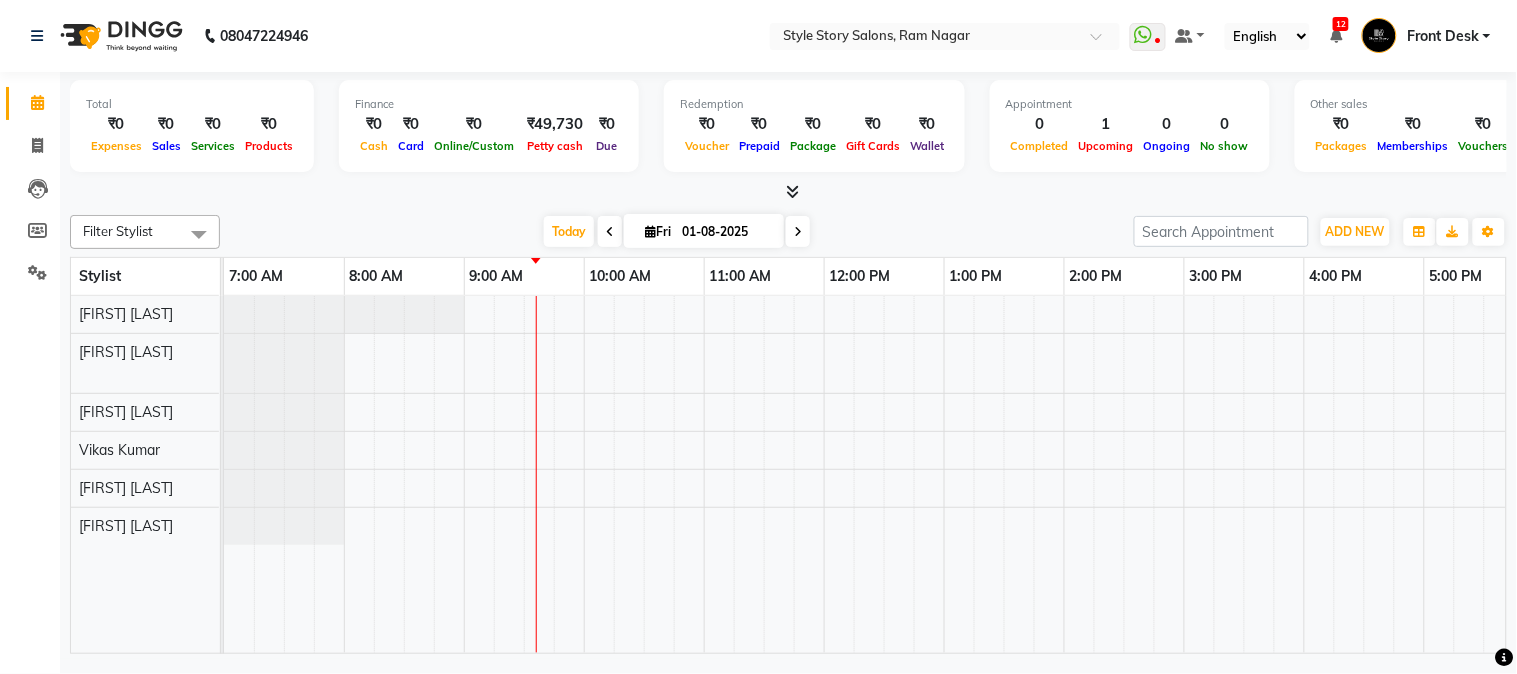 click on "[FIRST] [LAST], TK01, 07:30 PM-08:15 PM, Hair Cut - Master - Female" at bounding box center (1184, 475) 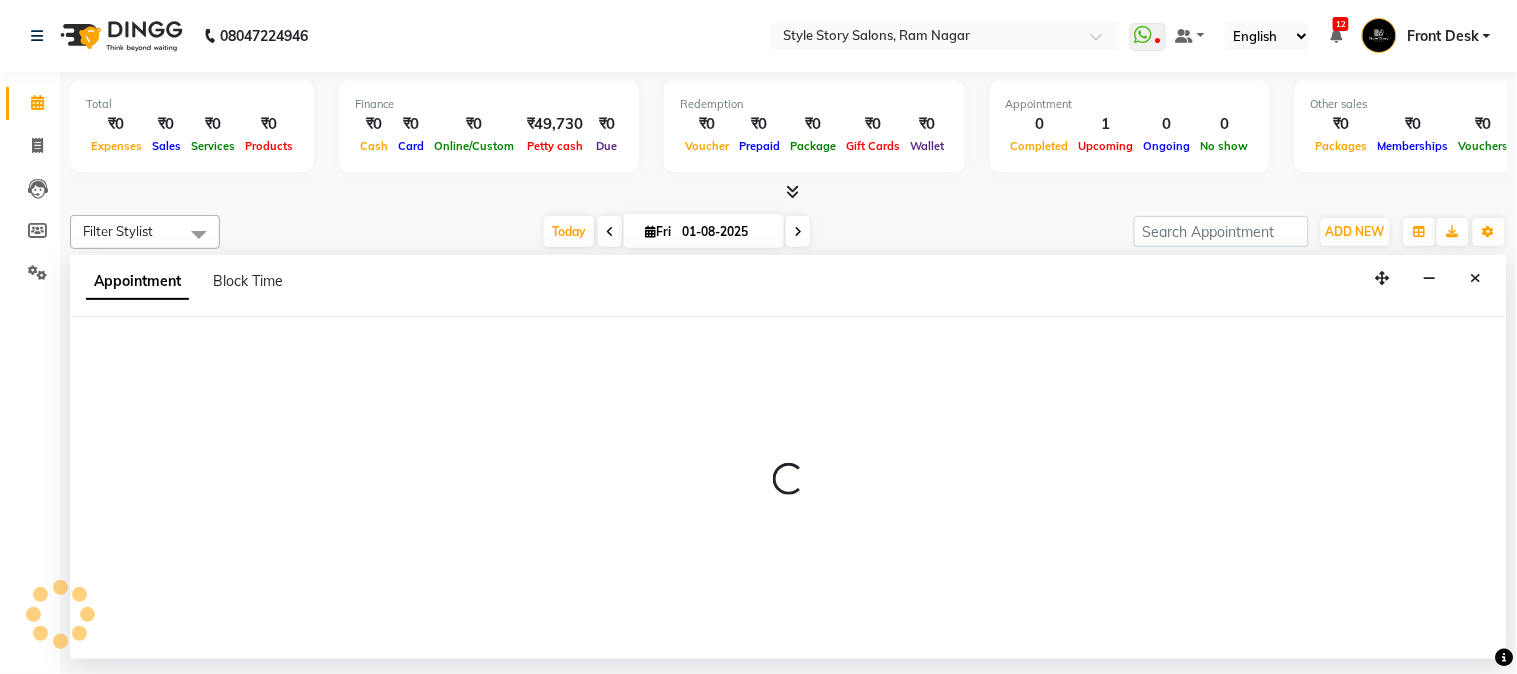 select on "62113" 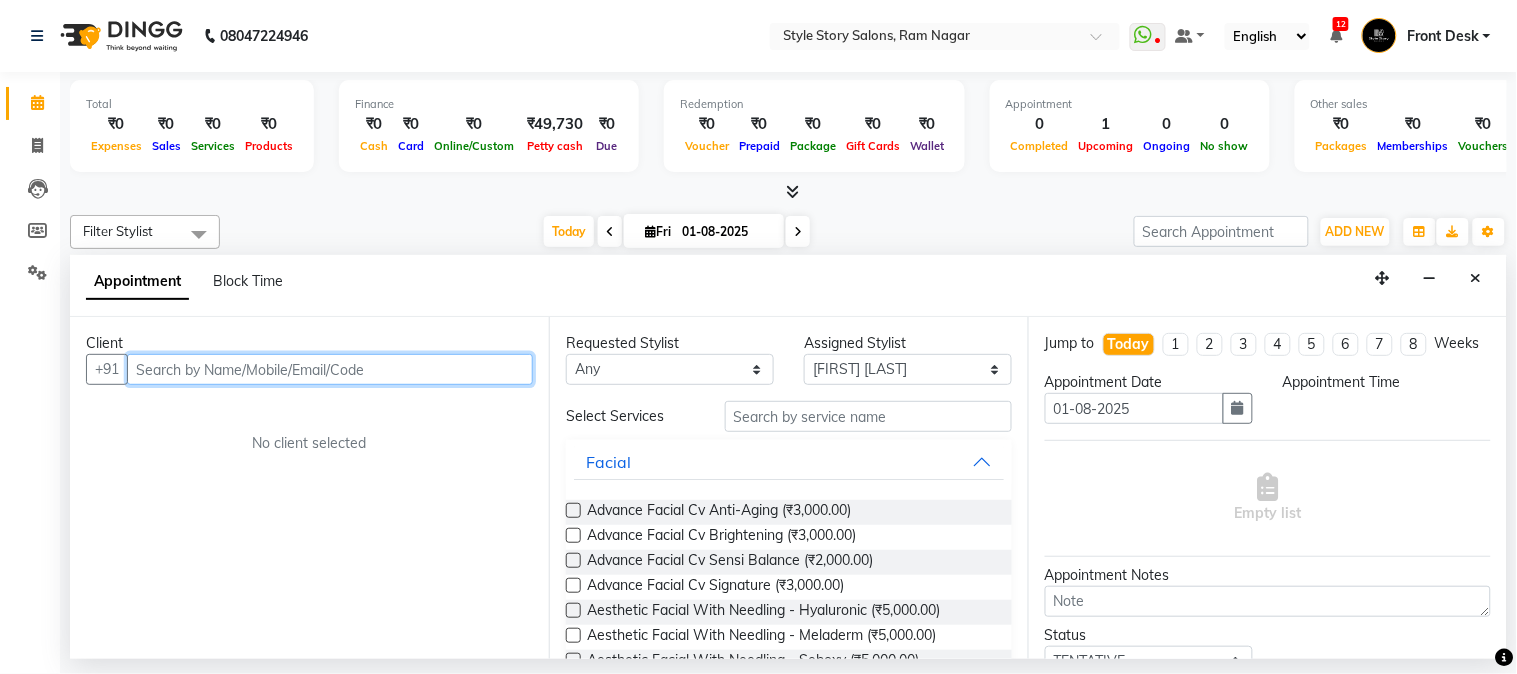 select on "585" 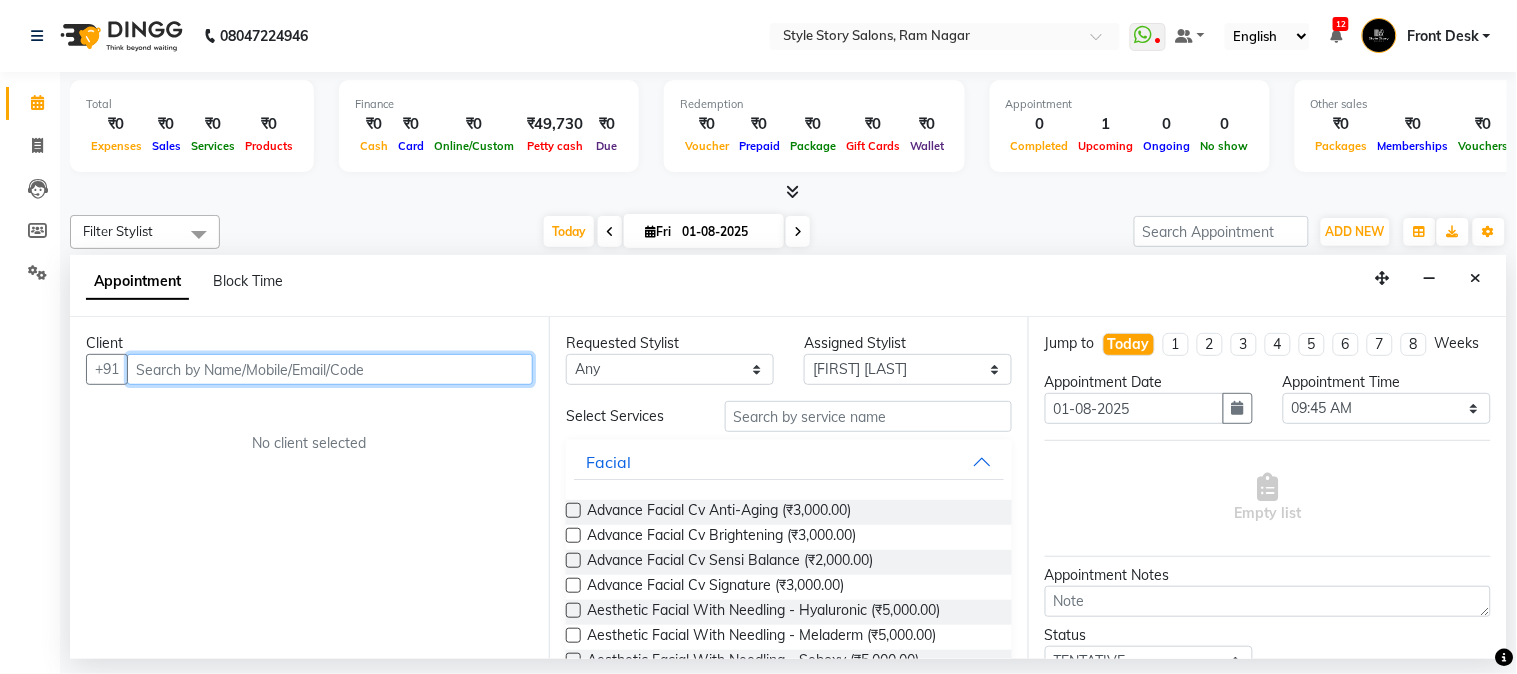 click at bounding box center (330, 369) 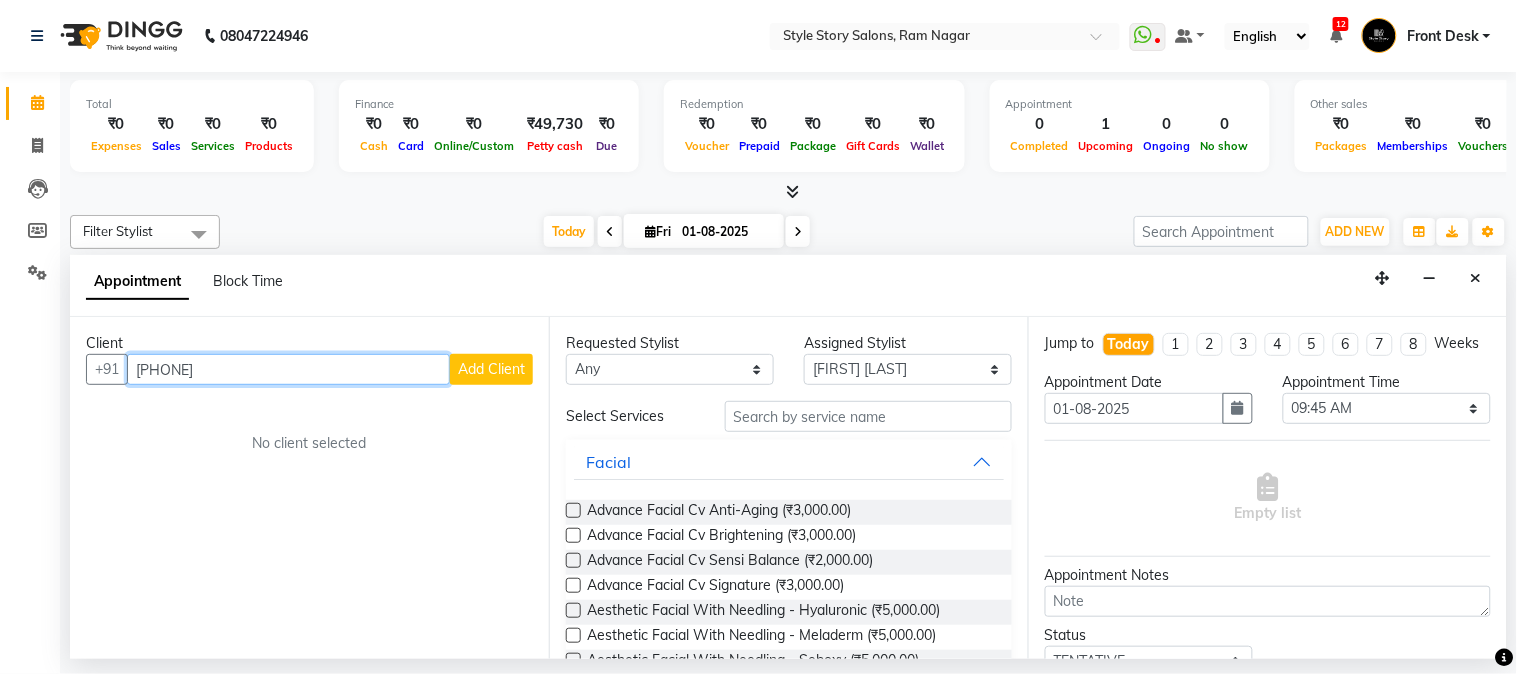 type on "[PHONE]" 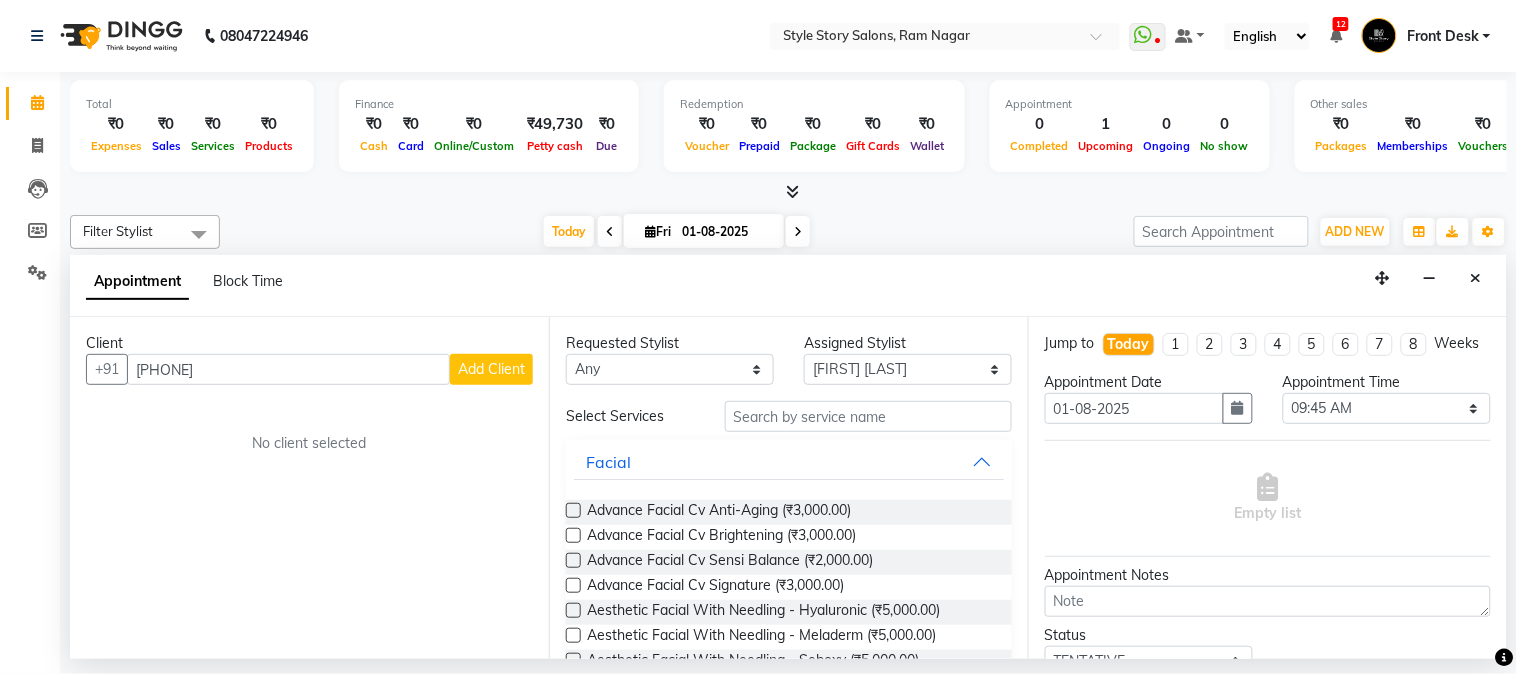 click on "Add Client" at bounding box center (491, 369) 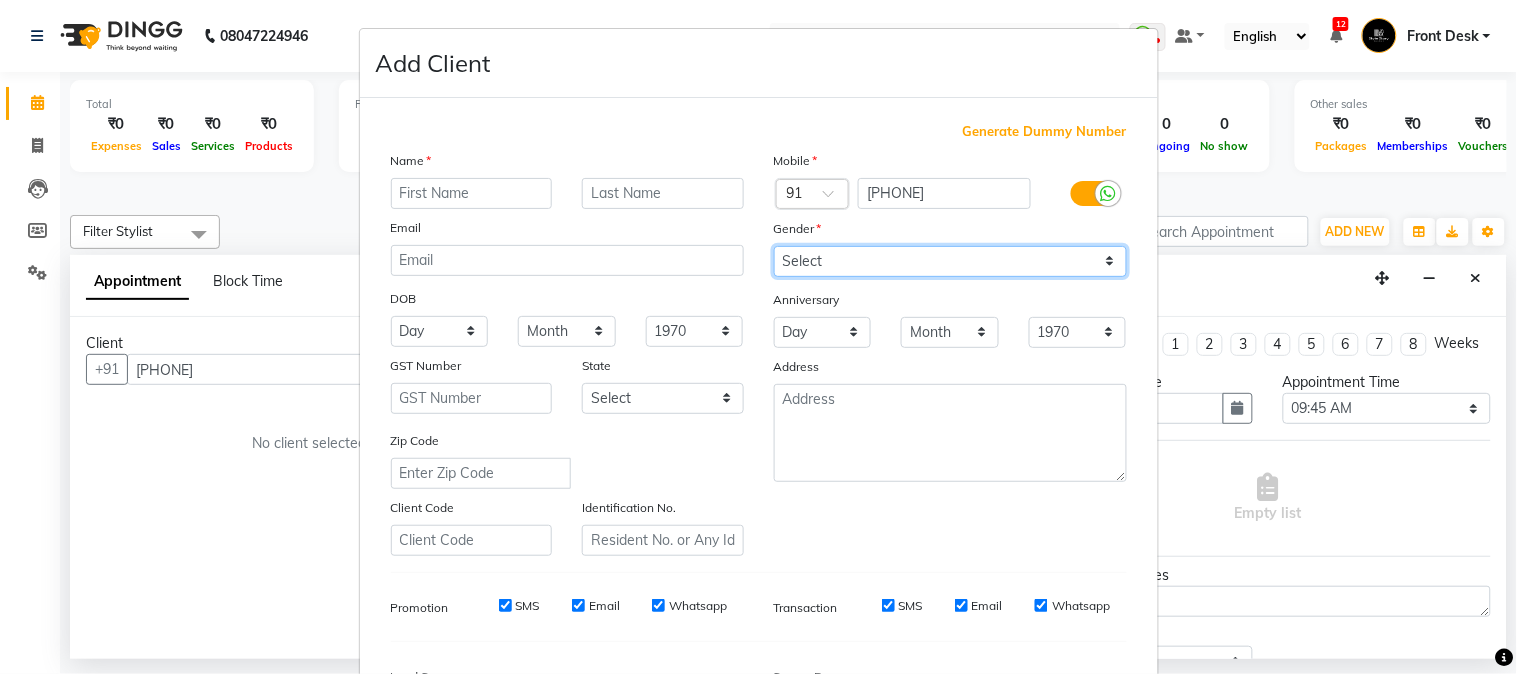 click on "Select Male Female Other Prefer Not To Say" at bounding box center [950, 261] 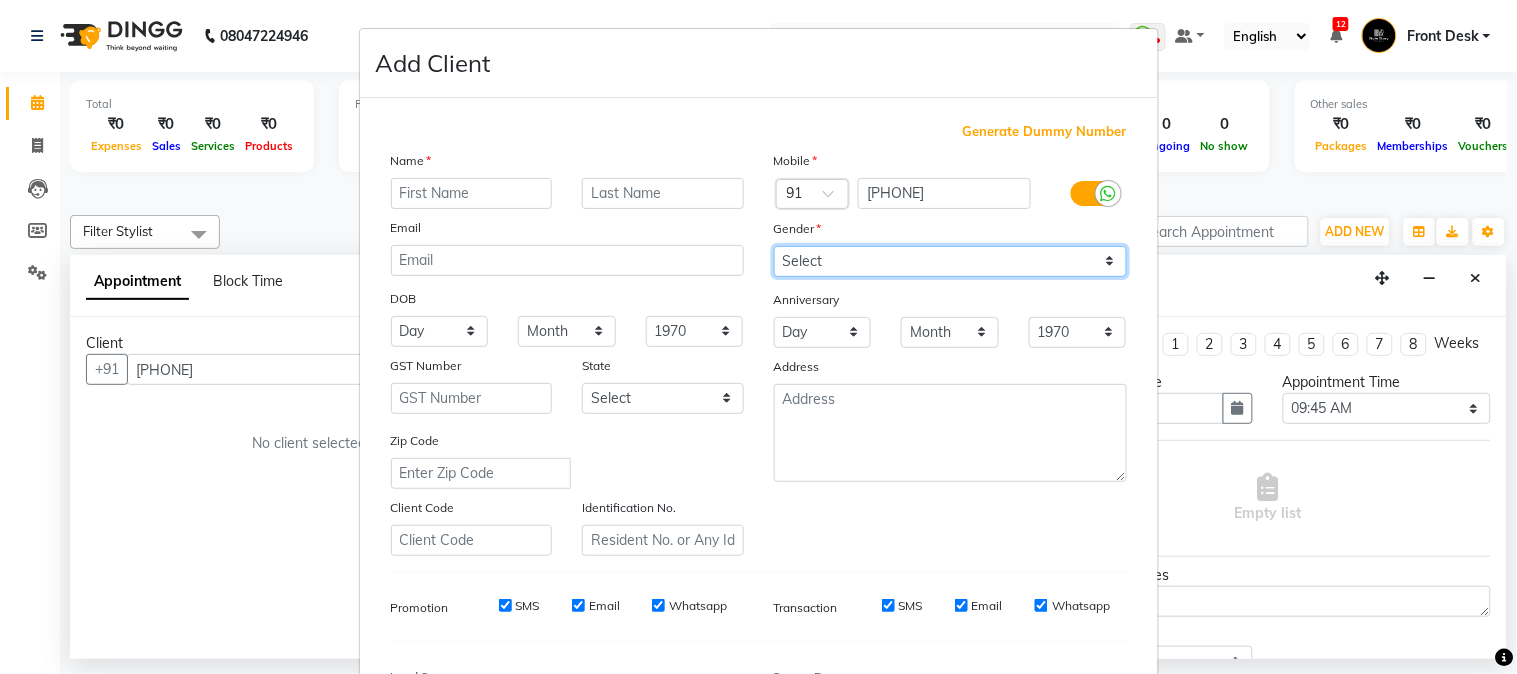 click on "Select Male Female Other Prefer Not To Say" at bounding box center (950, 261) 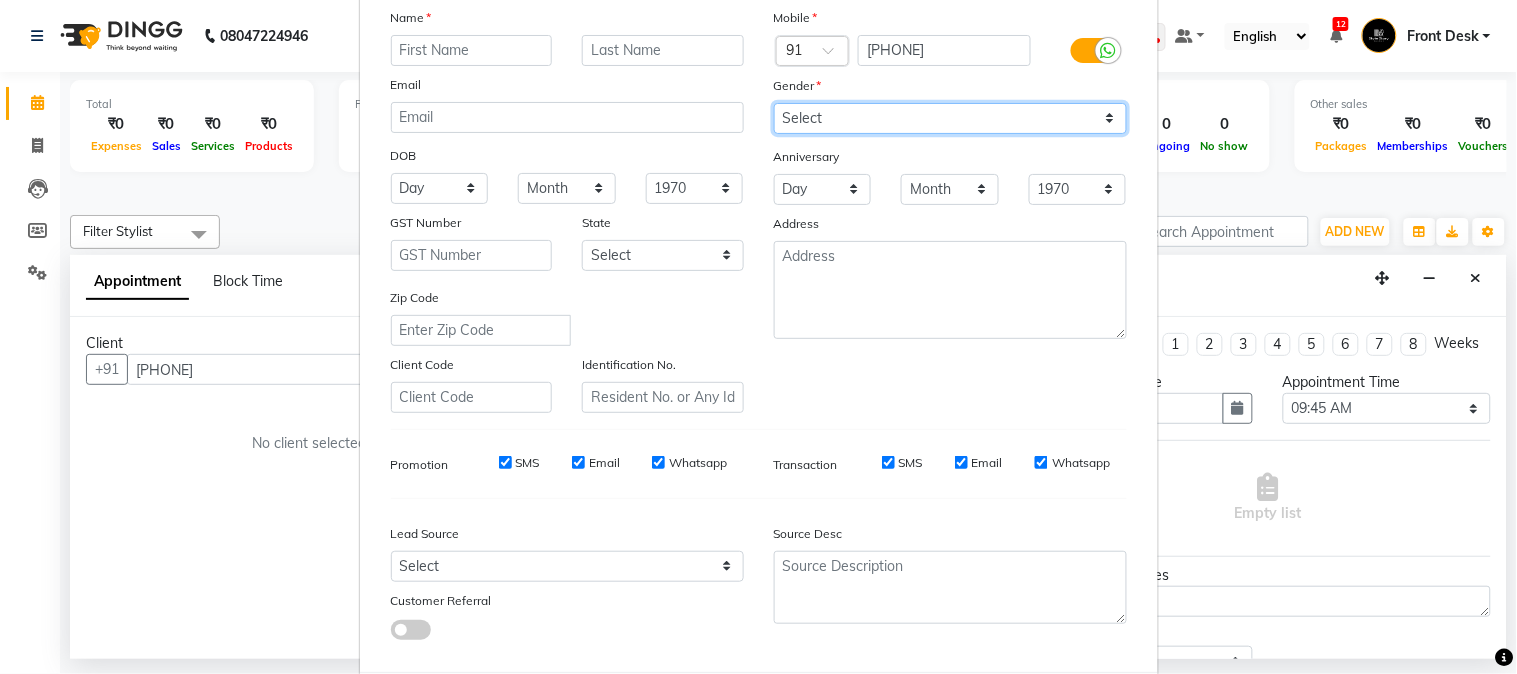 scroll, scrollTop: 250, scrollLeft: 0, axis: vertical 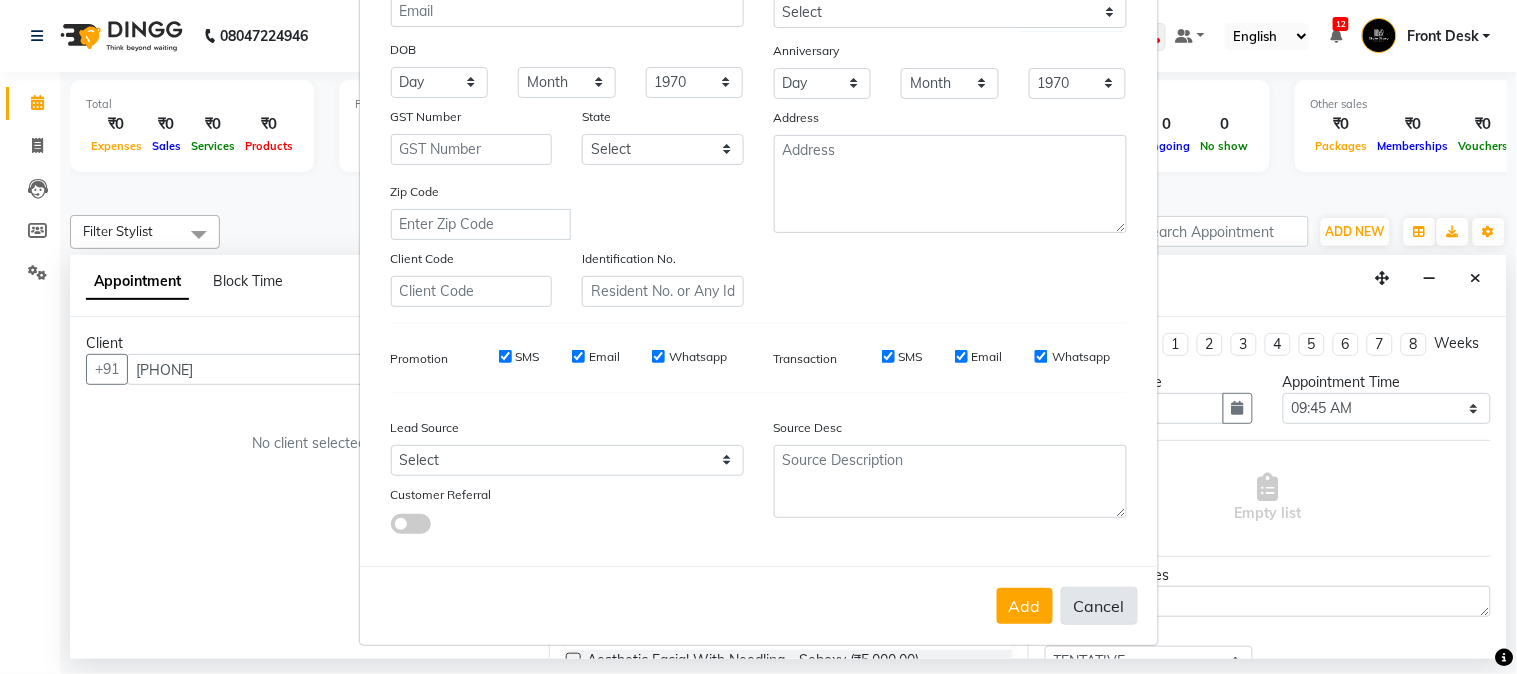 click on "Cancel" at bounding box center (1099, 606) 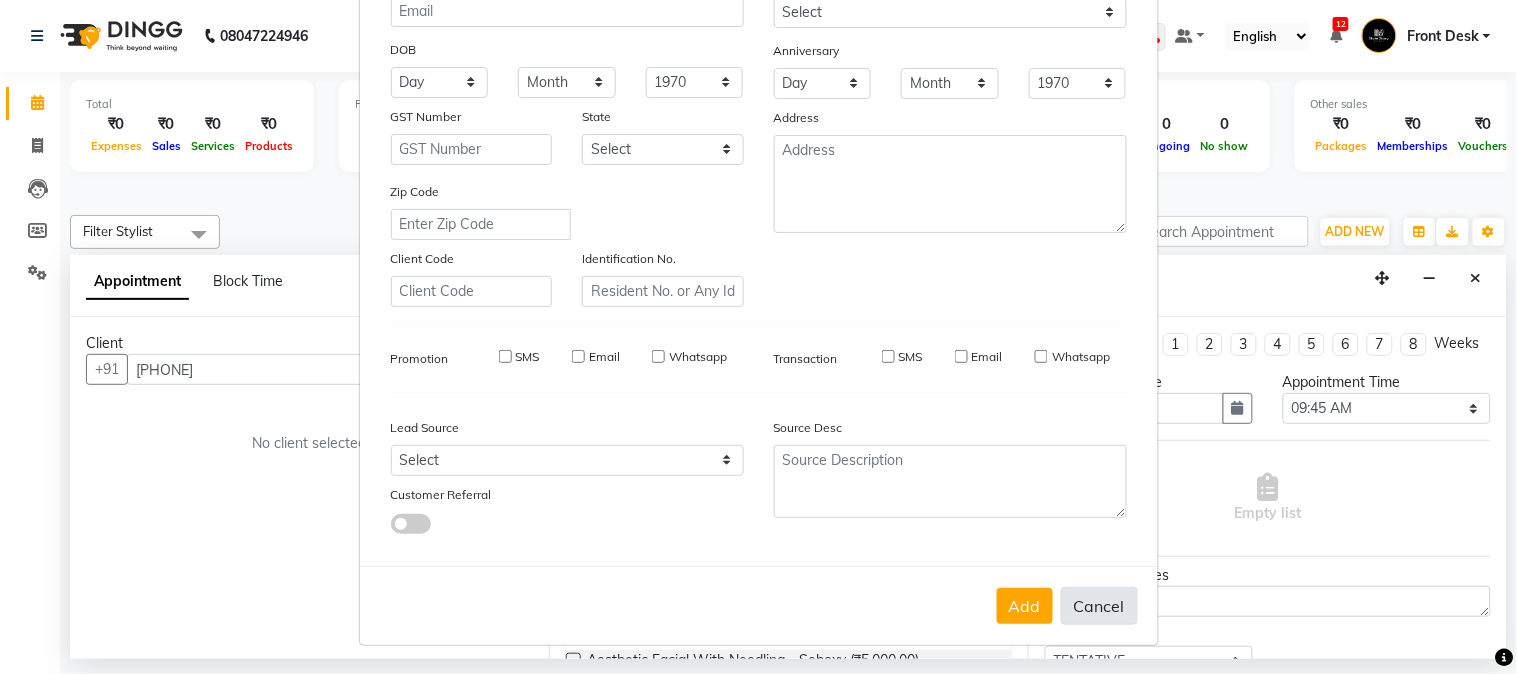 select 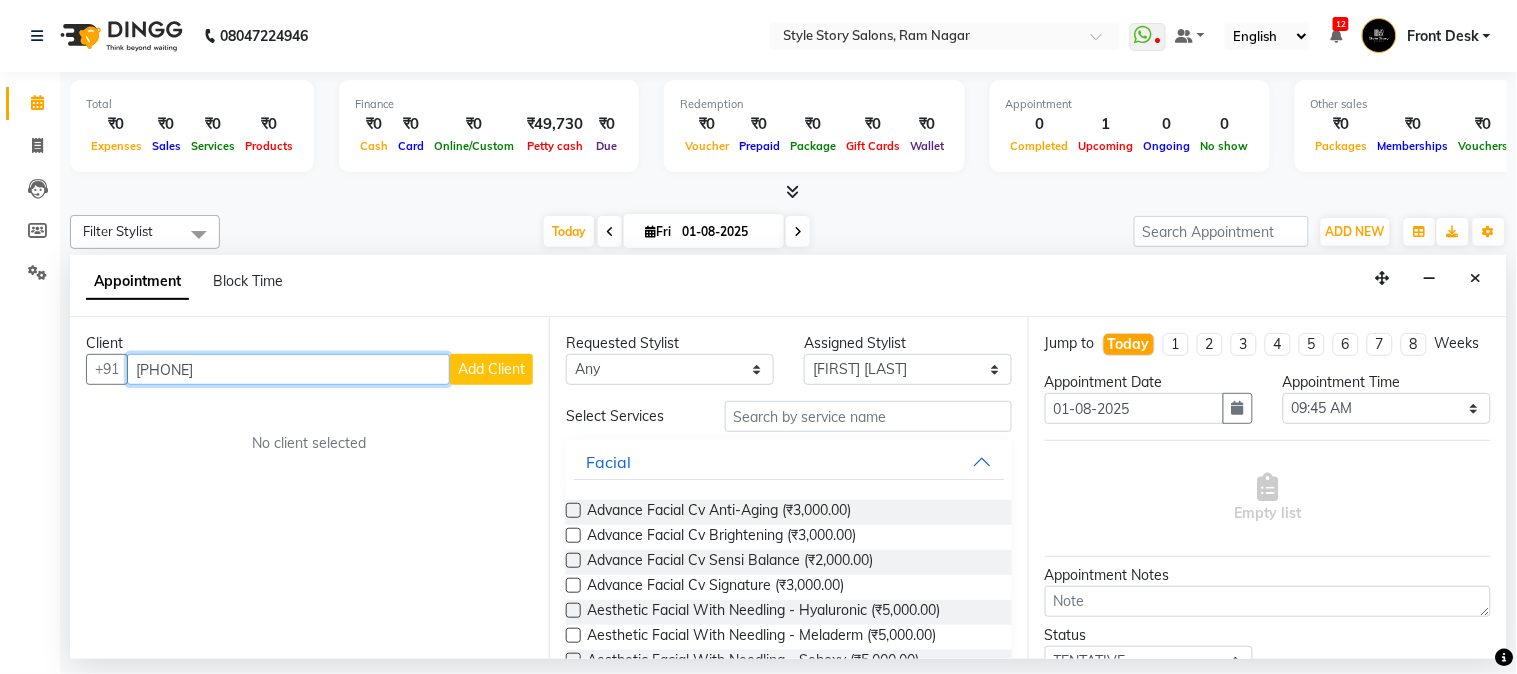 drag, startPoint x: 258, startPoint y: 367, endPoint x: 80, endPoint y: 371, distance: 178.04494 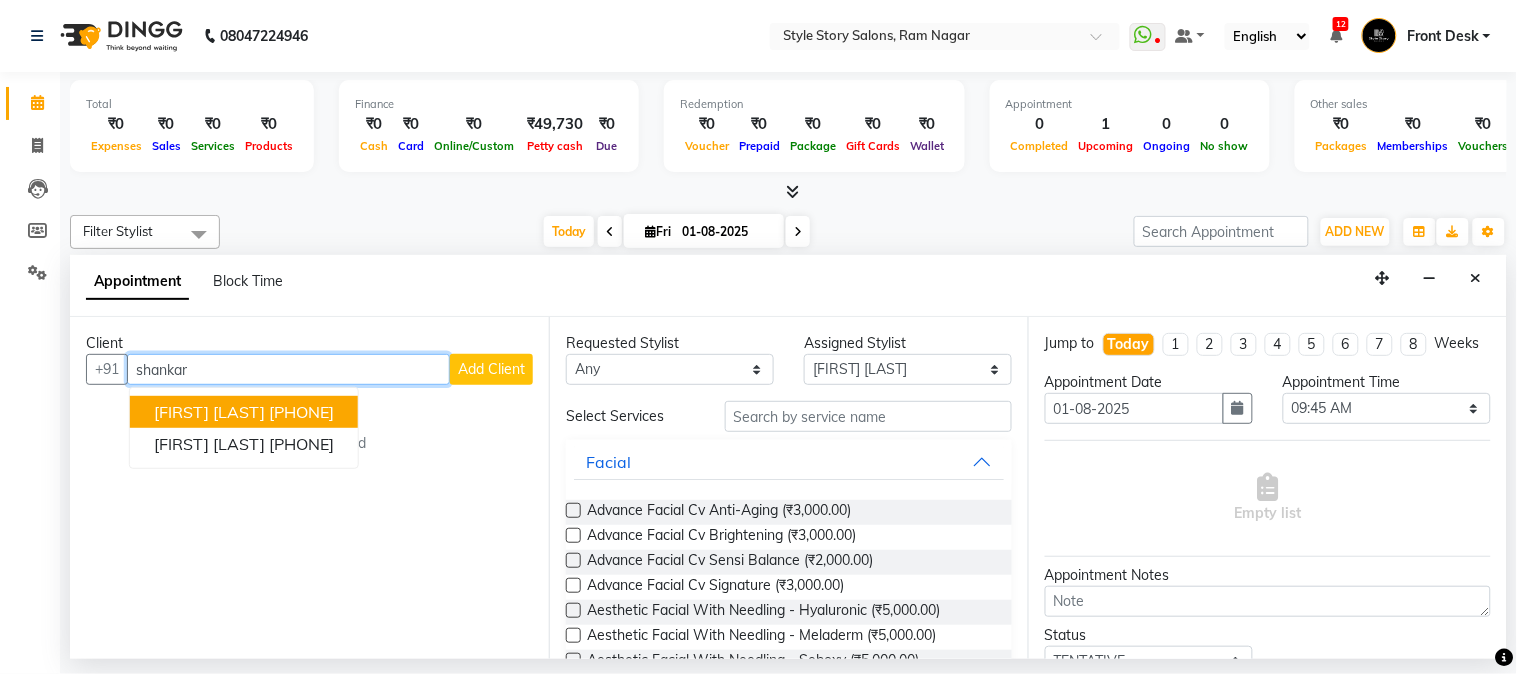 click on "[PHONE]" at bounding box center (301, 412) 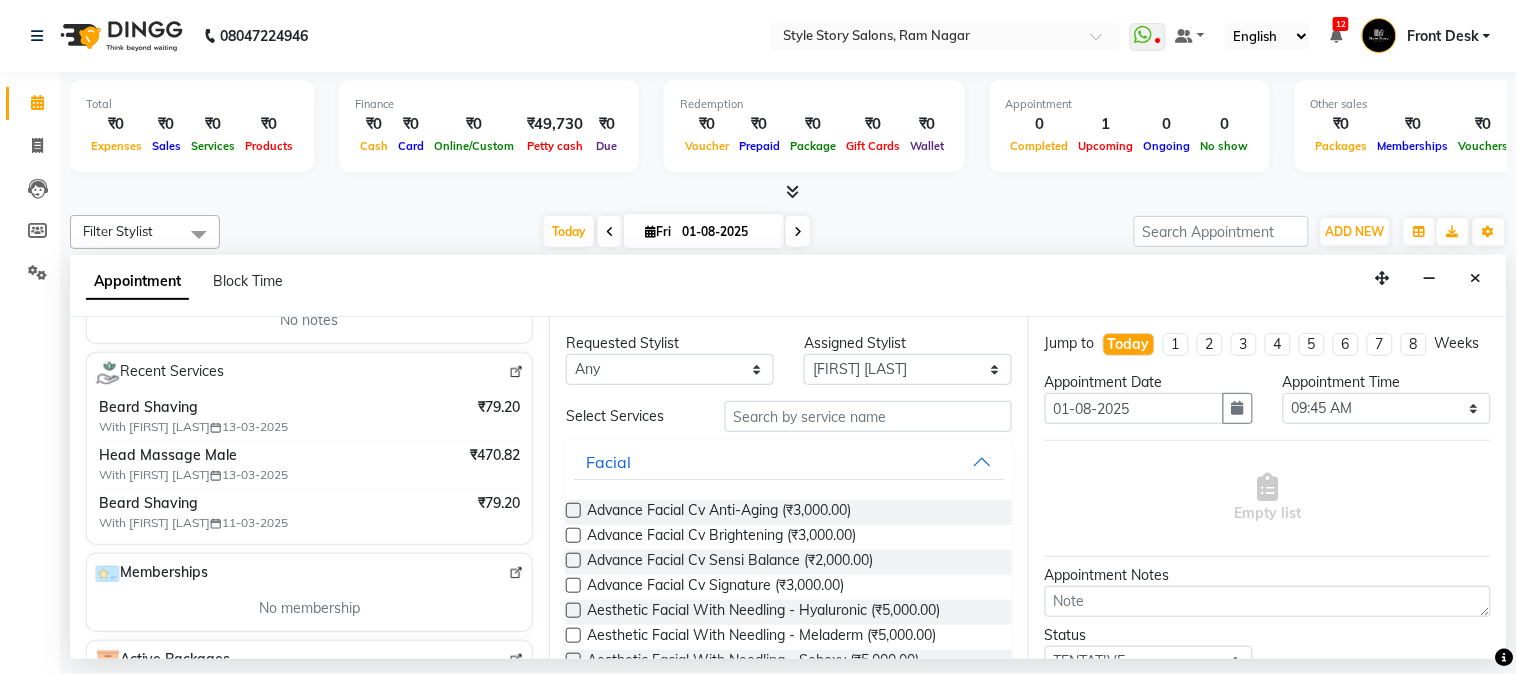scroll, scrollTop: 0, scrollLeft: 0, axis: both 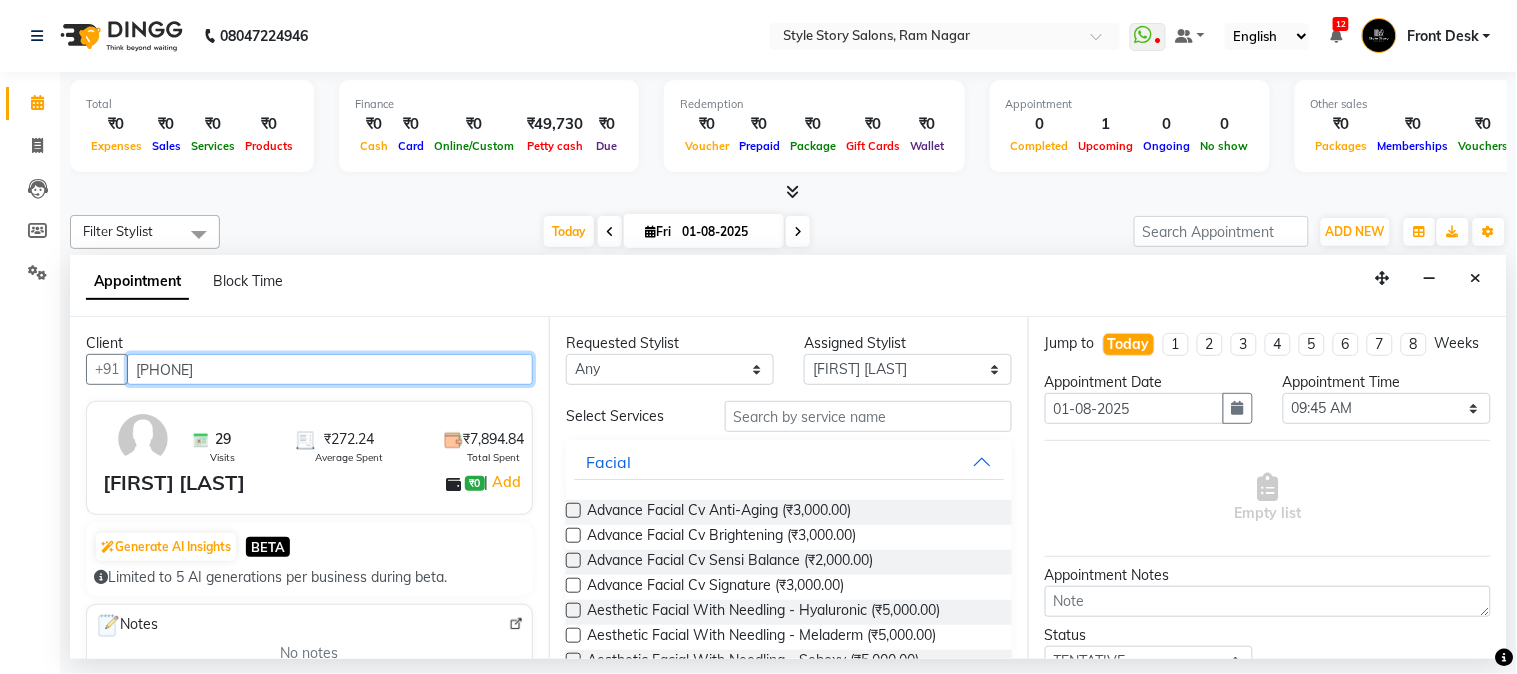 type on "[PHONE]" 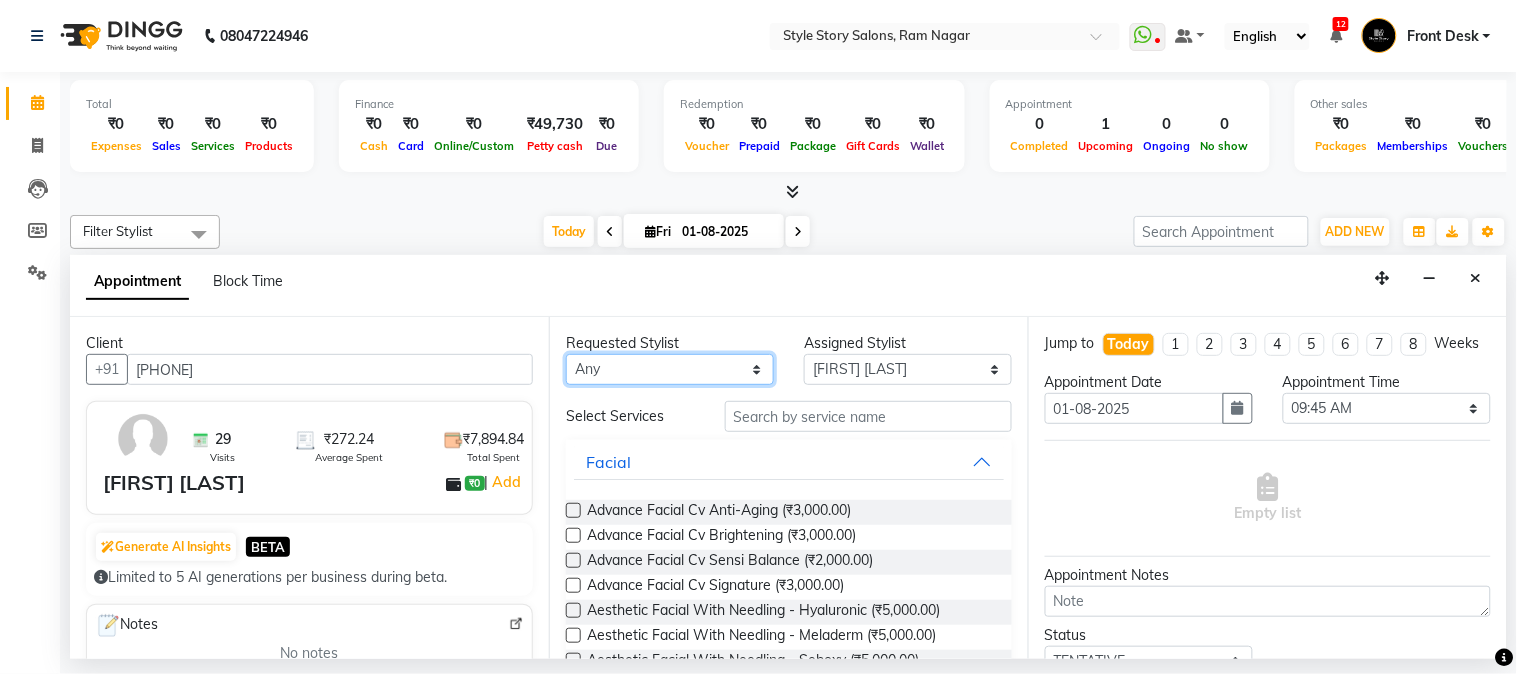 click on "Any [FIRST] [LAST] [FIRST] [LAST] [FIRST] [LAST] [FIRST] [LAST] [FIRST] [LAST]" at bounding box center [670, 369] 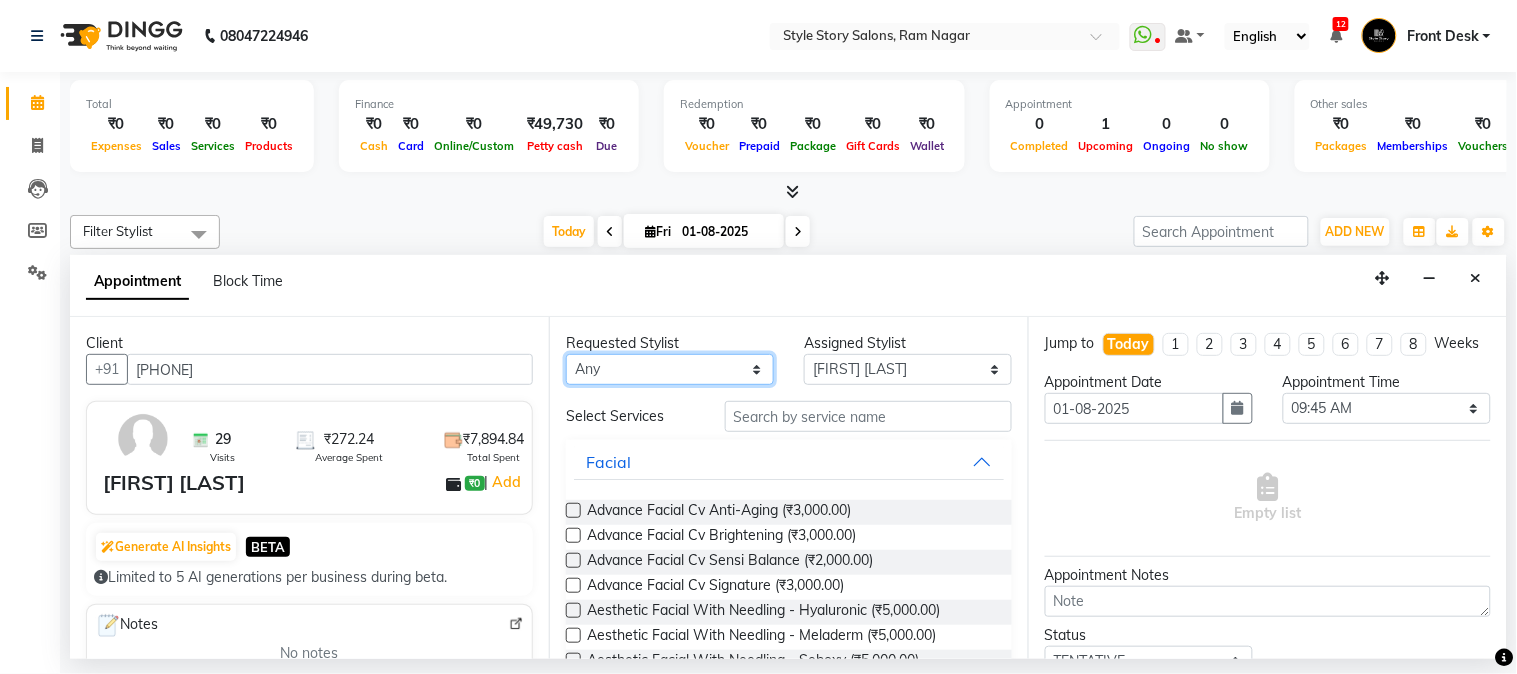 click on "Any [FIRST] [LAST] [FIRST] [LAST] [FIRST] [LAST] [FIRST] [LAST] [FIRST] [LAST]" at bounding box center [670, 369] 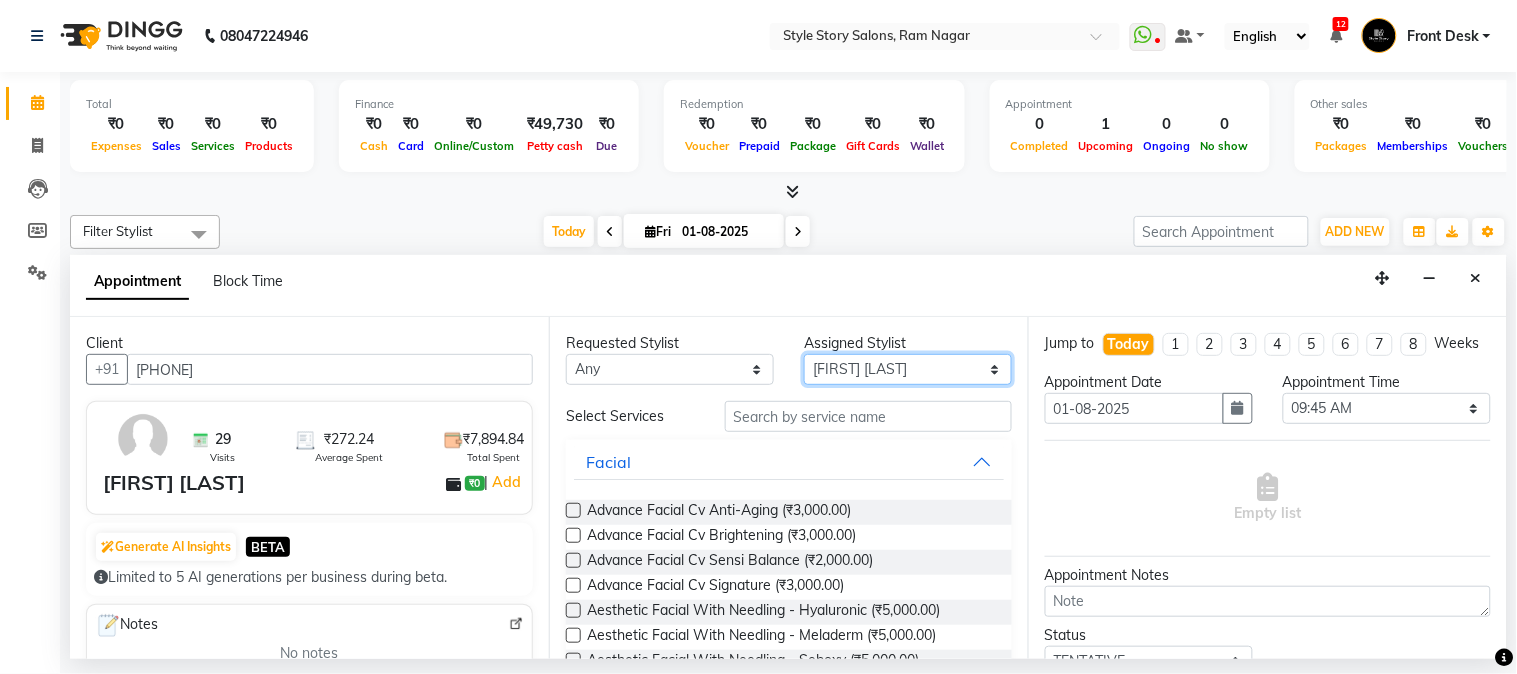 click on "Requested Stylist Any [FIRST] [LAST] [FIRST] [LAST] [FIRST] [LAST] [FIRST] [LAST] [FIRST] [LAST] [FIRST] [LAST] Assigned Stylist Select [FIRST] [LAST] [FIRST] [LAST] [FIRST] [LAST] [FIRST] [LAST] [FIRST] [LAST] [FIRST] [LAST] Select Services    Facial Advance FacialCv Anti-Aging (₹3,000.00) Advance FacialCv Brightening (₹3,000.00) Advance FacialCv Sensi Balance (₹2,000.00) Advance FacialCv Signature (₹3,000.00) Aesthetic Facial With Needling - Hyaluronic (₹5,000.00) Aesthetic Facial With Needling - Meladerm (₹5,000.00) Aesthetic Facial With Needling - Seboxy (₹5,000.00) Aesthetic Facial With Needling (90Min) (₹5,000.00) Aesthetic Facial Without Needling (₹5,000.00) Aesthetic Peel Treatment (90Min) (₹5,000.00) Age Lock Advance Facial-Egf (₹3,500.00) Age Lock Advance Facial-Hyaluronic (₹3,500.00) Age Lock Advance Facial-Meladerm (₹3,500.00) Age Lock Advance Facial-Seboxy (₹3,500.00)    Hair Treatments    Hair Color    Body Polishing    Add-On    Beard Service    Bleach" at bounding box center (788, 488) 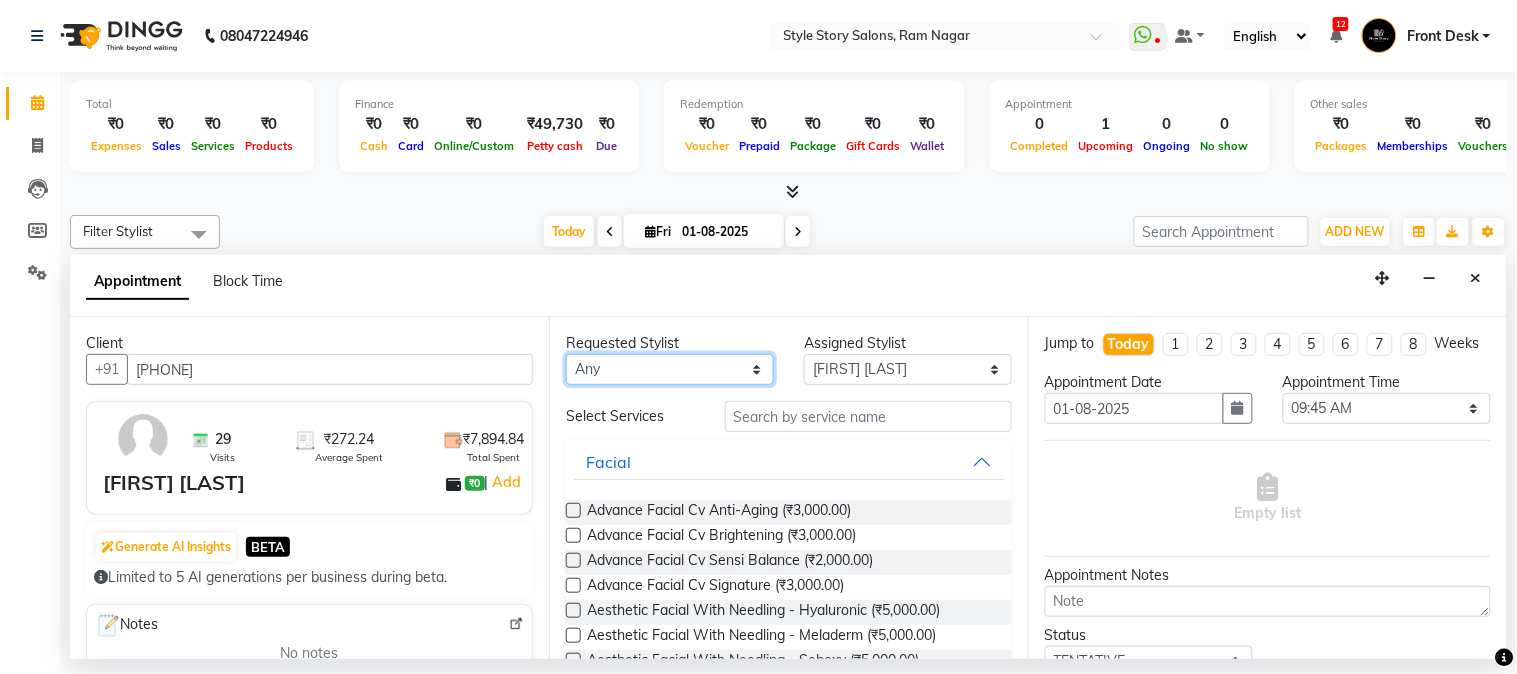 click on "Any [FIRST] [LAST] [FIRST] [LAST] [FIRST] [LAST] [FIRST] [LAST] [FIRST] [LAST]" at bounding box center (670, 369) 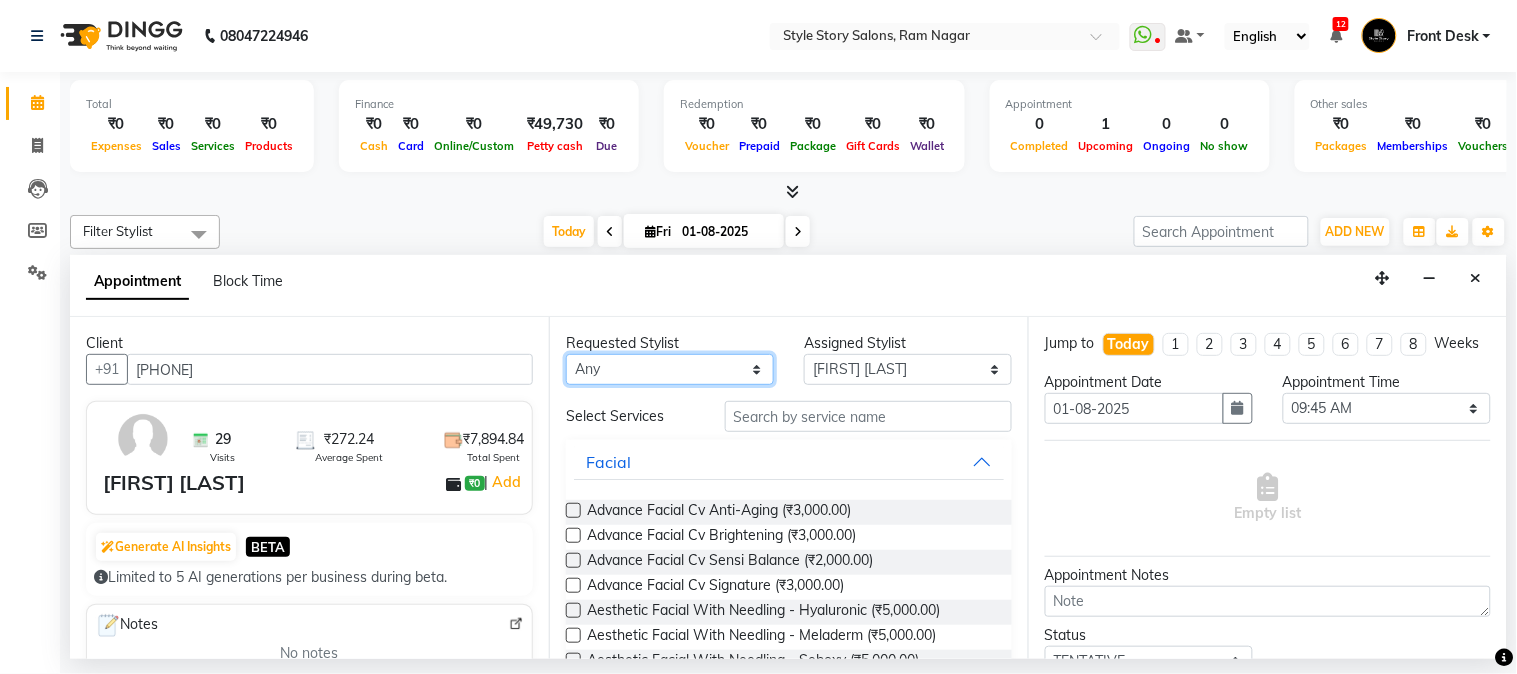 select on "62113" 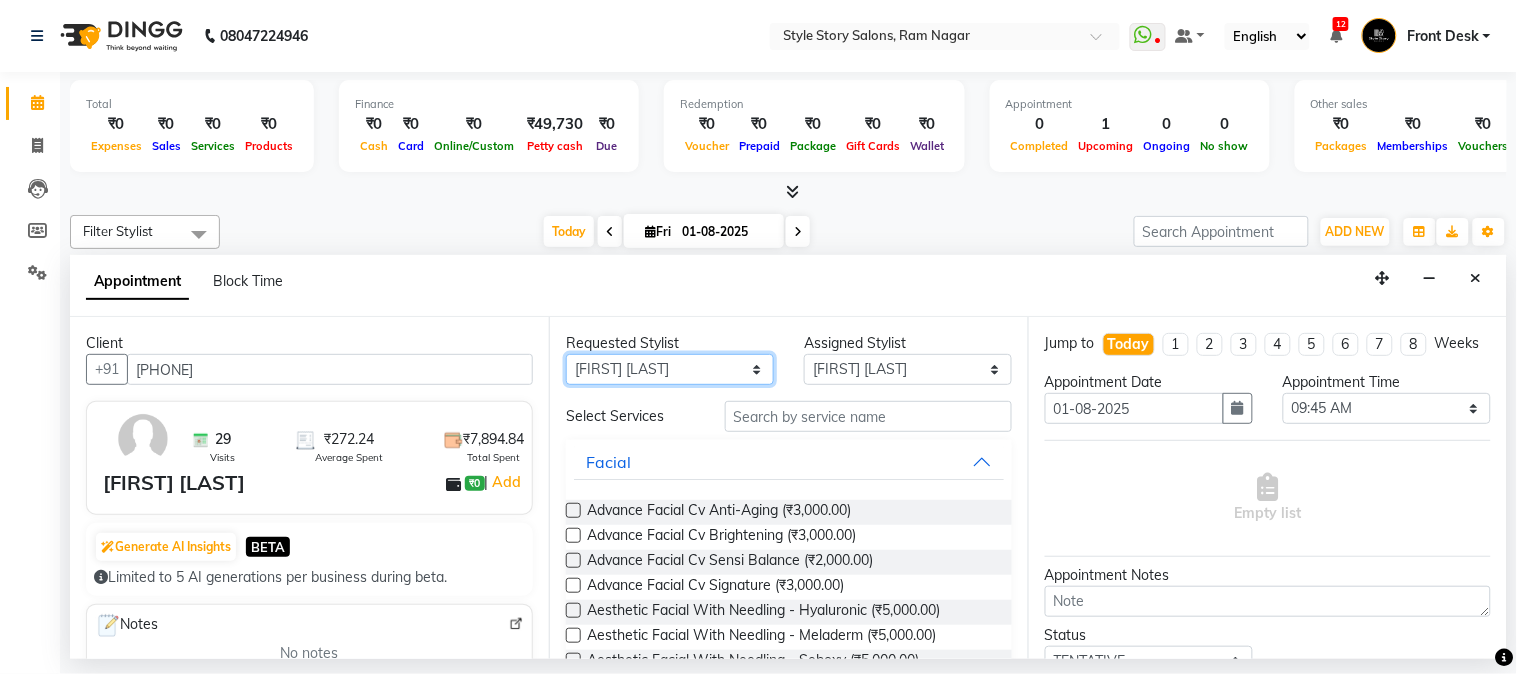 click on "Any [FIRST] [LAST] [FIRST] [LAST] [FIRST] [LAST] [FIRST] [LAST] [FIRST] [LAST]" at bounding box center [670, 369] 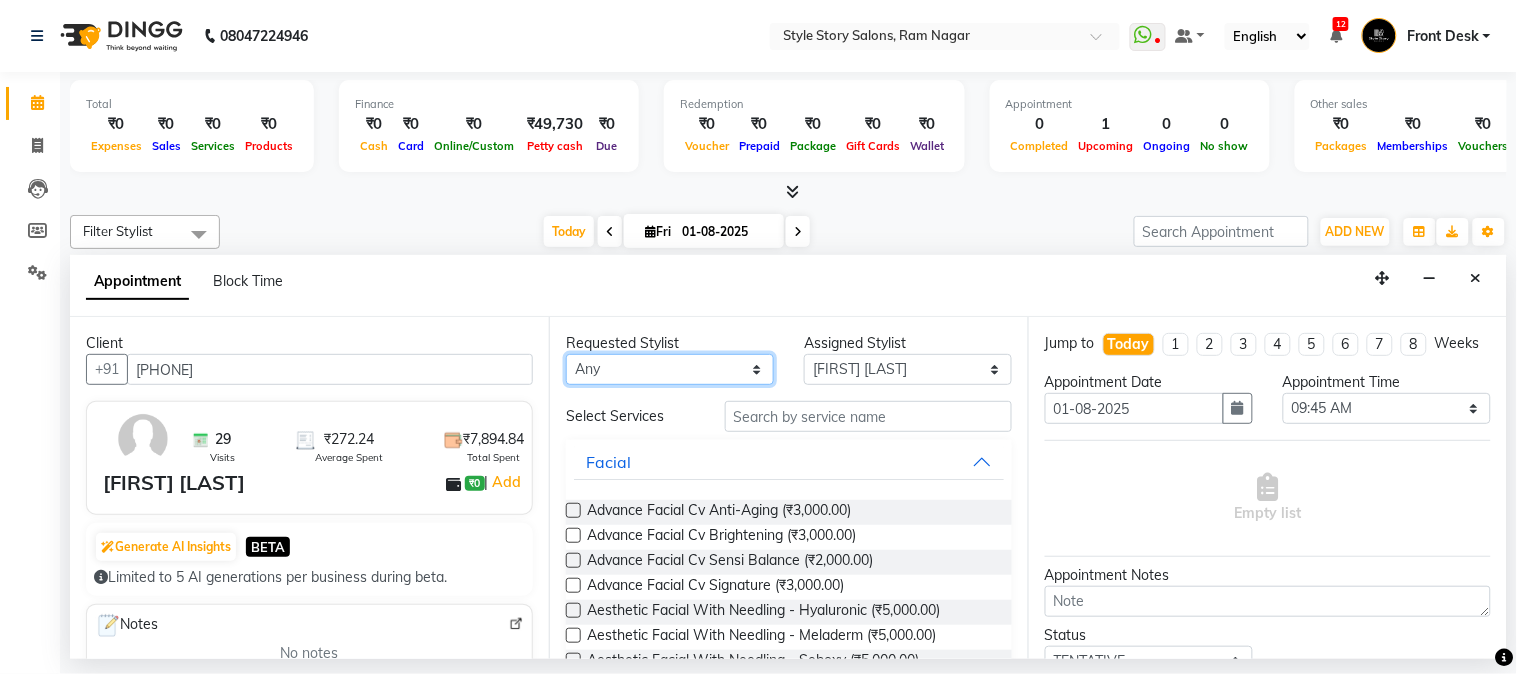 click on "Any [FIRST] [LAST] [FIRST] [LAST] [FIRST] [LAST] [FIRST] [LAST] [FIRST] [LAST]" at bounding box center [670, 369] 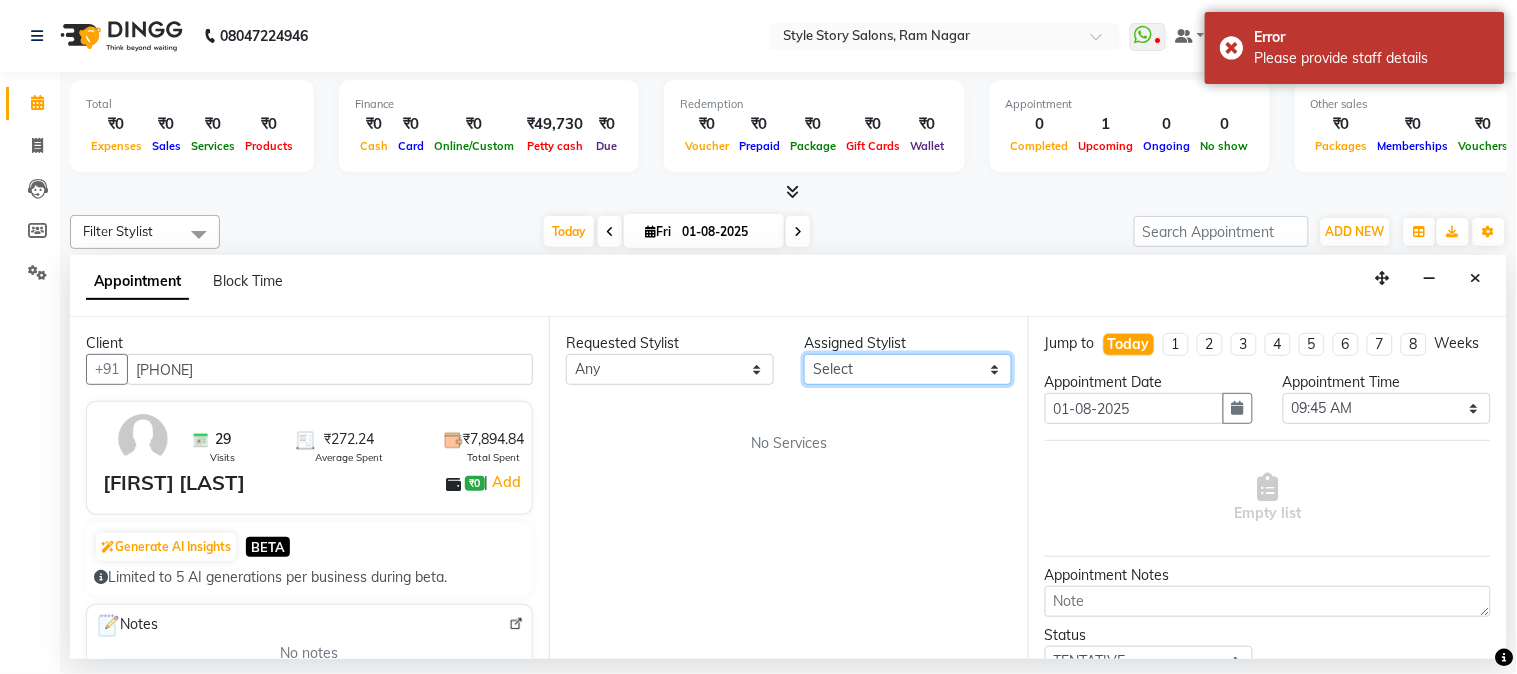 click on "Select [FIRST] [LAST] [FIRST] [LAST] [FIRST] [LAST] [FIRST] [LAST] [FIRST] [LAST] [FIRST] [LAST]" at bounding box center (908, 369) 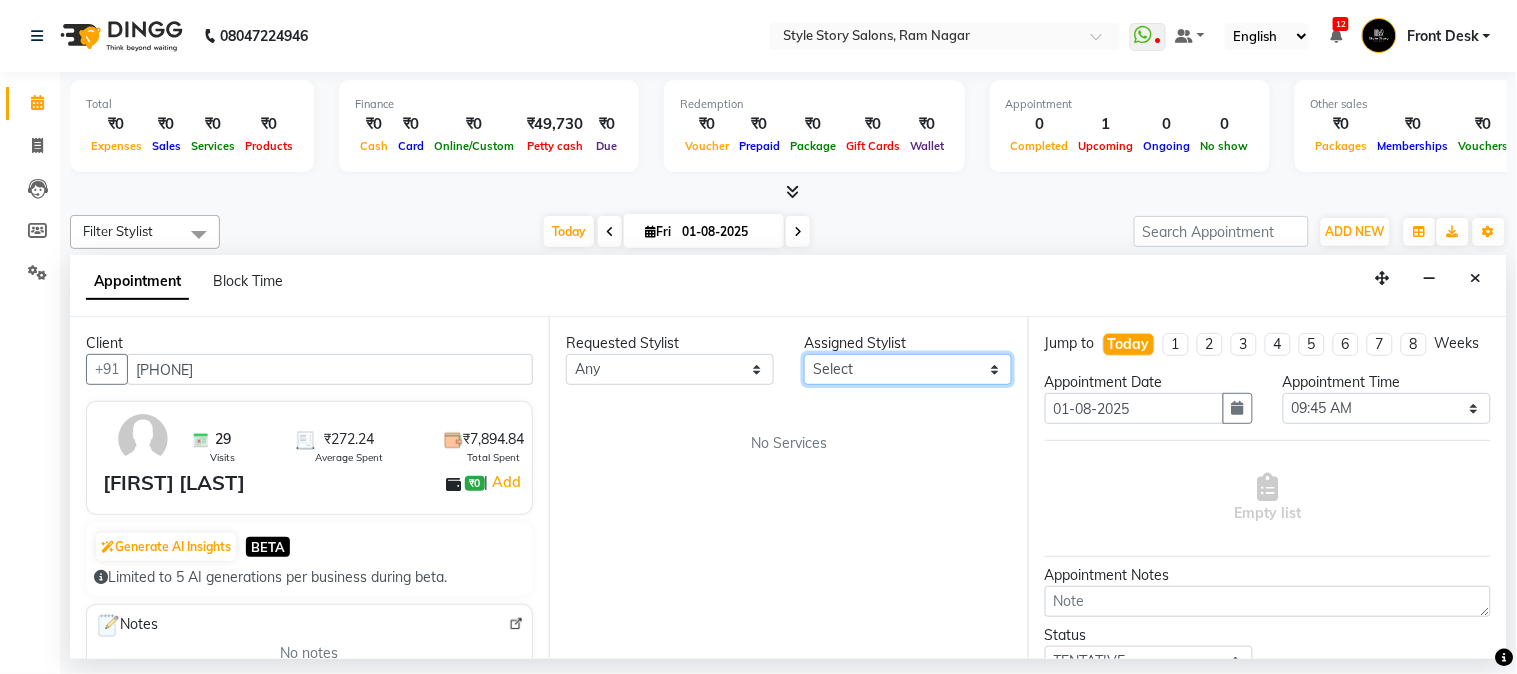 select on "62113" 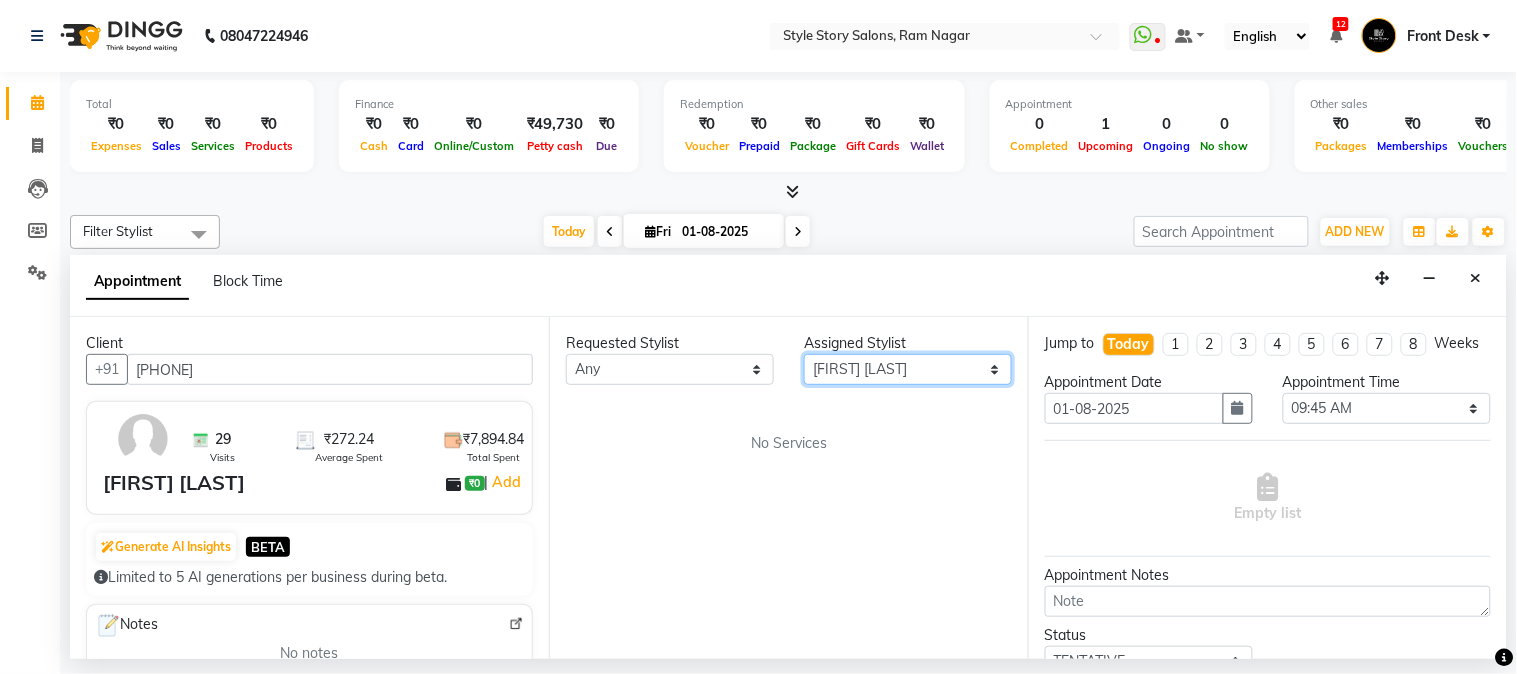 click on "Select [FIRST] [LAST] [FIRST] [LAST] [FIRST] [LAST] [FIRST] [LAST] [FIRST] [LAST] [FIRST] [LAST]" at bounding box center [908, 369] 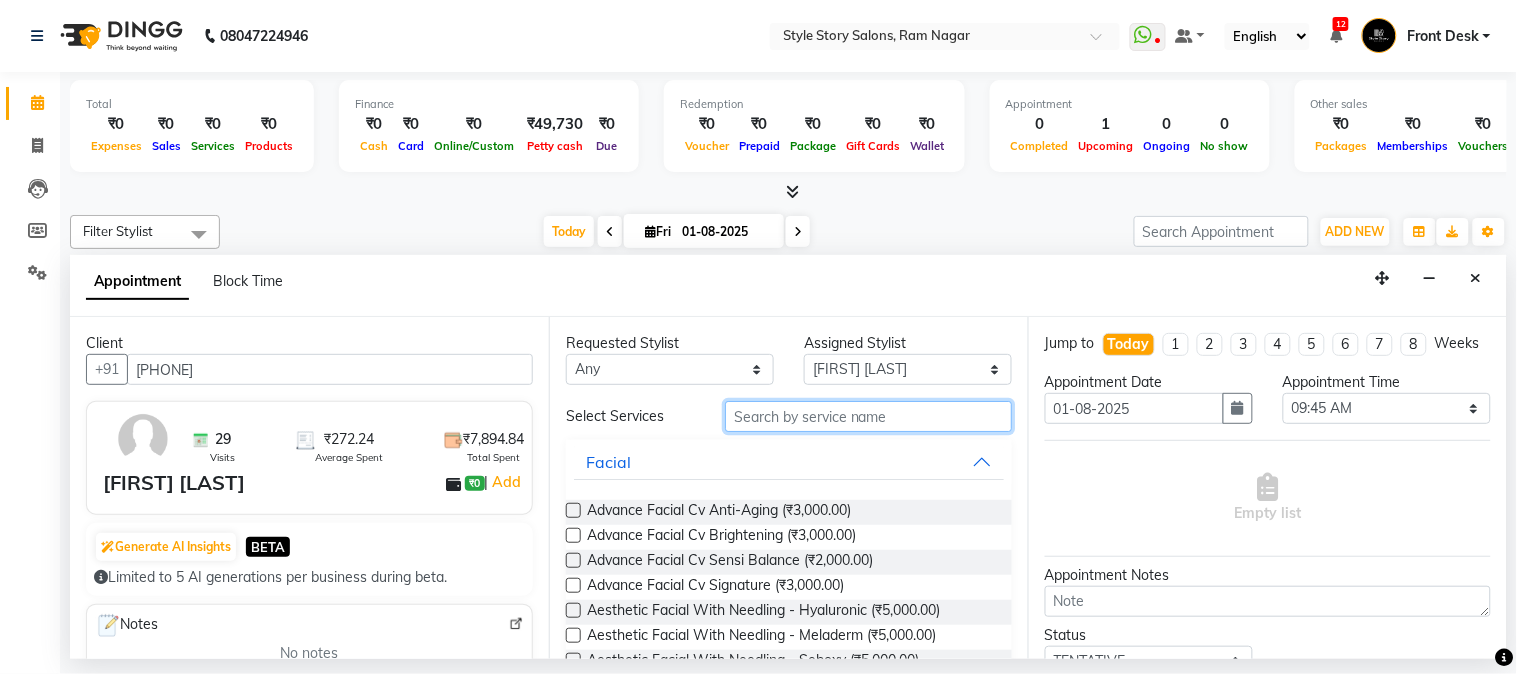 click at bounding box center [868, 416] 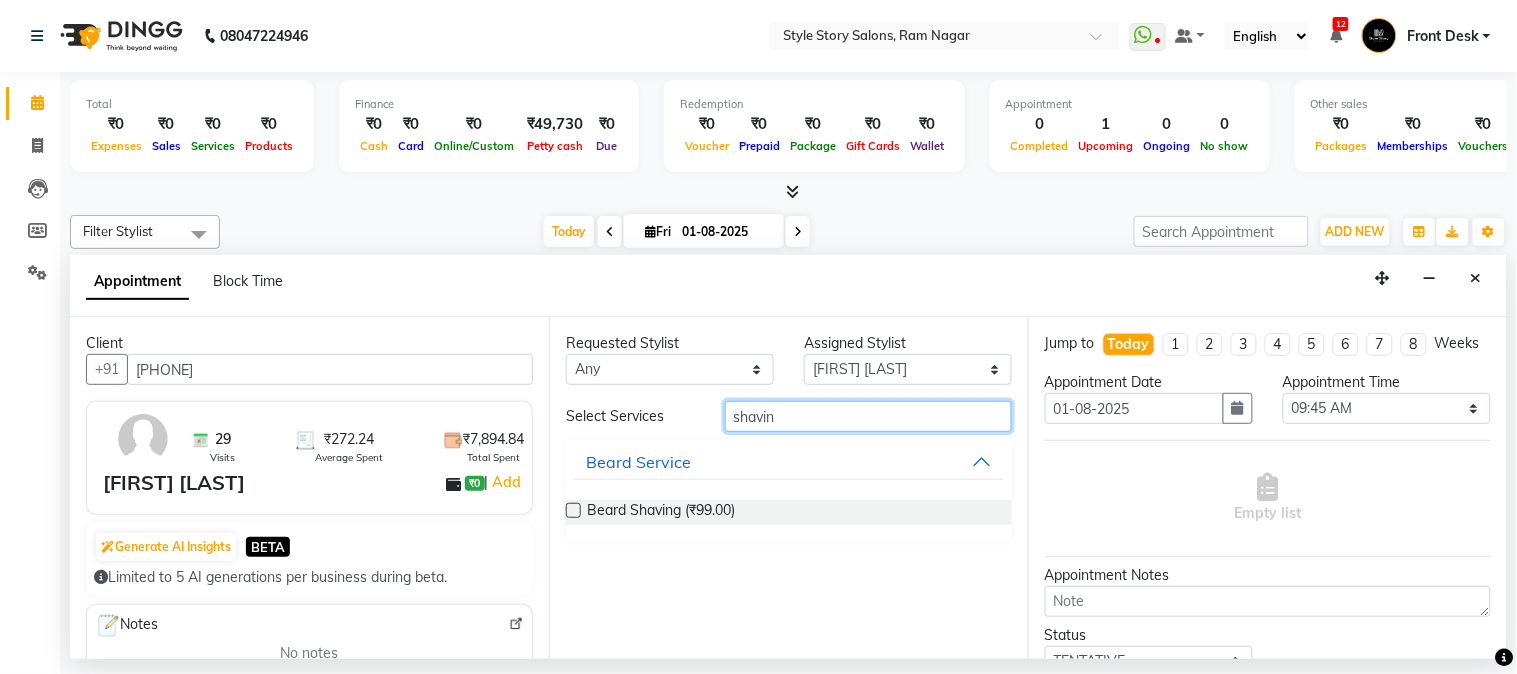 type on "shaving" 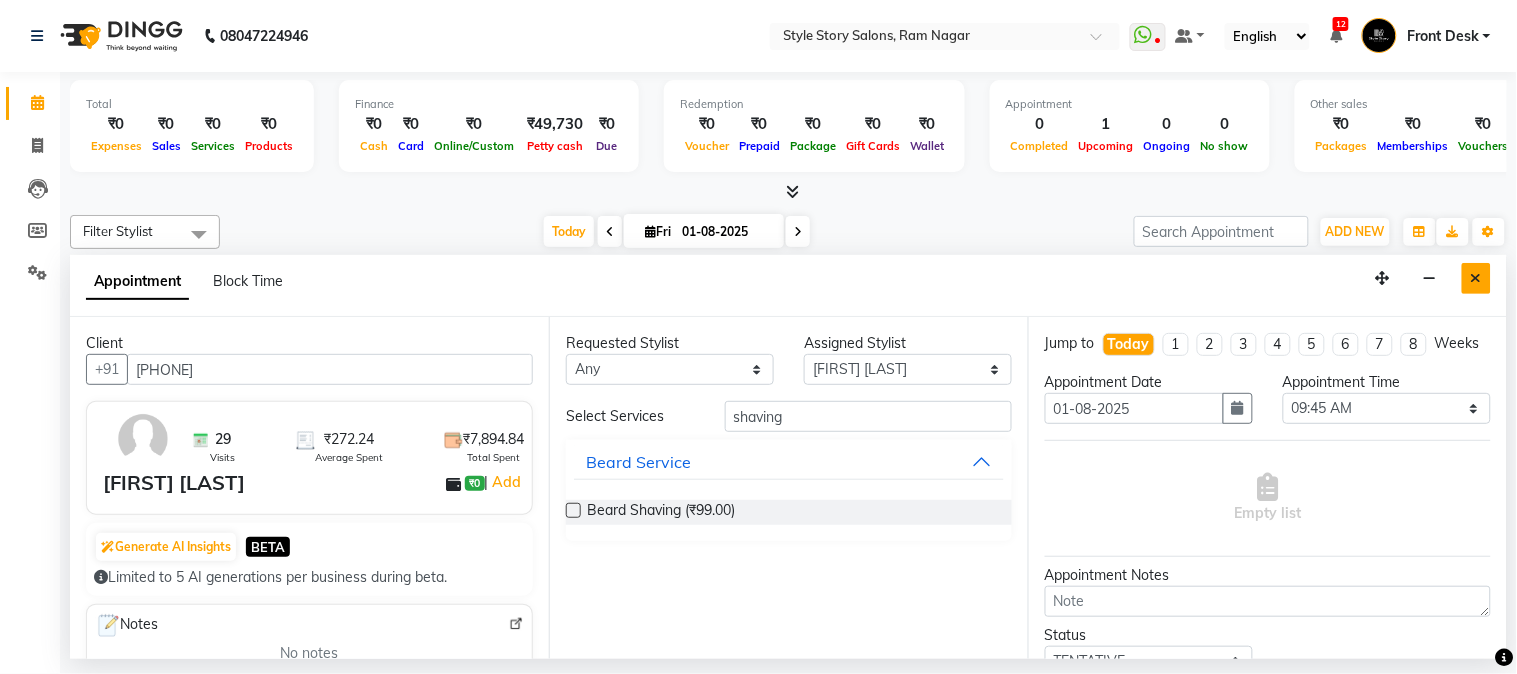 click at bounding box center [1476, 278] 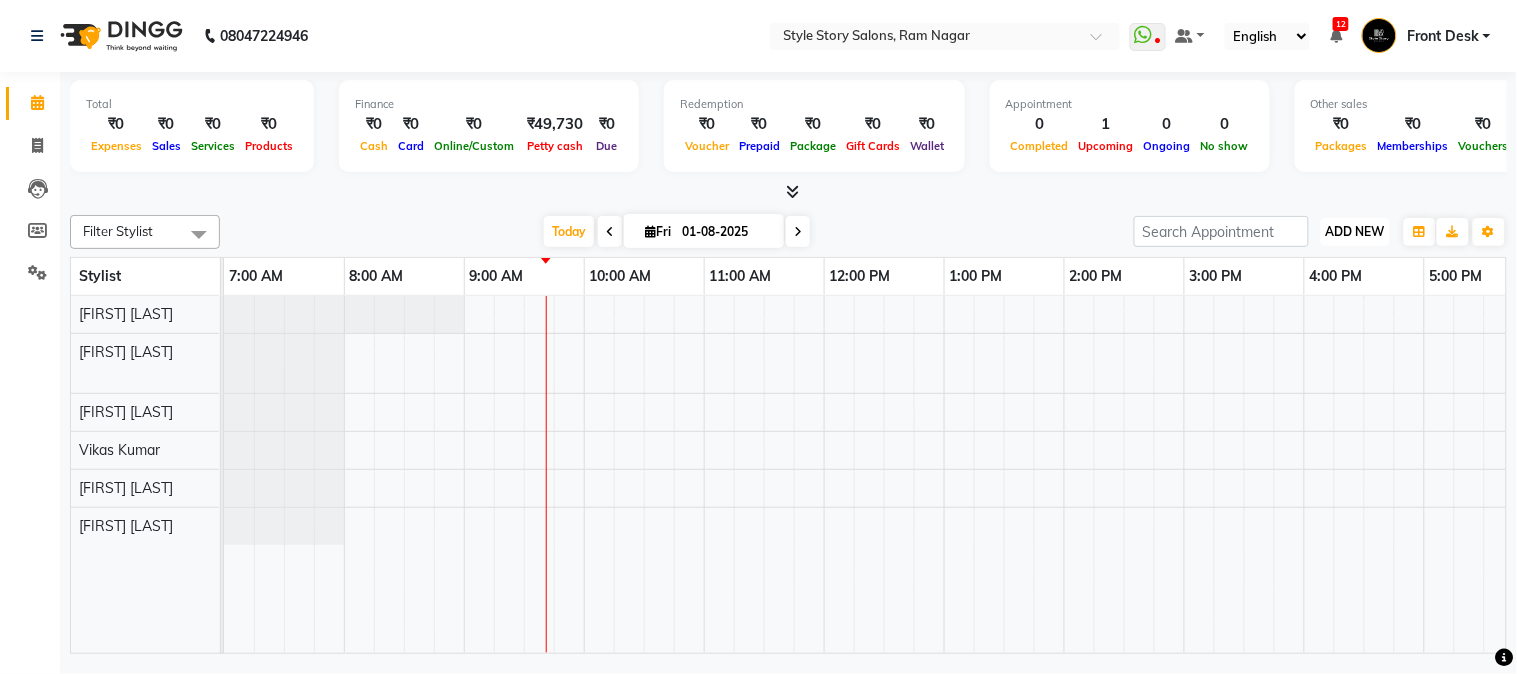 click on "ADD NEW" at bounding box center [1355, 231] 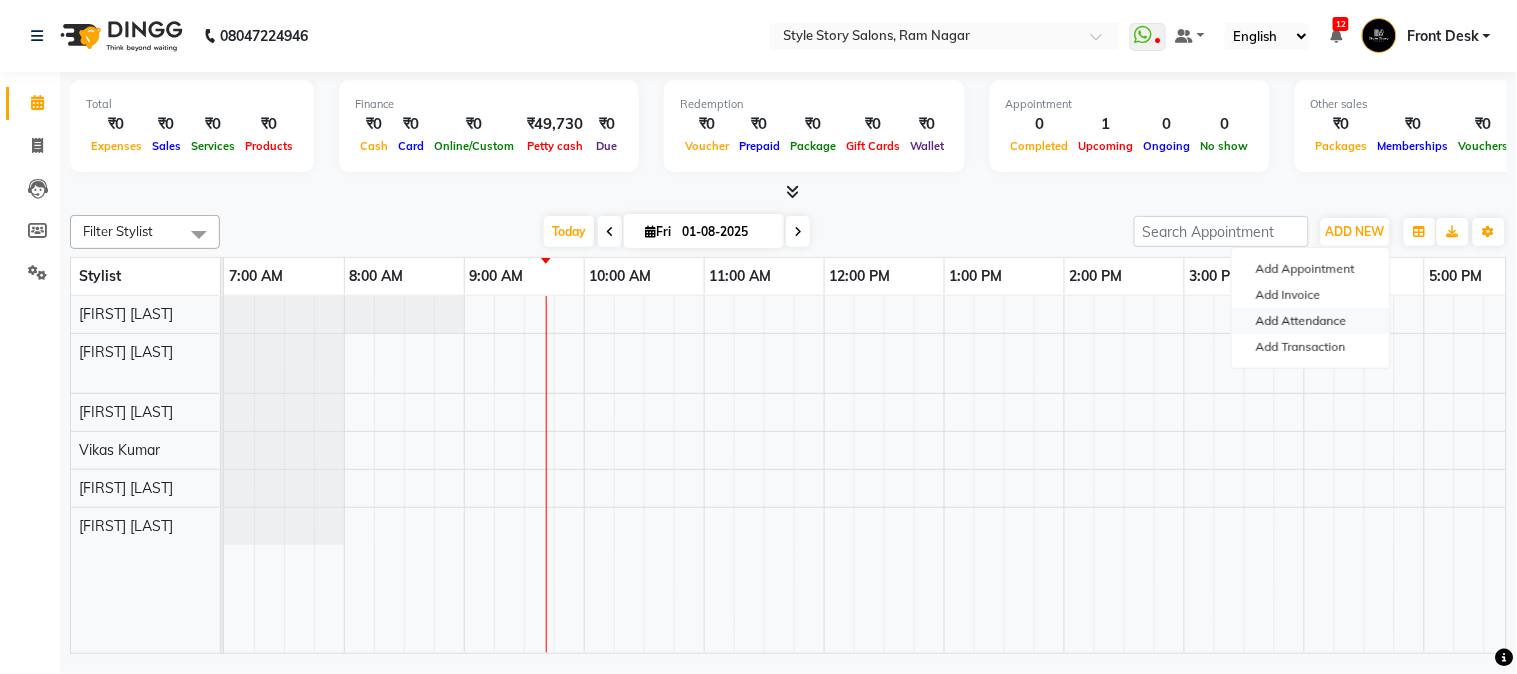 click on "Add Attendance" at bounding box center [1311, 321] 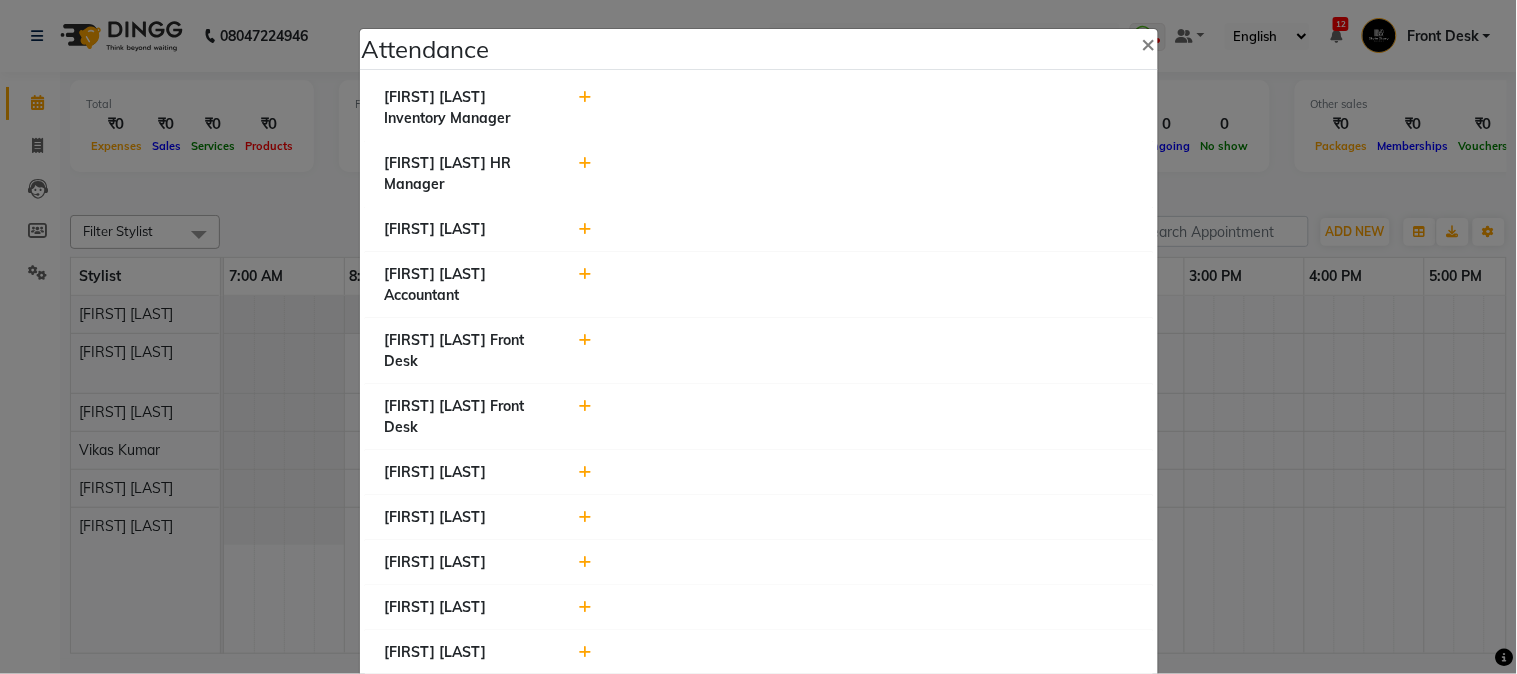 click 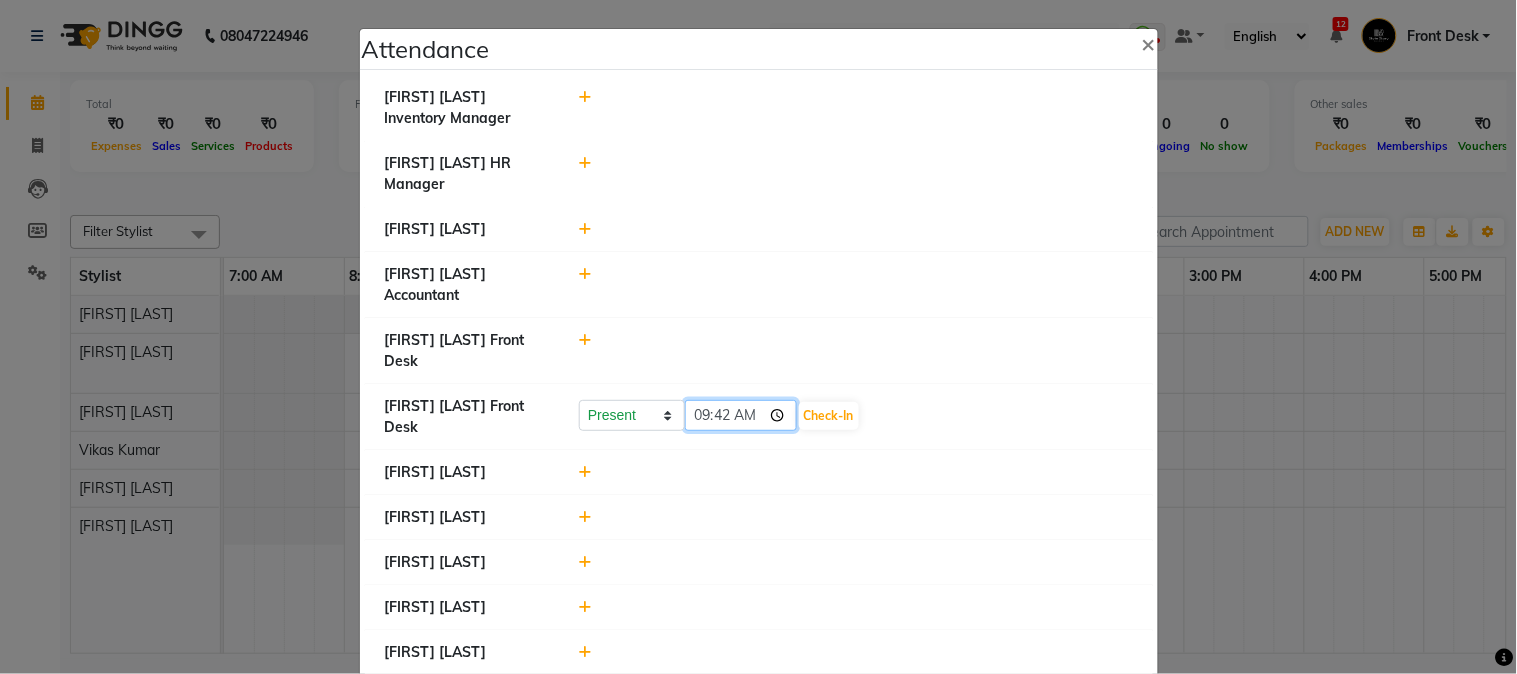 click on "09:42" 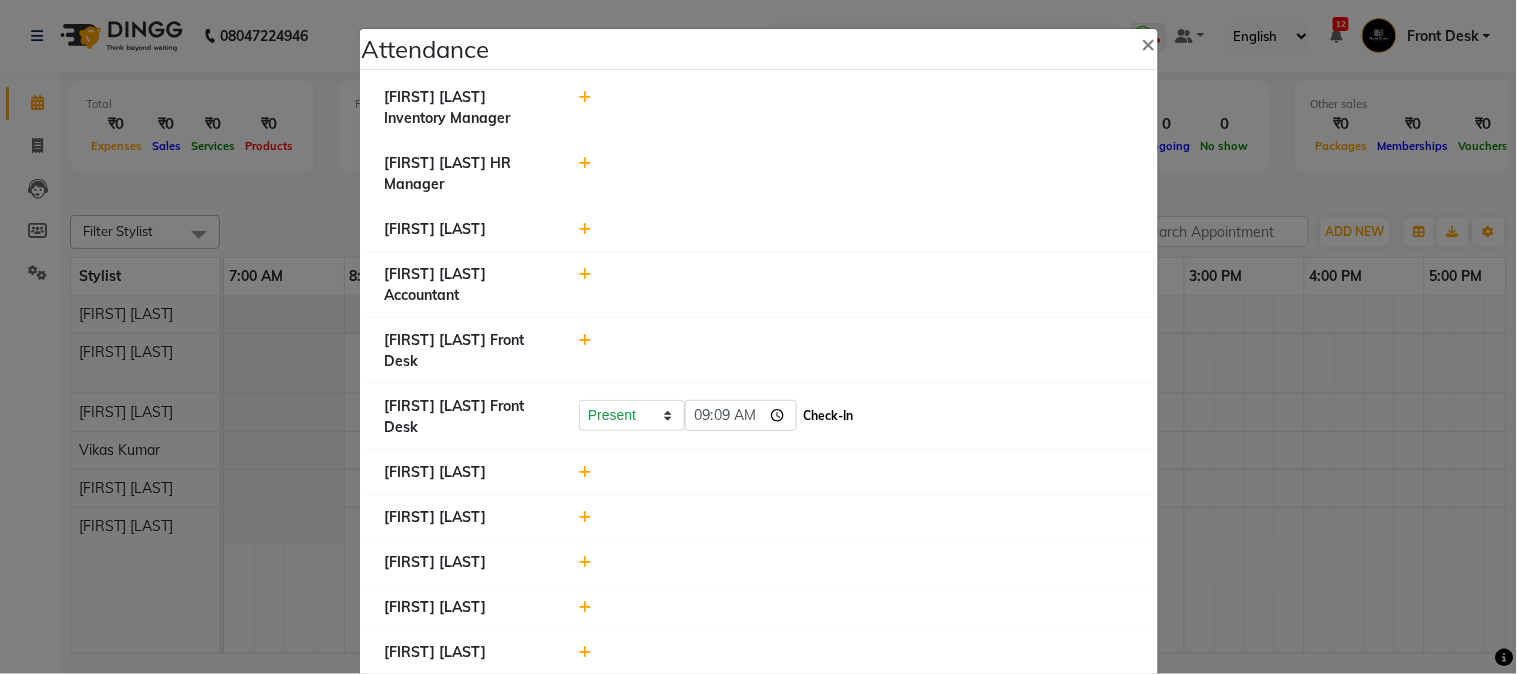 type on "09:09" 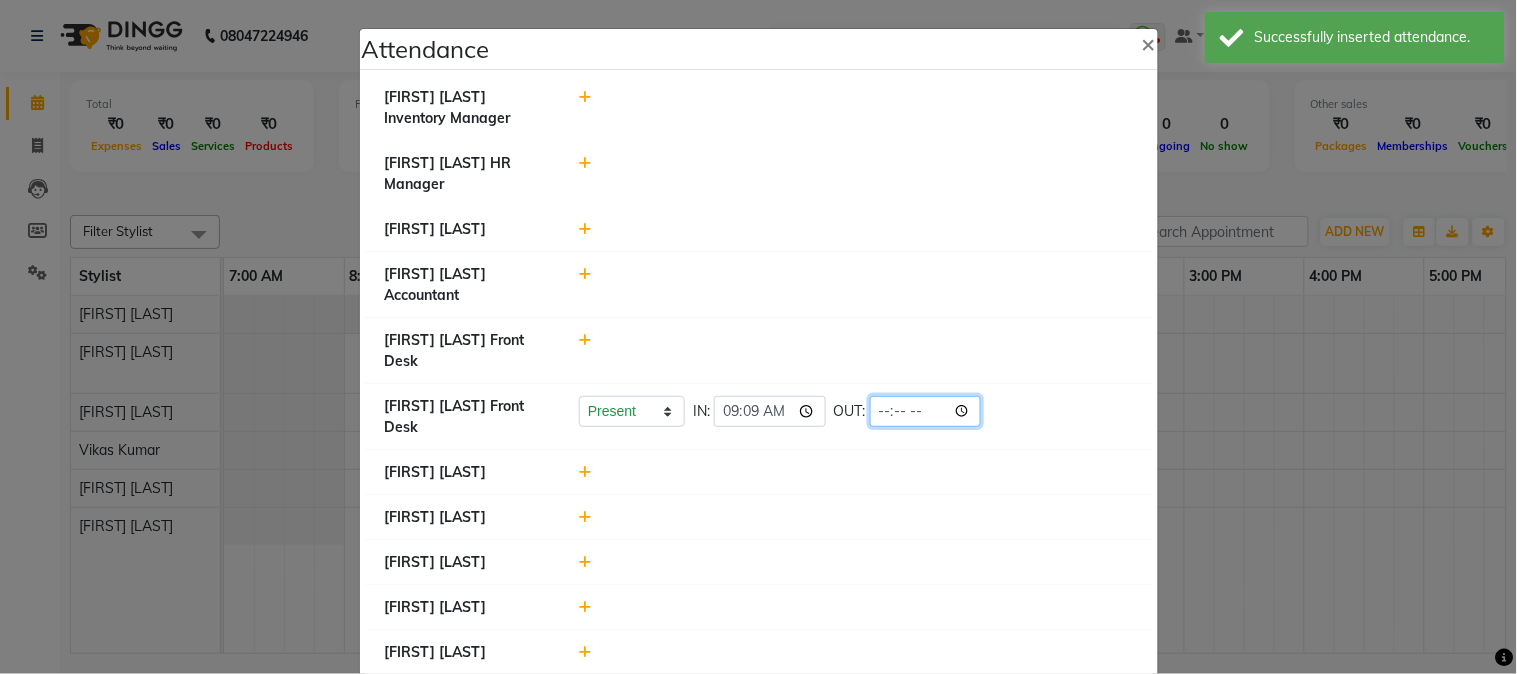 click 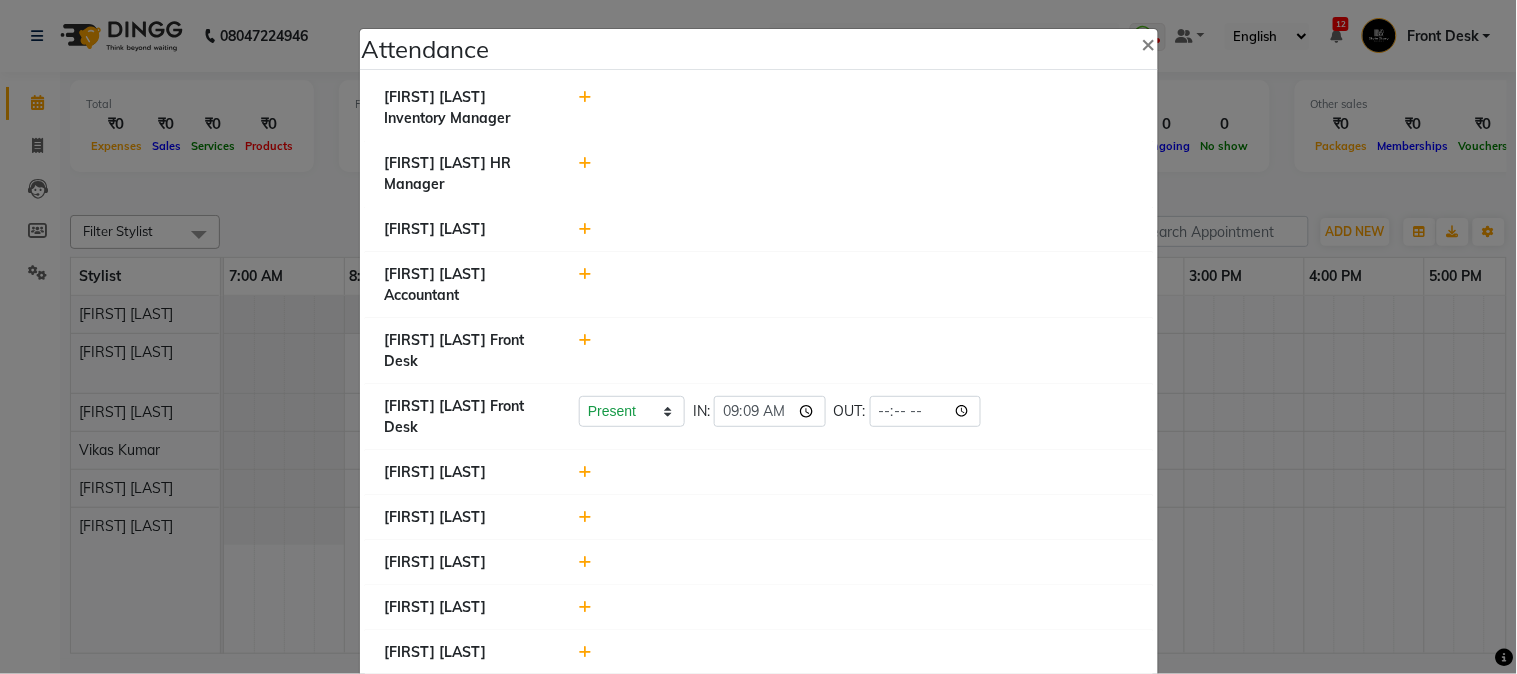 click 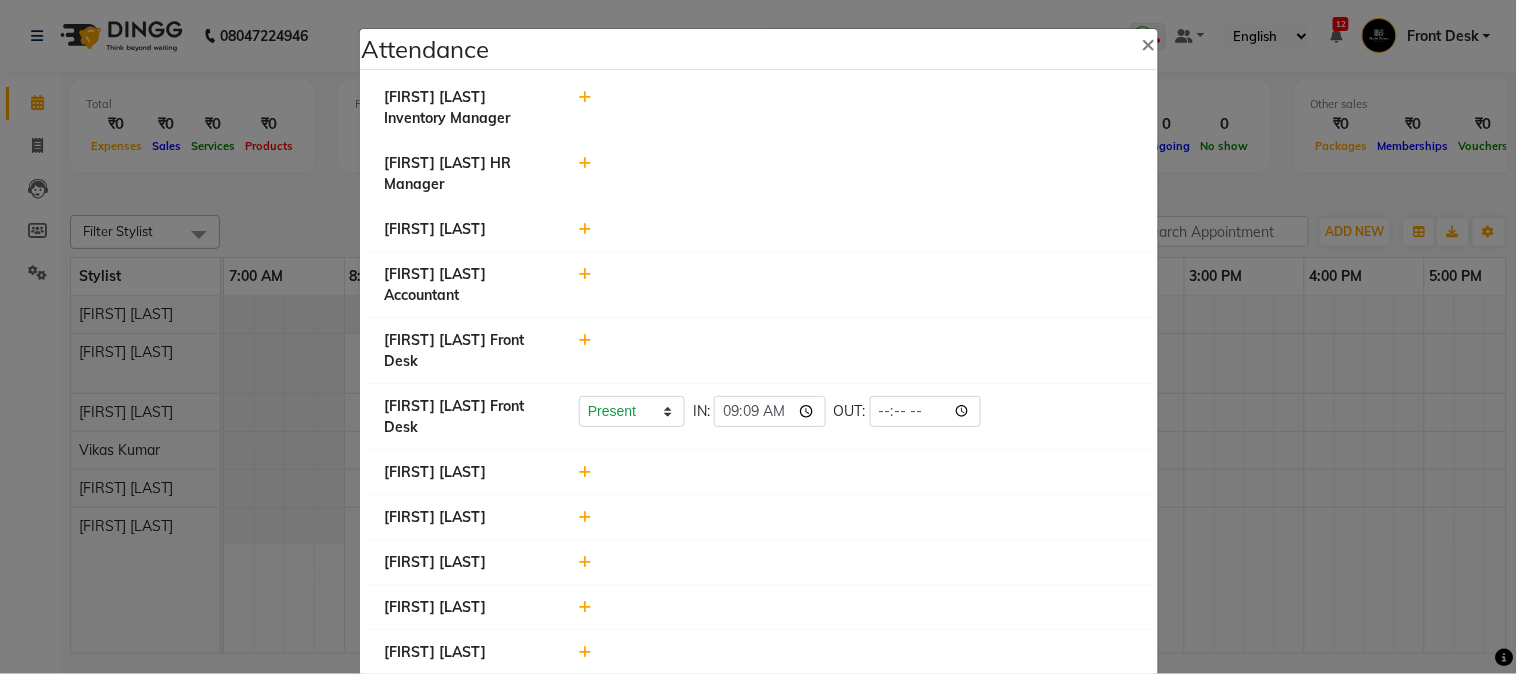 click 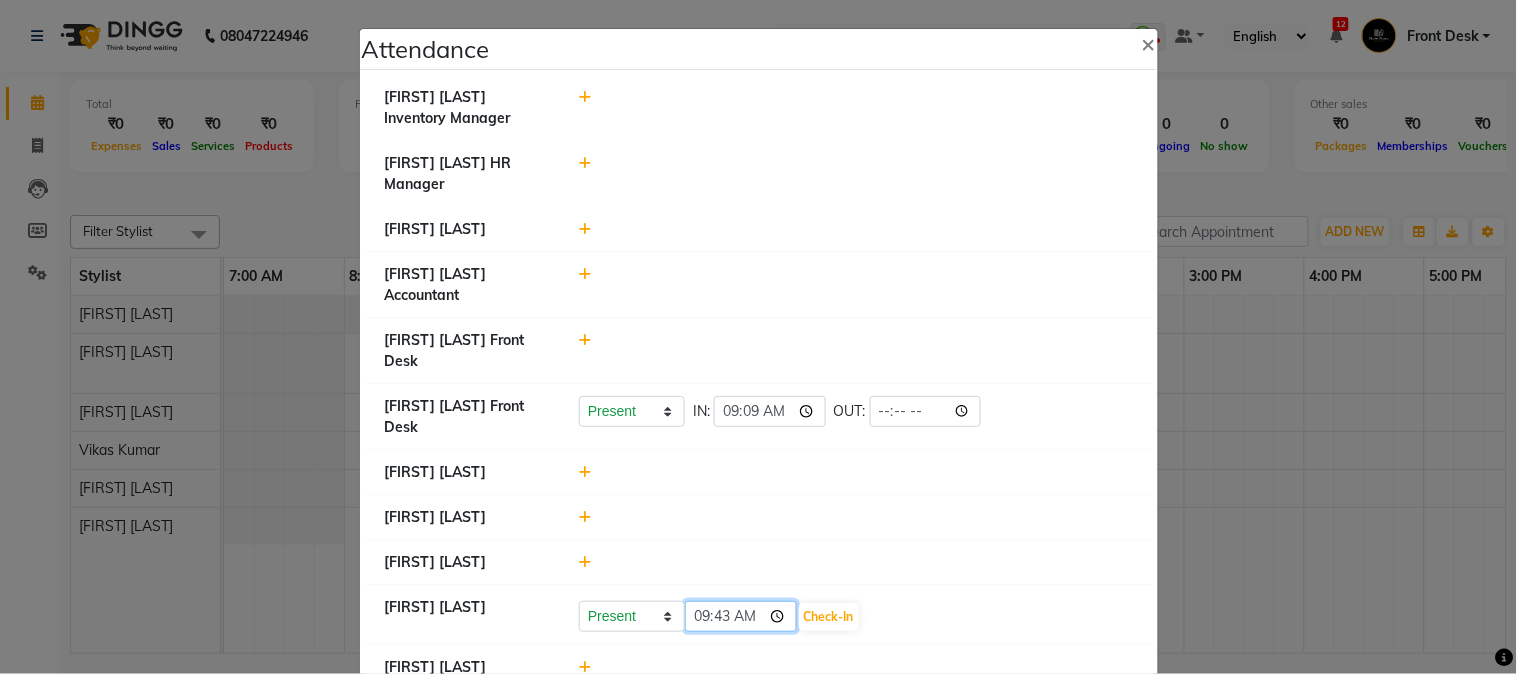 click on "09:43" 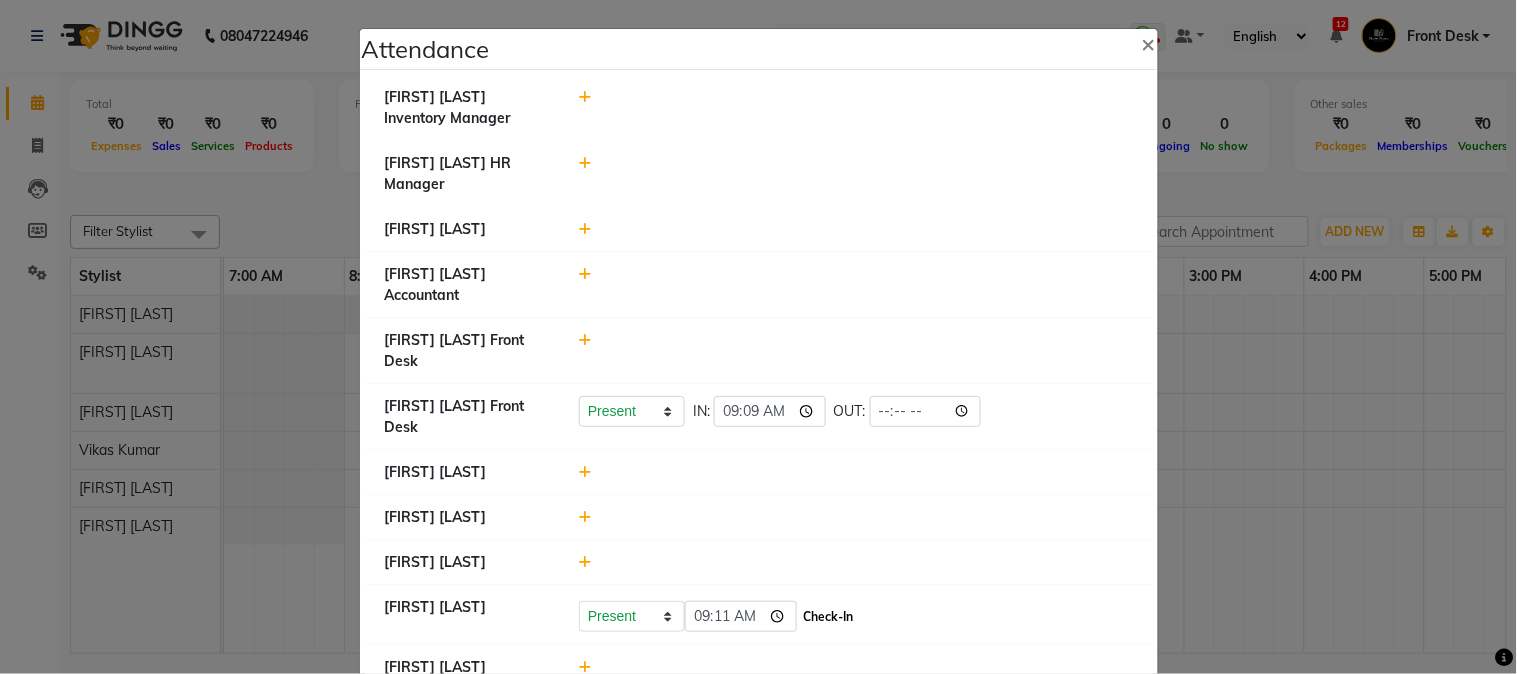 type on "09:11" 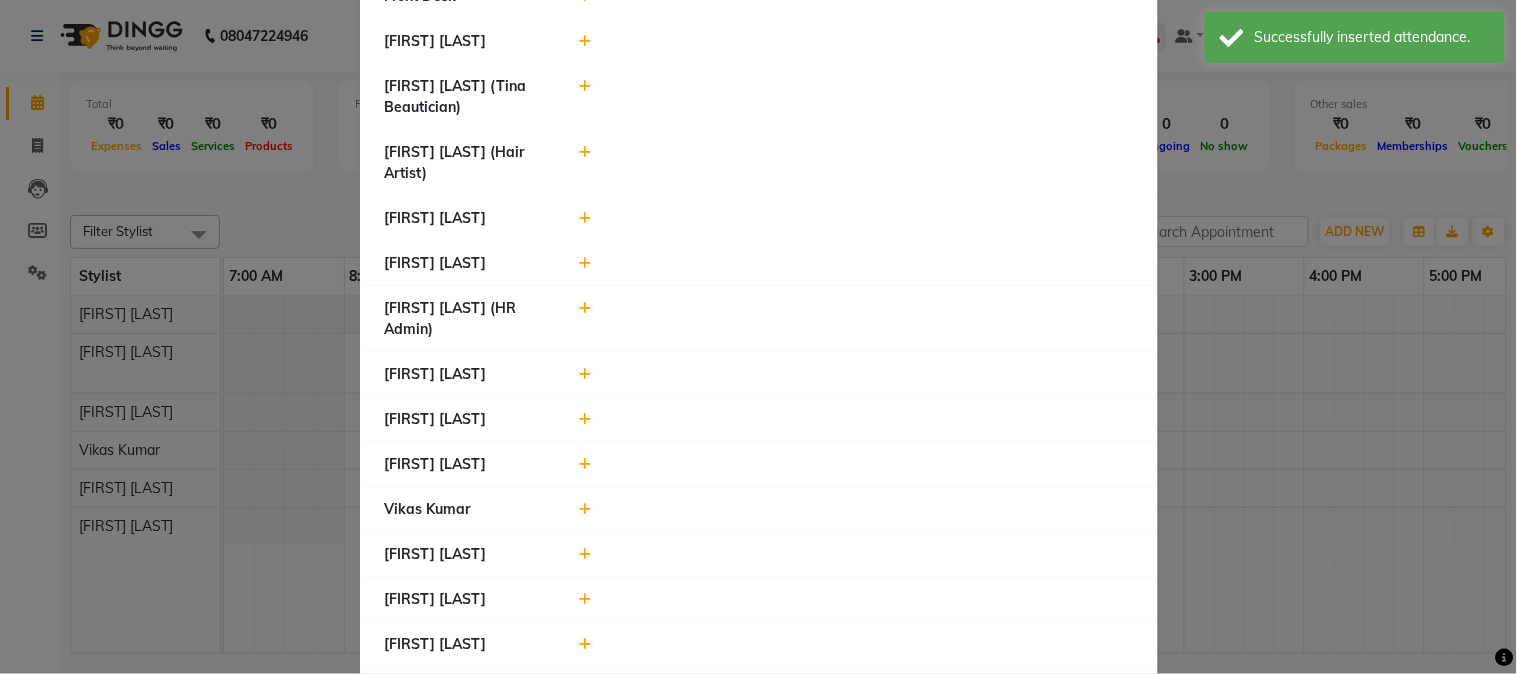 scroll, scrollTop: 888, scrollLeft: 0, axis: vertical 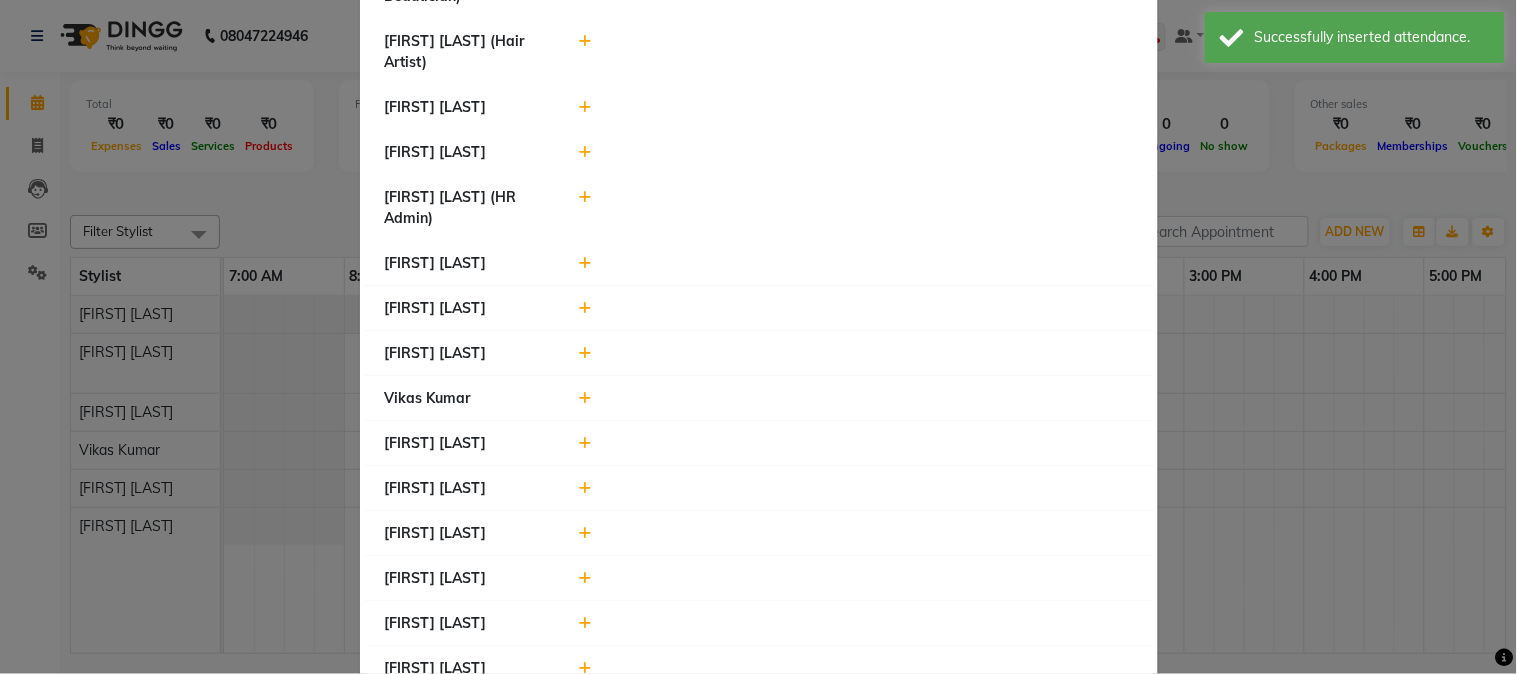 click 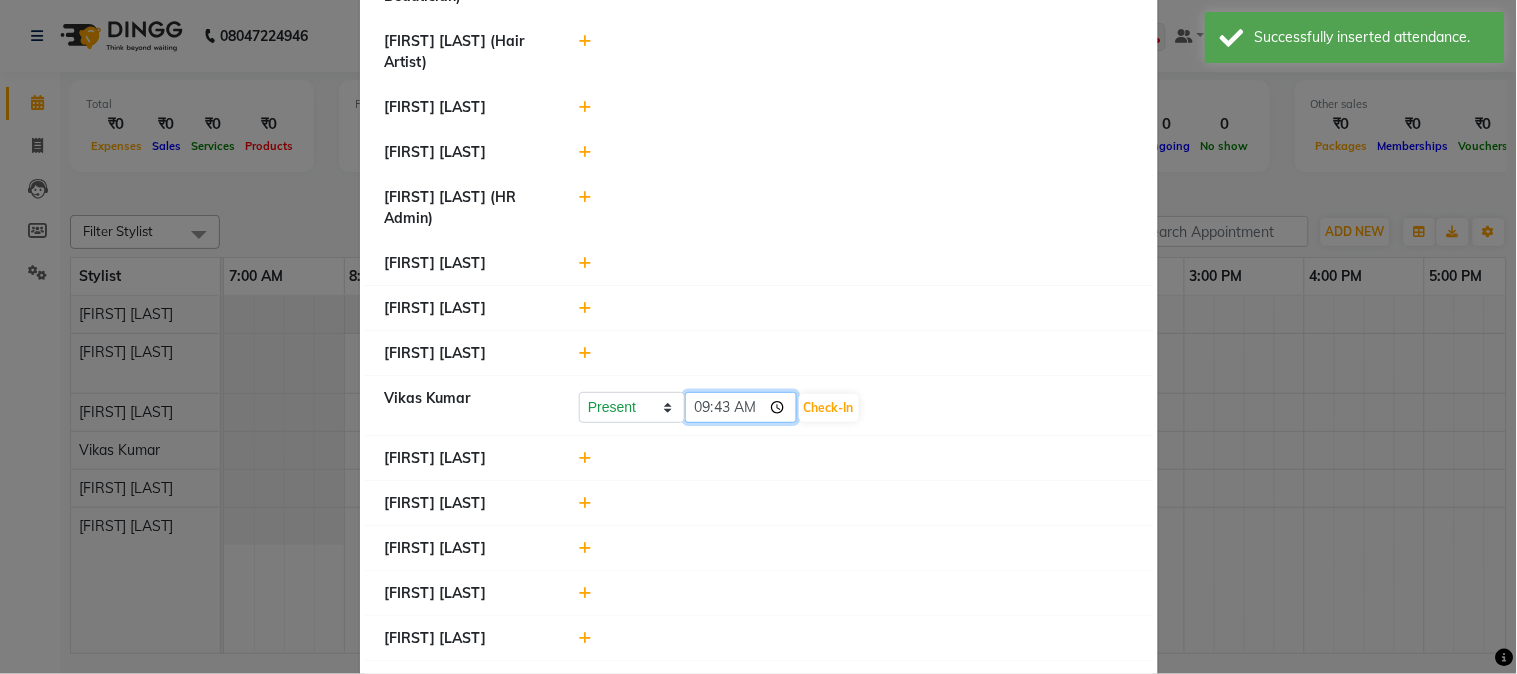 click on "09:43" 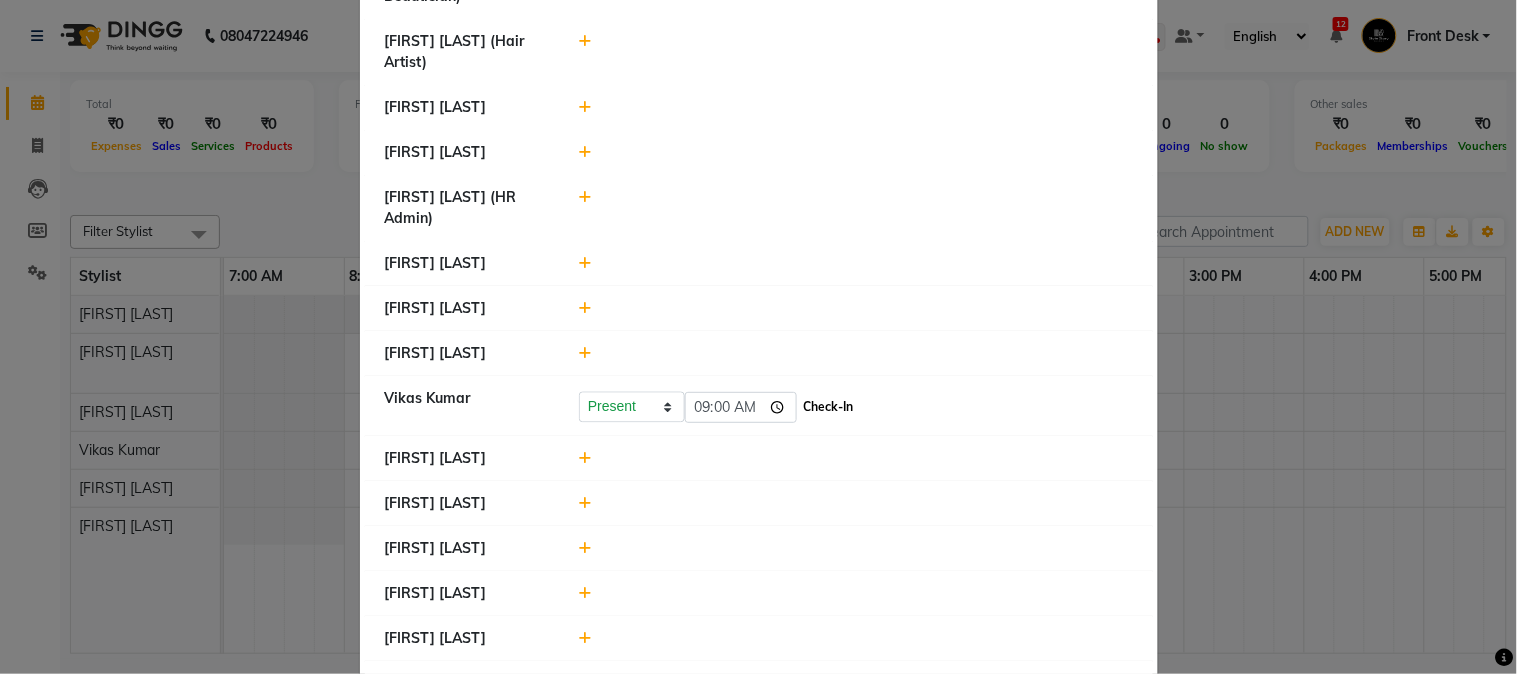 type on "09:00" 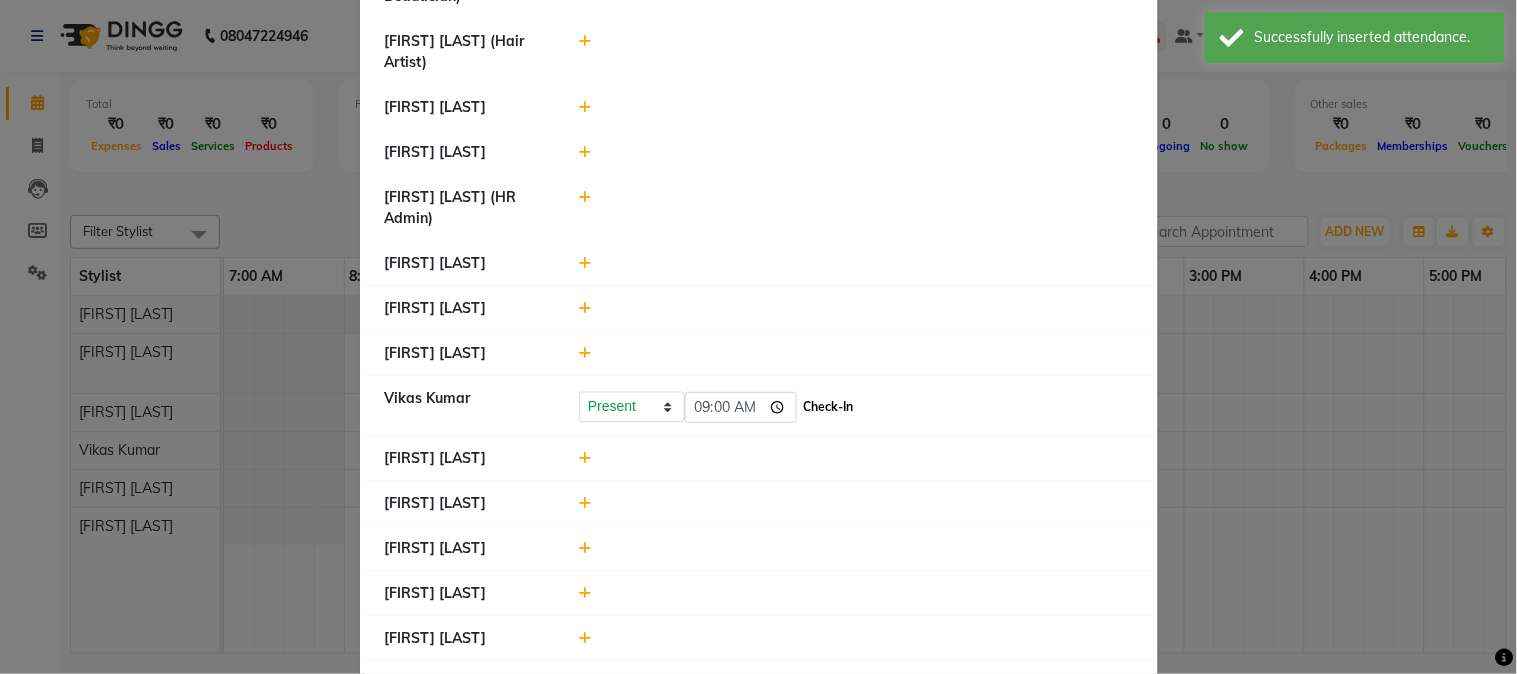 click on "Check-In" 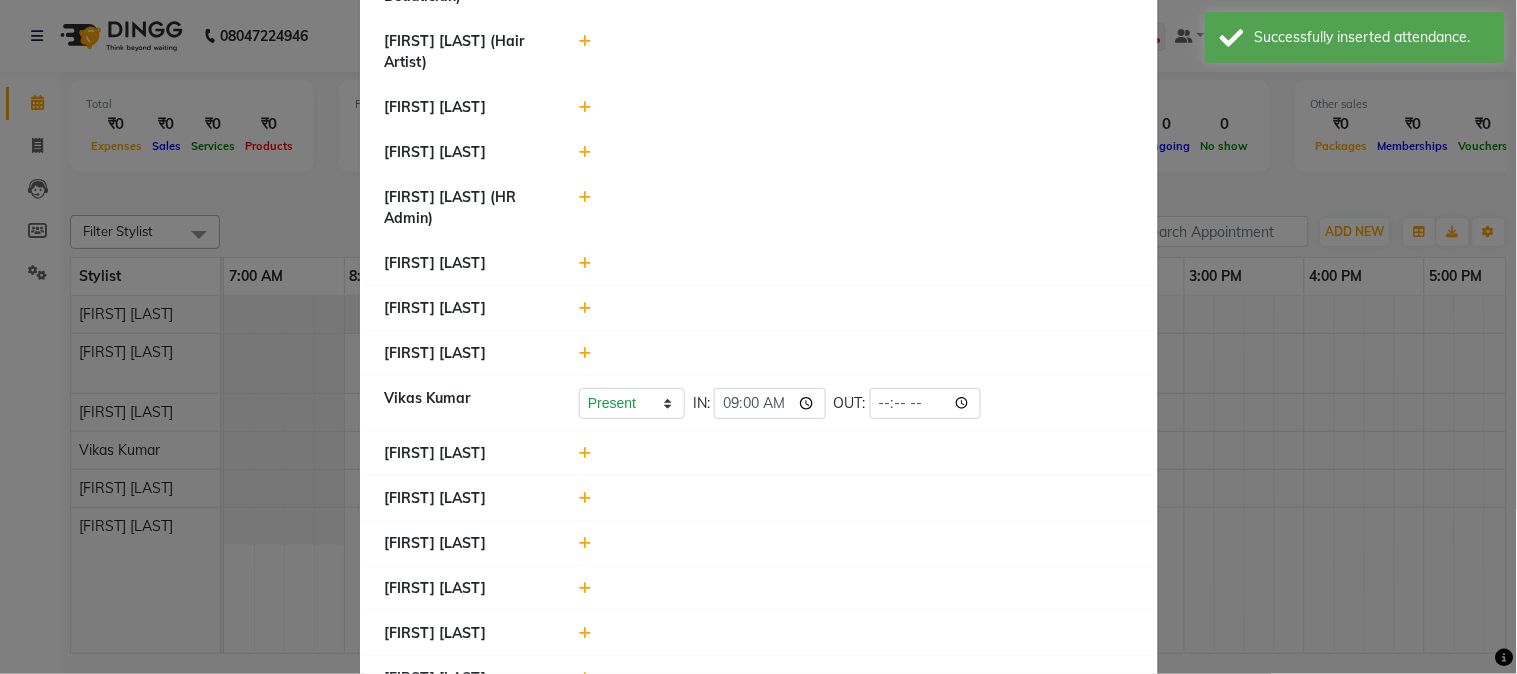 click on "Attendance ×  [FIRST] [LAST] Inventory Manager   [FIRST] [LAST] HR Manager   [FIRST] [LAST]   [FIRST] [LAST] Accountant   [FIRST] [LAST] Front Desk   [FIRST] [LAST] Front Desk   Present   Absent   Late   Half Day   Weekly Off  IN:  09:09 OUT:   [FIRST] [LAST]   [FIRST] [LAST]    [FIRST] [LAST]   [FIRST] [LAST]   Present   Absent   Late   Half Day   Weekly Off  IN:  09:11 OUT:   [FIRST] [LAST]   [FIRST] [LAST] Senior Accountant   Front Desk   [FIRST] [LAST]    [FIRST] [LAST] (Tina Beautician)   [FIRST] [LAST] (Hair Artist)   [FIRST] [LAST]   [FIRST] [LAST]    [FIRST] [LAST] (HR Admin)   [FIRST] [LAST]   [FIRST] [LAST]   [FIRST] [LAST]   [FIRST] [LAST]   Present   Absent   Late   Half Day   Weekly Off  IN:  09:00 OUT:   [FIRST] [LAST]   [FIRST] [LAST]   [FIRST] [LAST]   [FIRST] [LAST]   [FIRST] [LAST]   [FIRST] [LAST]" 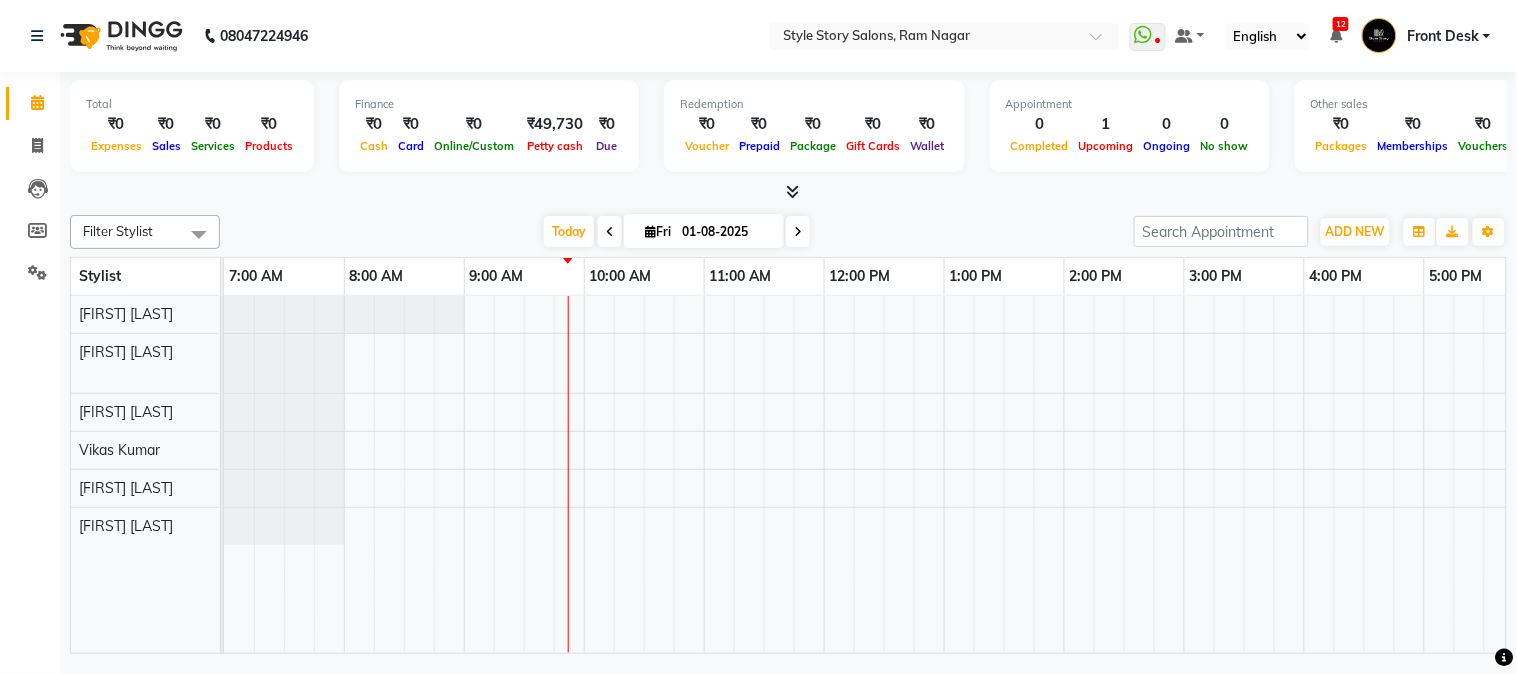 scroll, scrollTop: 0, scrollLeft: 74, axis: horizontal 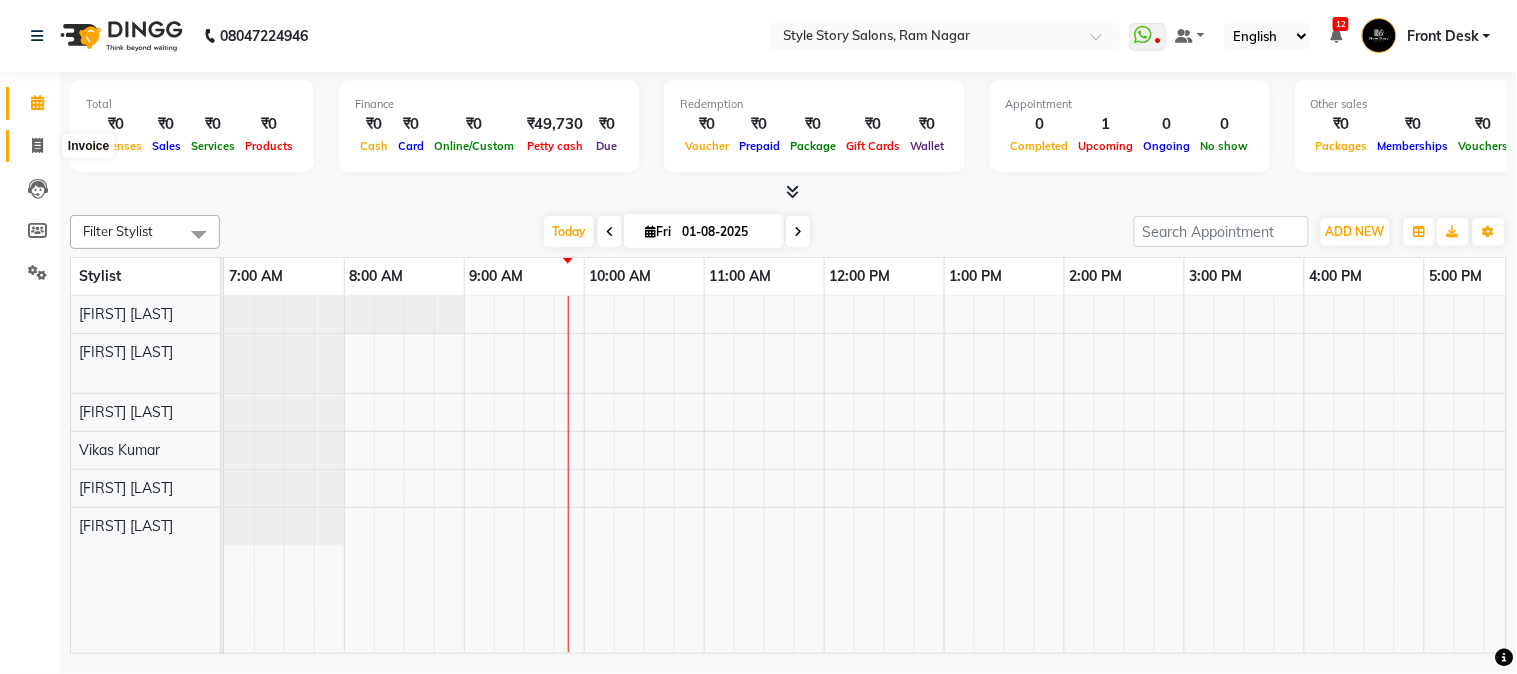 click 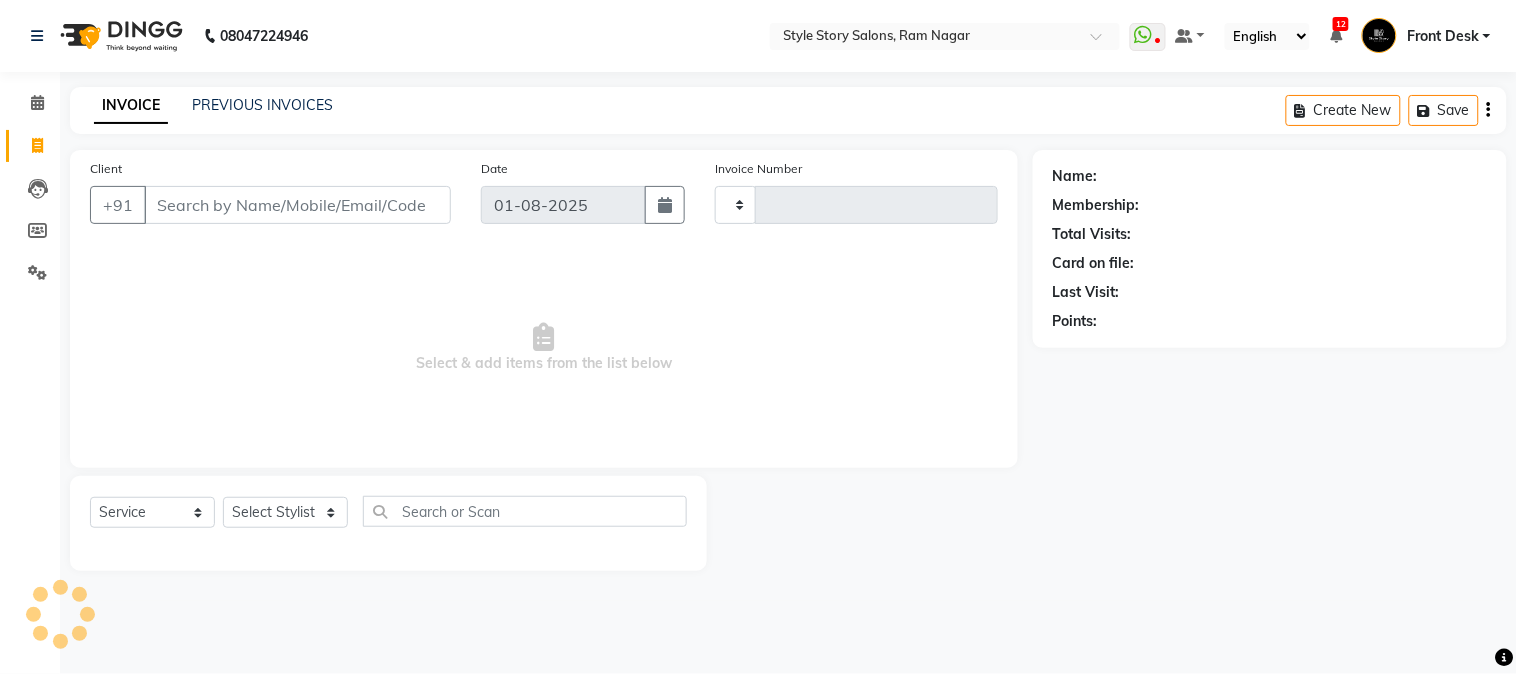 type on "1203" 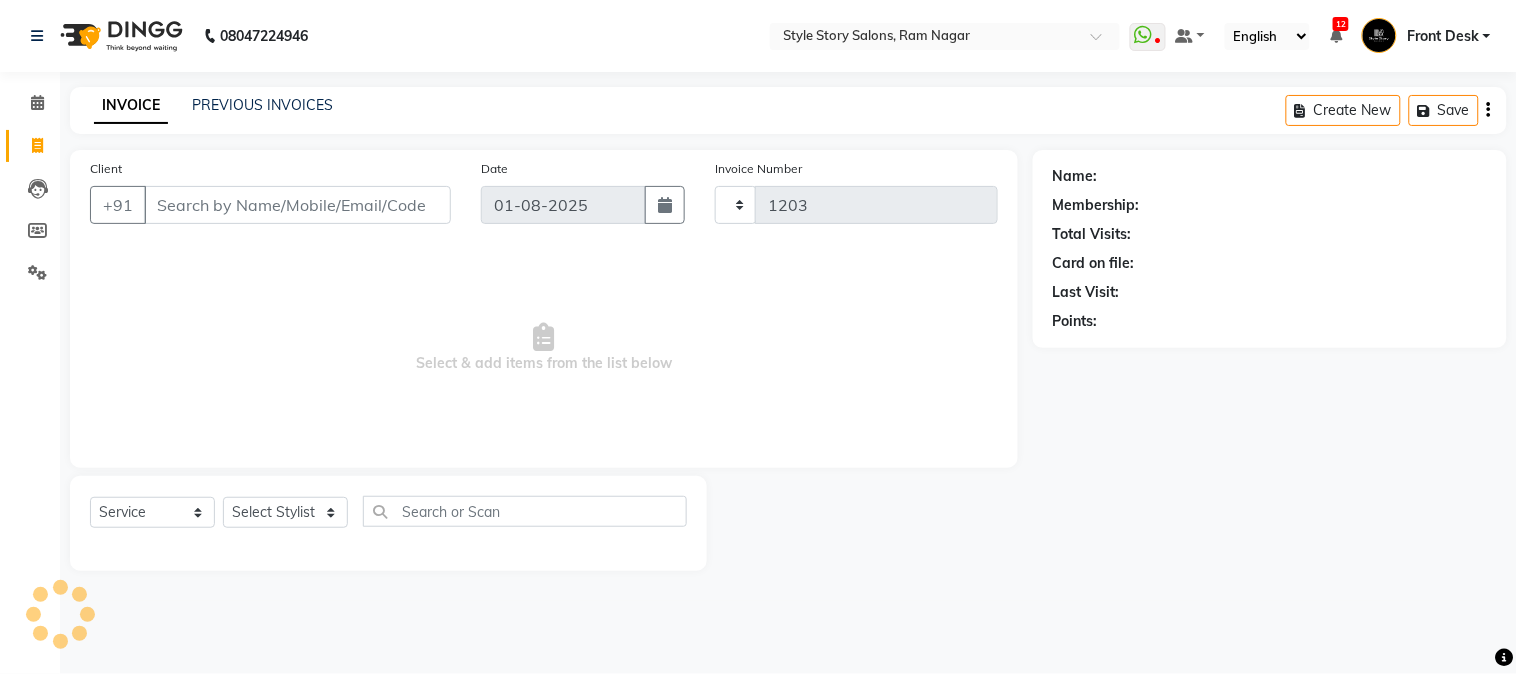 select on "6249" 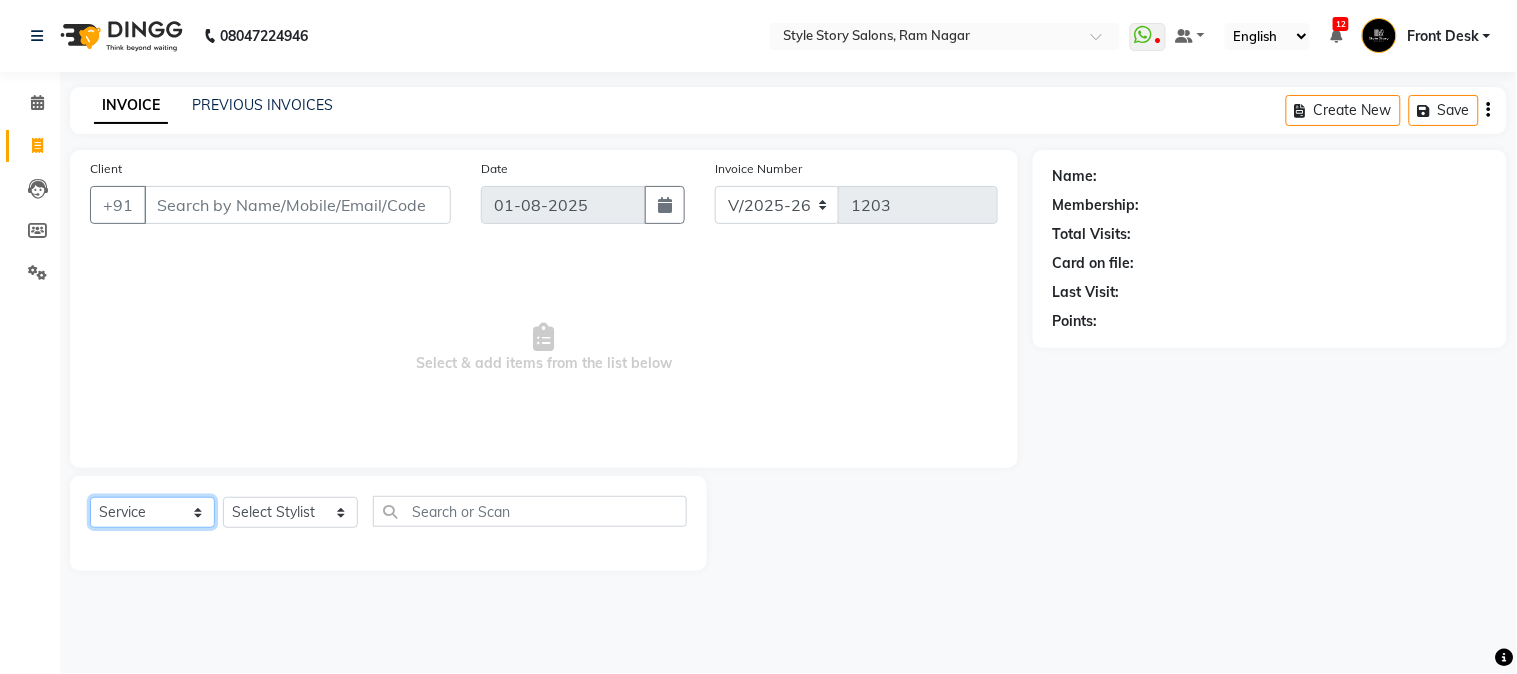 click on "Select  Service  Product  Membership  Package Voucher Prepaid Gift Card" 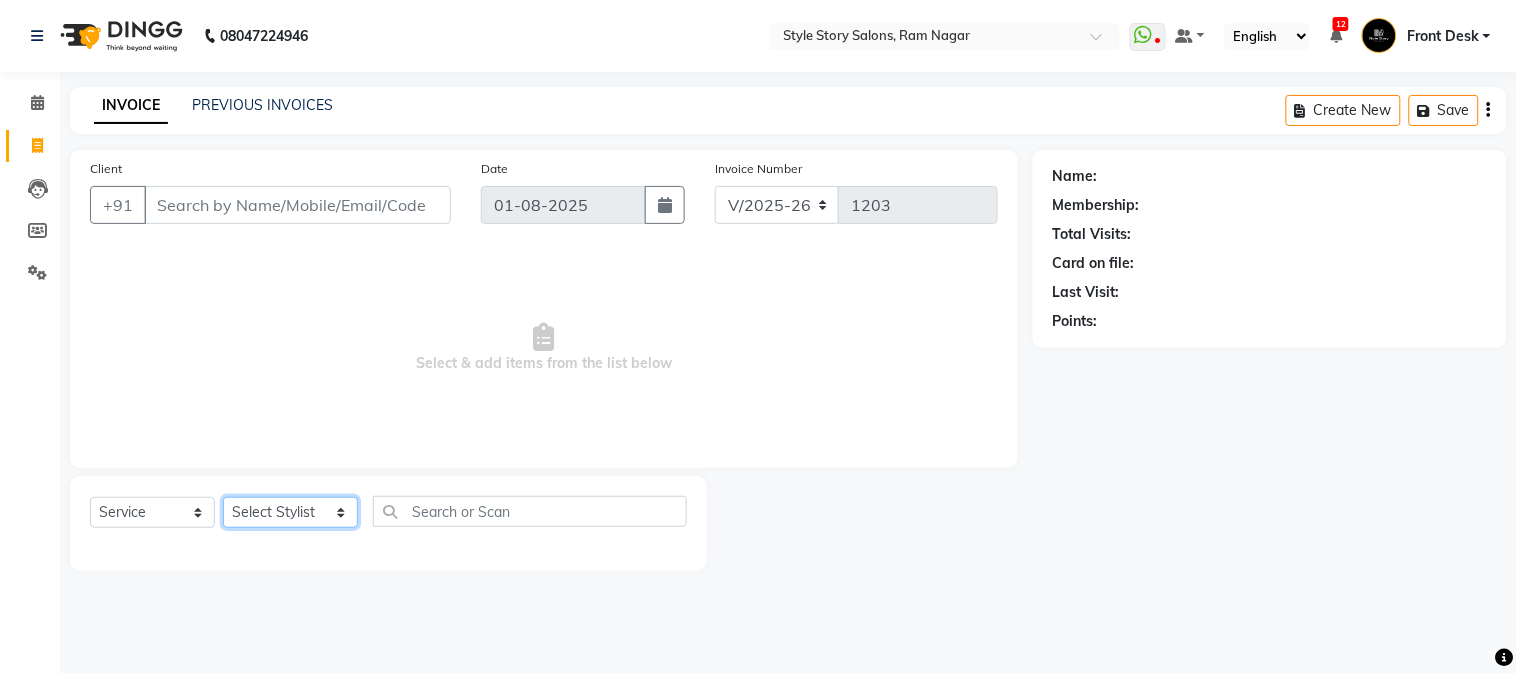 click on "Select Stylist [FIRST] [LAST] [FIRST] [LAST] [FIRST] [LAST] Front Desk [FIRST] [LAST] [FIRST] [LAST] Front Desk [FIRST] [LAST] Front Desk [FIRST] [LAST]  [FIRST] [LAST] Senior Accountant [FIRST] [LAST] [FIRST] [LAST] Inventory Manager [FIRST] [LAST] (HR Admin) [FIRST] [LAST] (Hair Artist) [FIRST] [LAST] [FIRST] [LAST]  [FIRST] [LAST] [FIRST] [LAST] [FIRST] [LAST] [FIRST] [LAST] [FIRST] [LAST] [FIRST] [LAST] [FIRST] [LAST] [FIRST] [LAST] [FIRST] [LAST] [FIRST] [LAST] [FIRST] [LAST] [FIRST] [LAST] [FIRST] [LAST] [FIRST] [LAST] [FIRST] [LAST] [FIRST] [LAST] [FIRST] [LAST]" 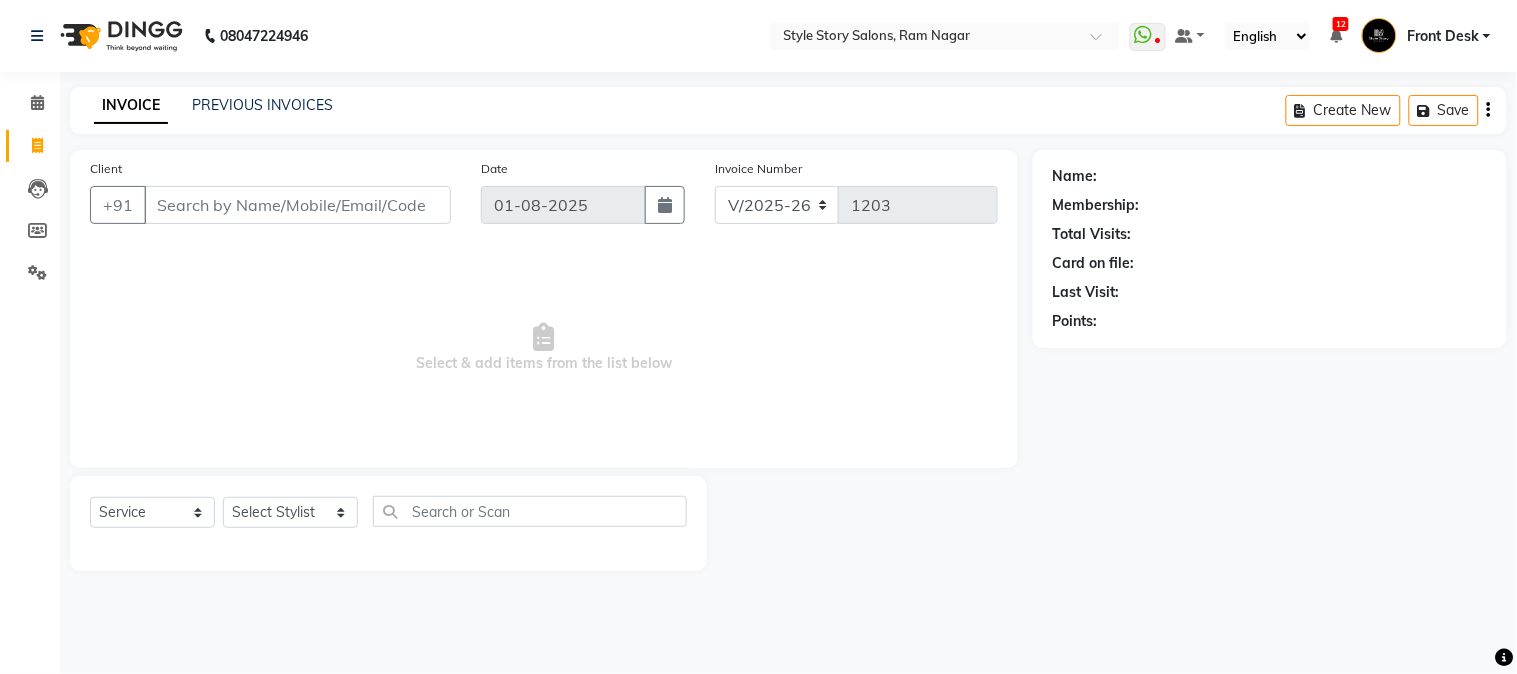 click on "Select  Service  Product  Membership  Package Voucher Prepaid Gift Card  Select Stylist [FIRST] [LAST] [FIRST] [LAST] [FIRST] [LAST] Front Desk [FIRST] [LAST] [FIRST] [LAST] Front Desk [FIRST] [LAST] Front Desk [FIRST] [LAST]  [FIRST] [LAST] Senior Accountant [FIRST] [LAST] [FIRST] [LAST] Inventory Manager [FIRST] [LAST] (HR Admin) [FIRST] [LAST] (Hair Artist) [FIRST] [LAST] [FIRST] [LAST]  [FIRST] [LAST] [FIRST] [LAST] [FIRST] [LAST] [FIRST] [LAST] [FIRST] [LAST] [FIRST] [LAST] [FIRST] [LAST] [FIRST] [LAST] [FIRST] [LAST] [FIRST] [LAST] [FIRST] [LAST] [FIRST] [LAST] [FIRST] [LAST] [FIRST] [LAST] [FIRST] [LAST] [FIRST] [LAST]" 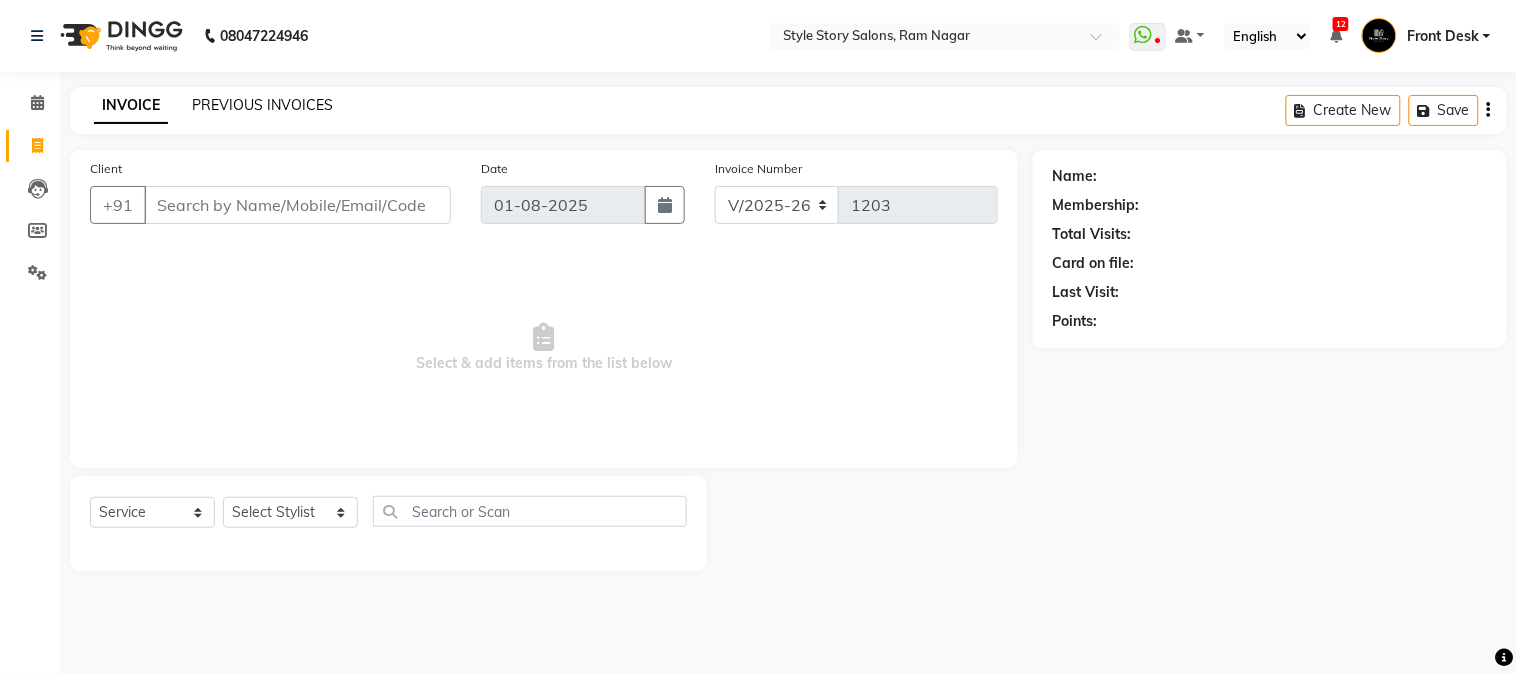 click on "PREVIOUS INVOICES" 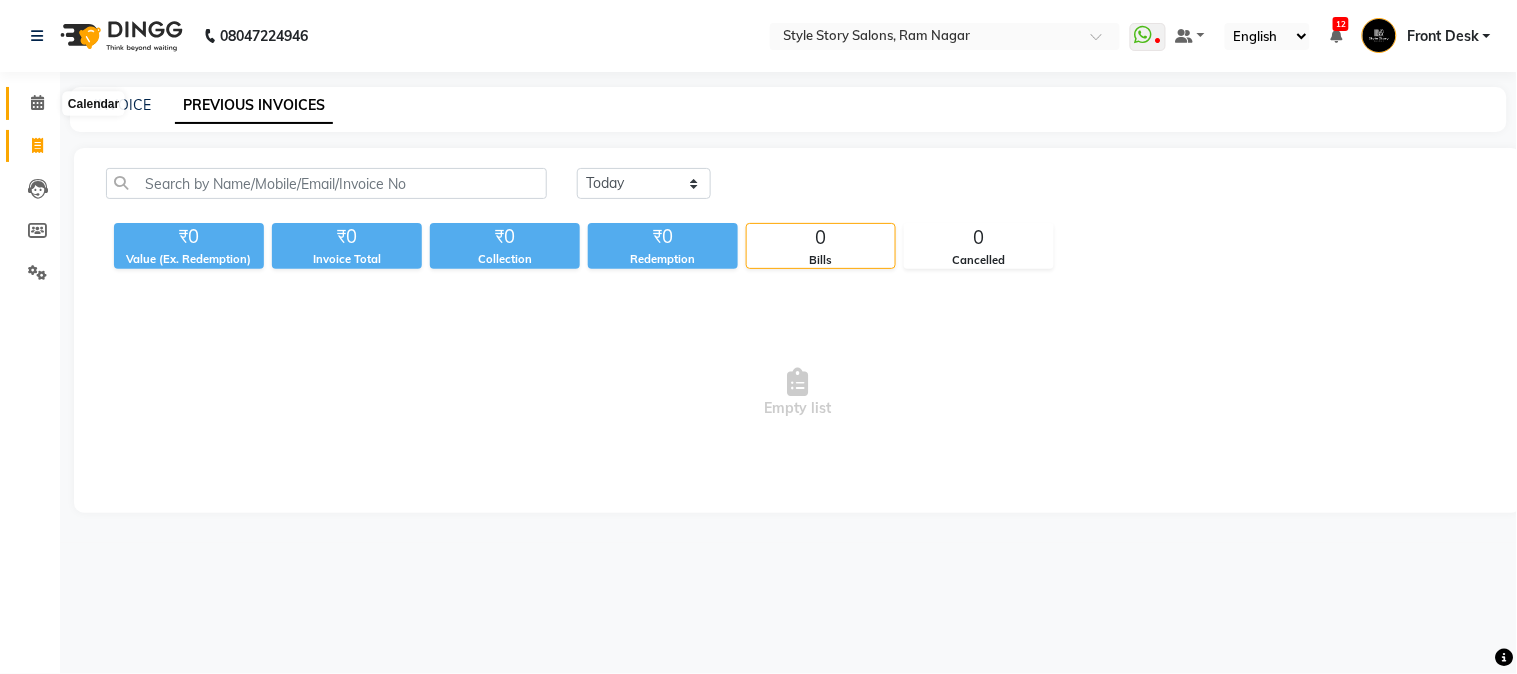 click 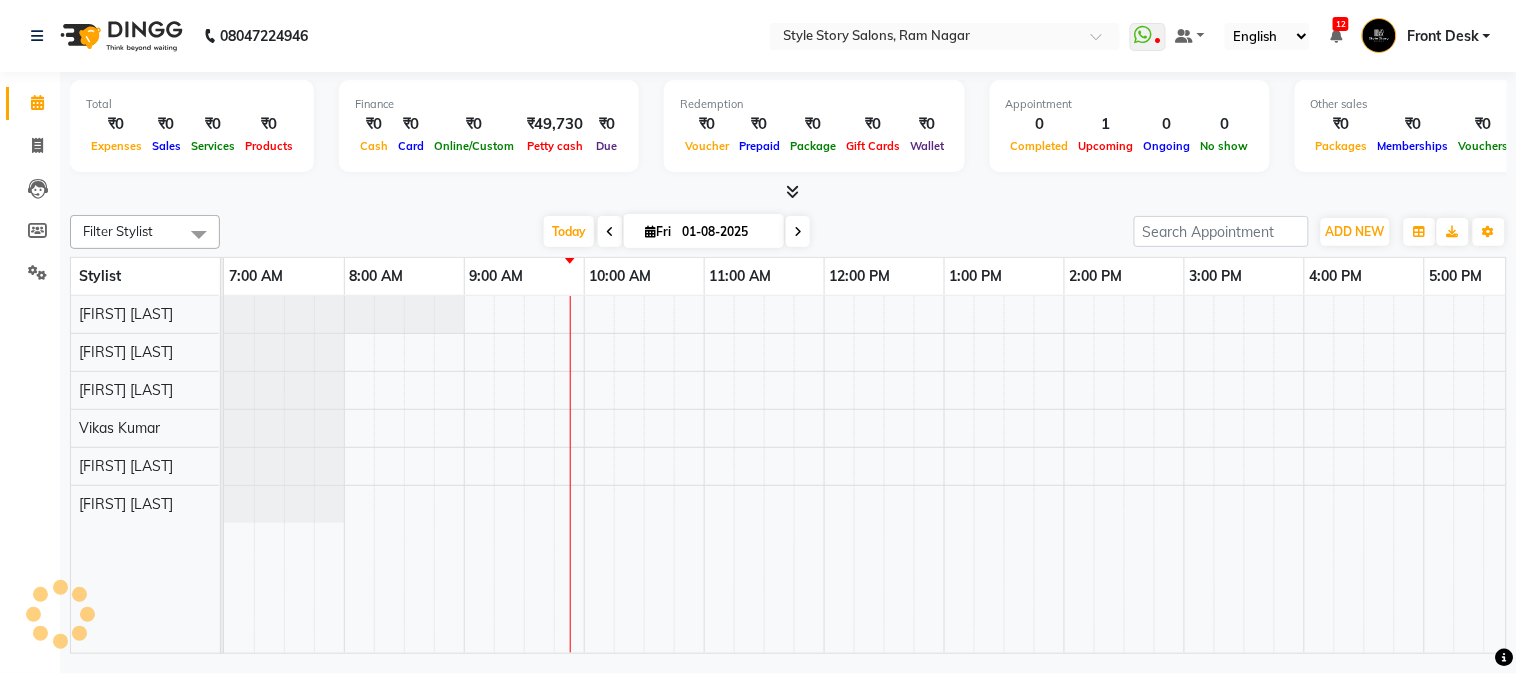 scroll, scrollTop: 0, scrollLeft: 0, axis: both 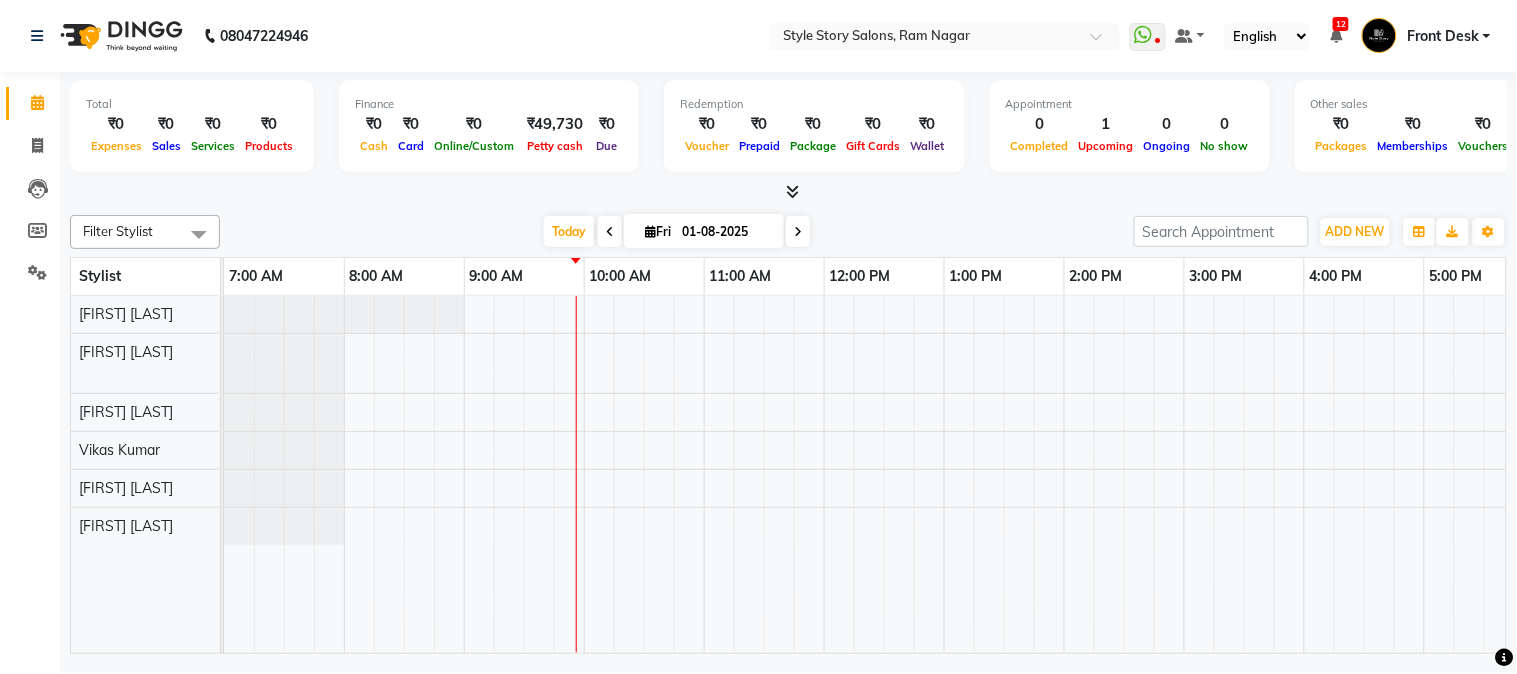 drag, startPoint x: 617, startPoint y: 365, endPoint x: 590, endPoint y: 383, distance: 32.449963 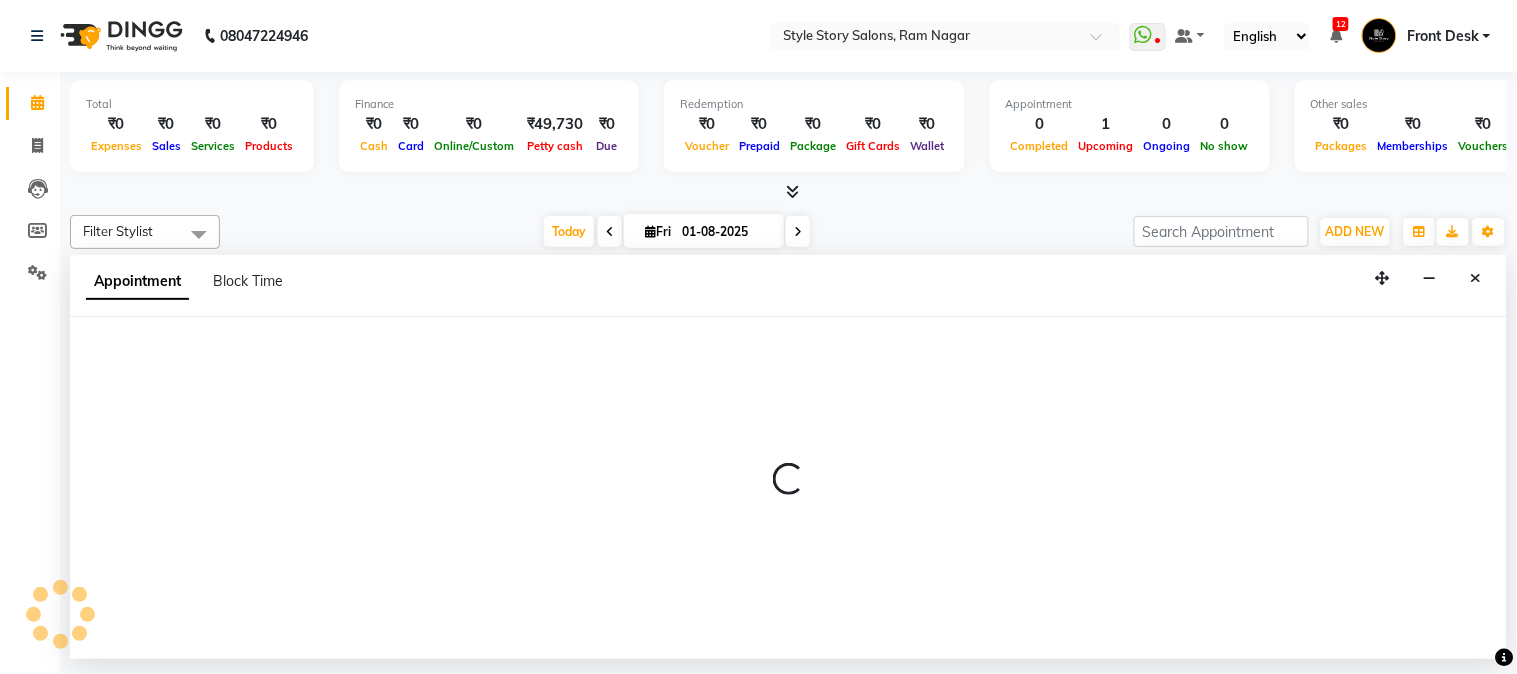 select on "62113" 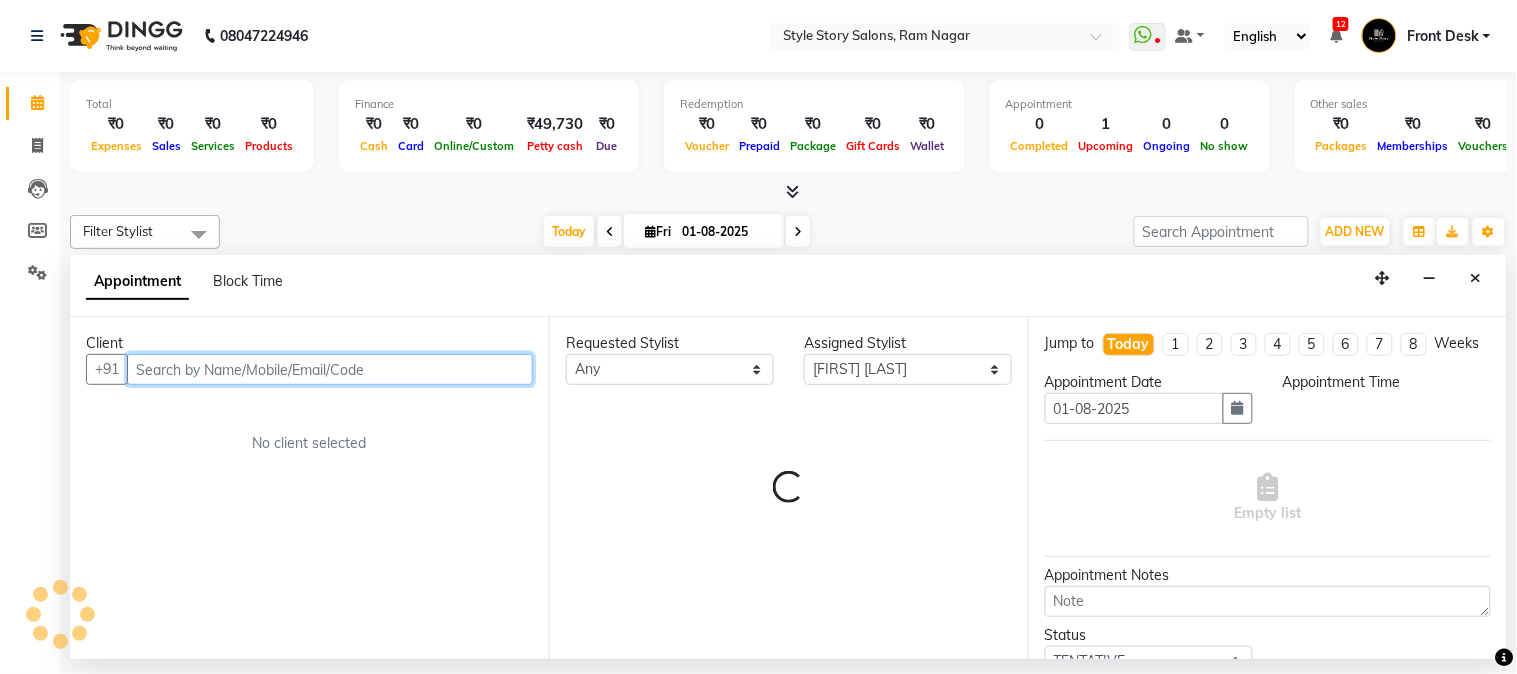 select on "600" 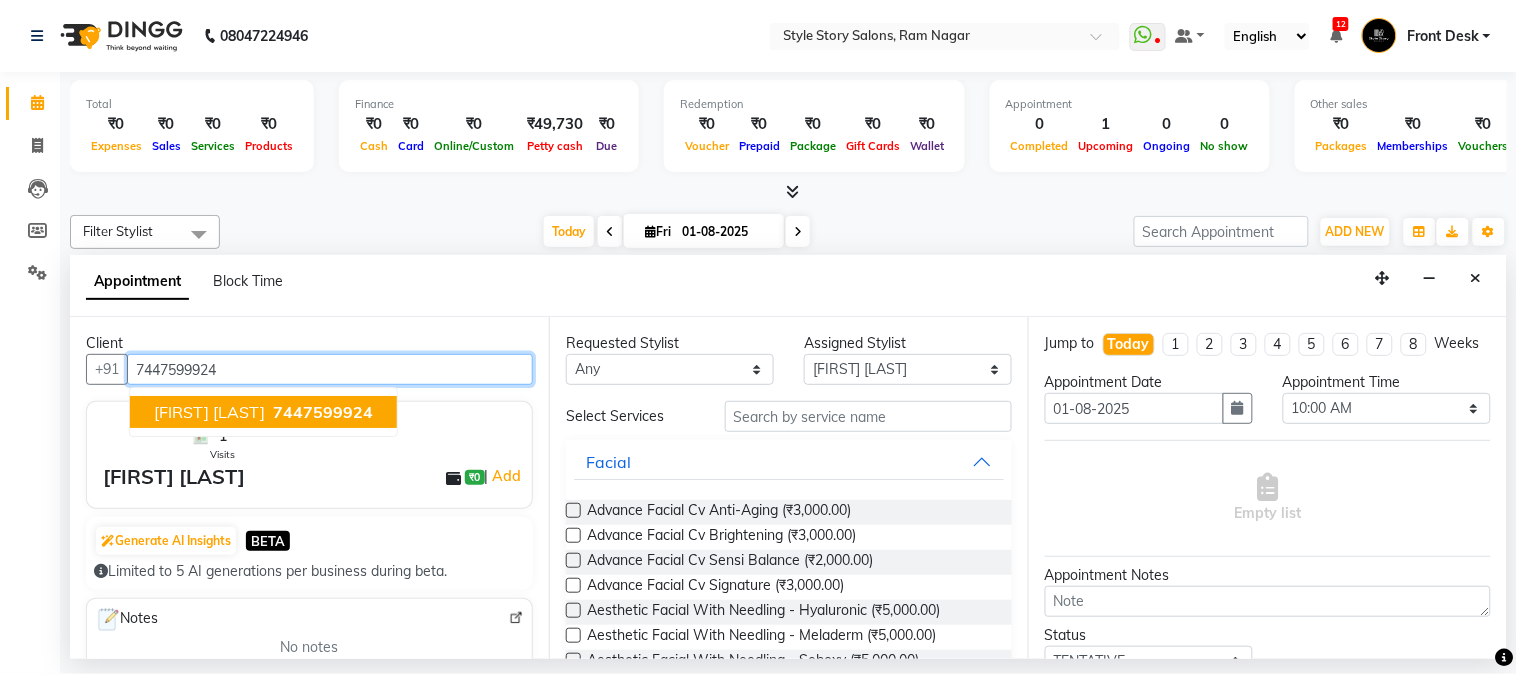 click on "7447599924" at bounding box center [323, 412] 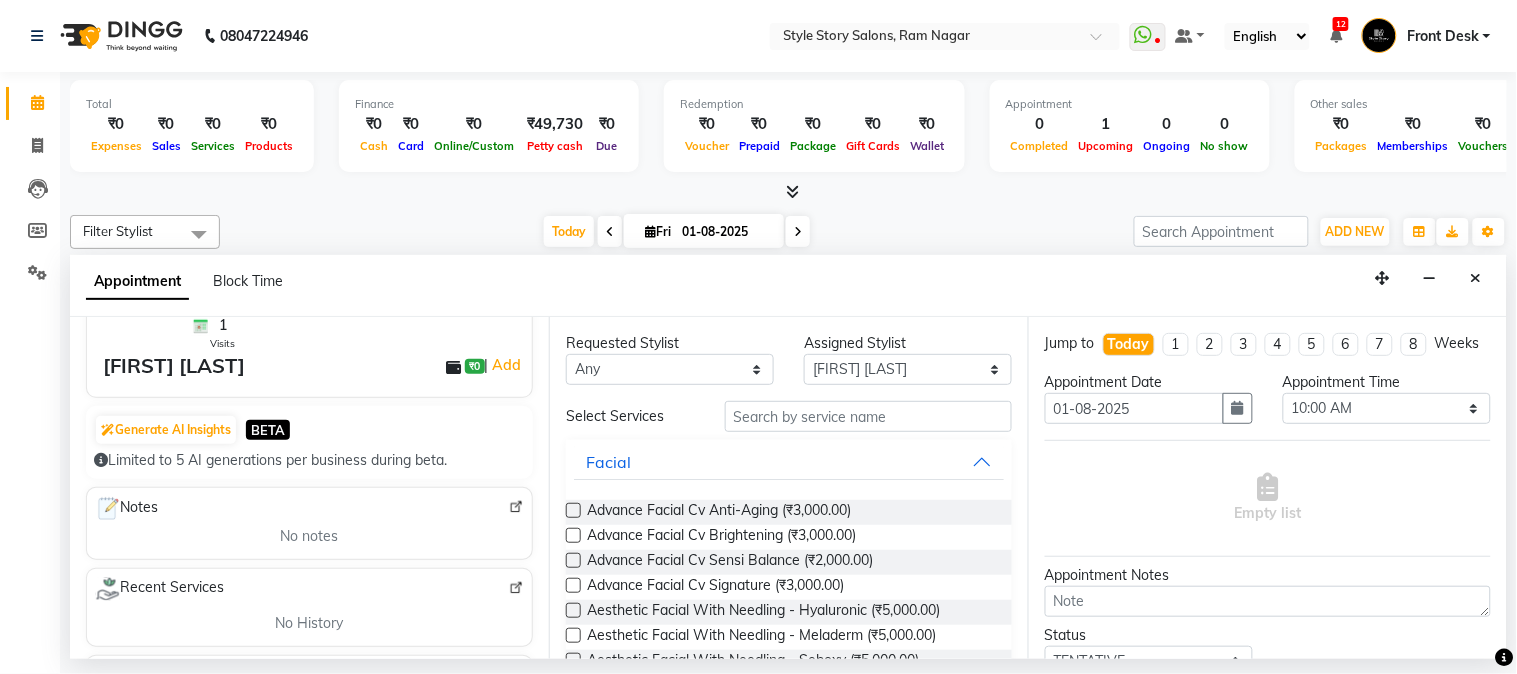 scroll, scrollTop: 0, scrollLeft: 0, axis: both 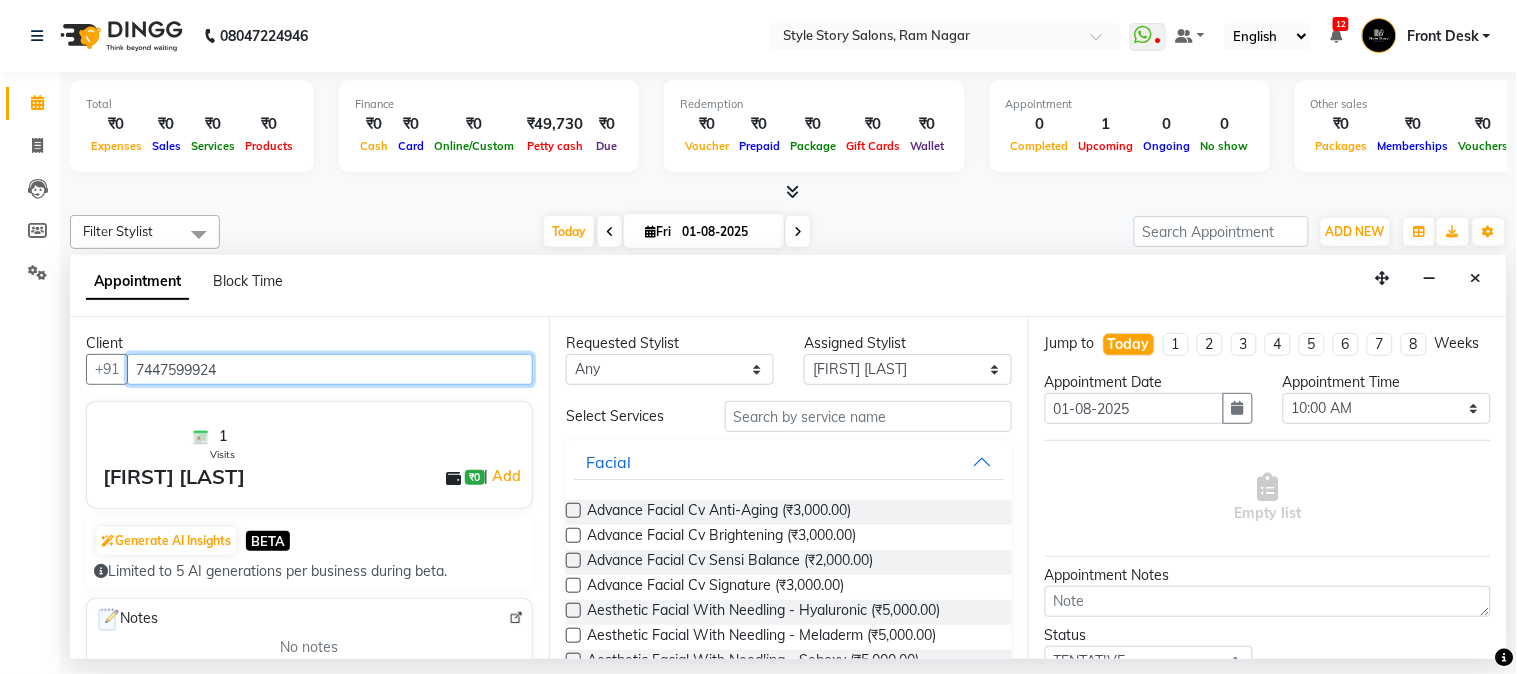 type on "7447599924" 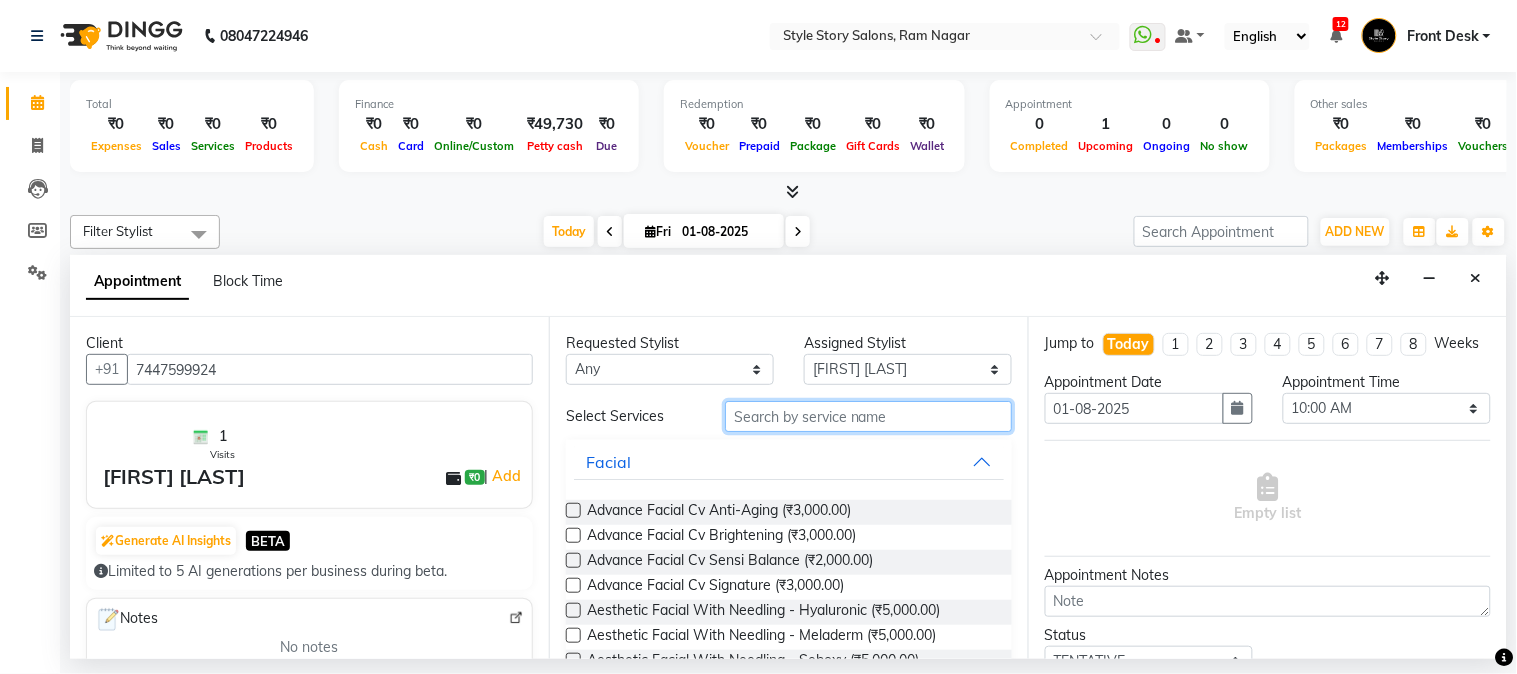 click at bounding box center (868, 416) 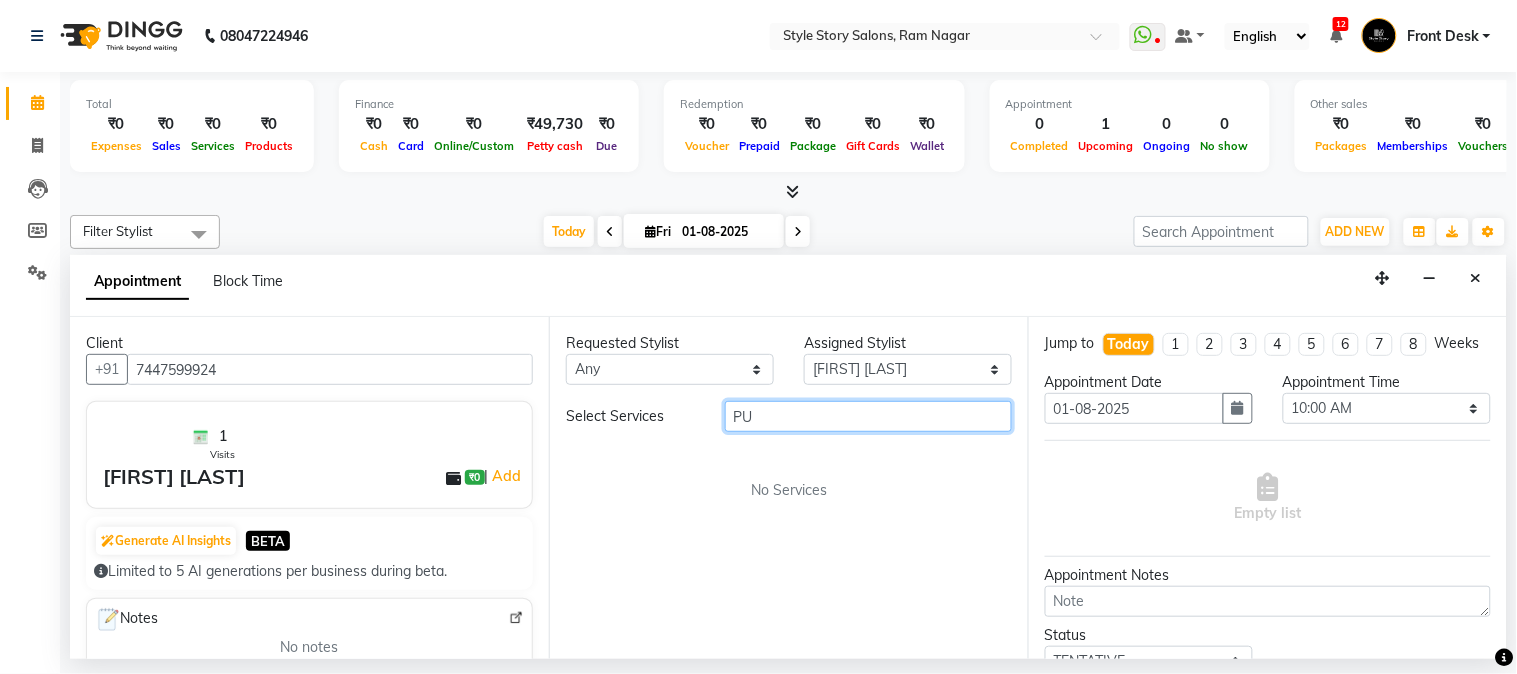 type on "P" 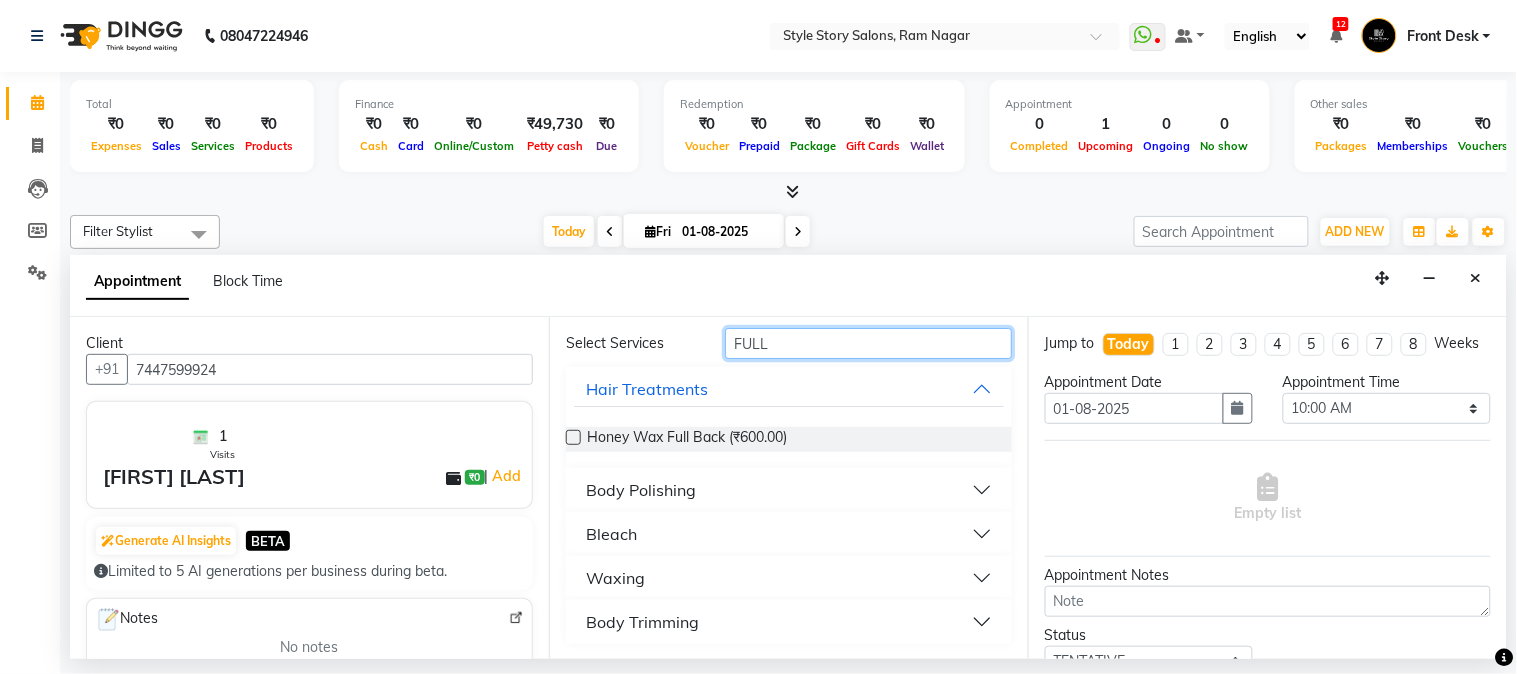 scroll, scrollTop: 0, scrollLeft: 0, axis: both 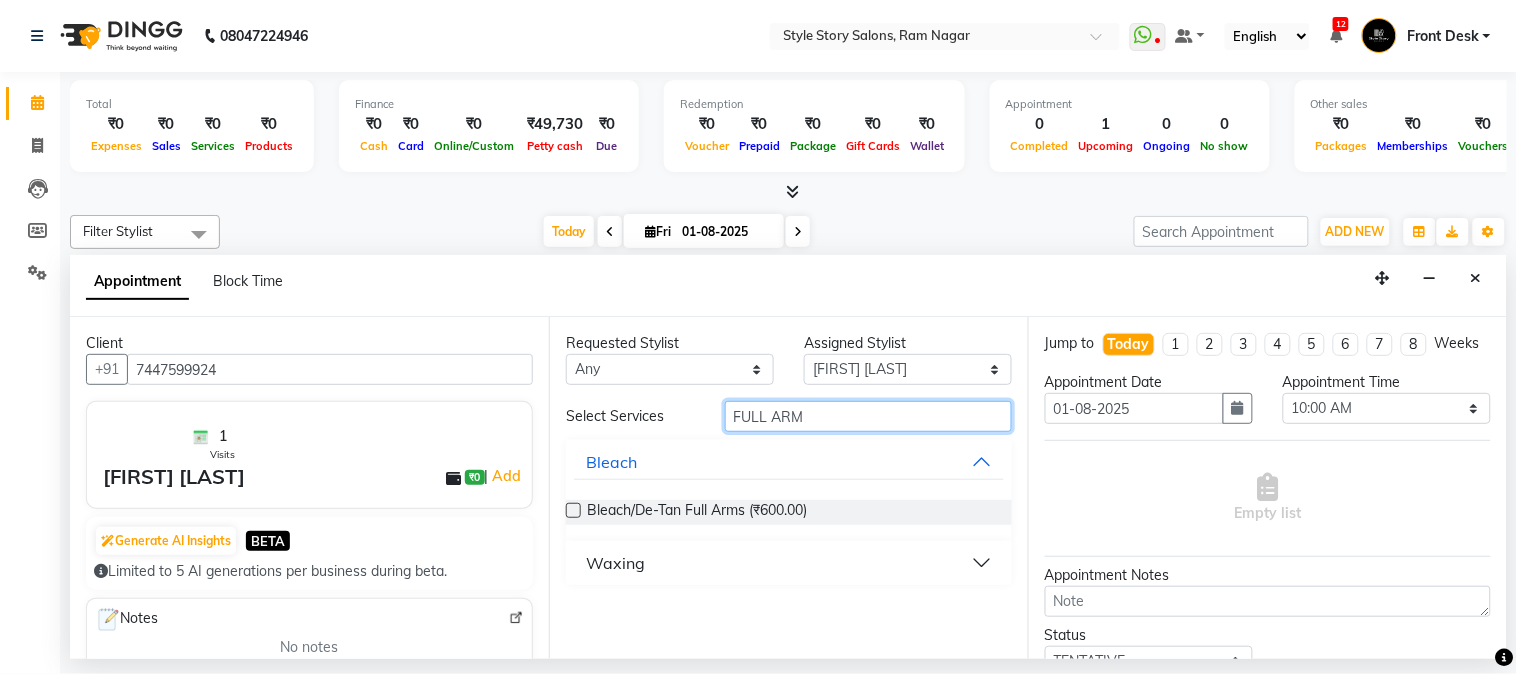 type on "FULL ARM" 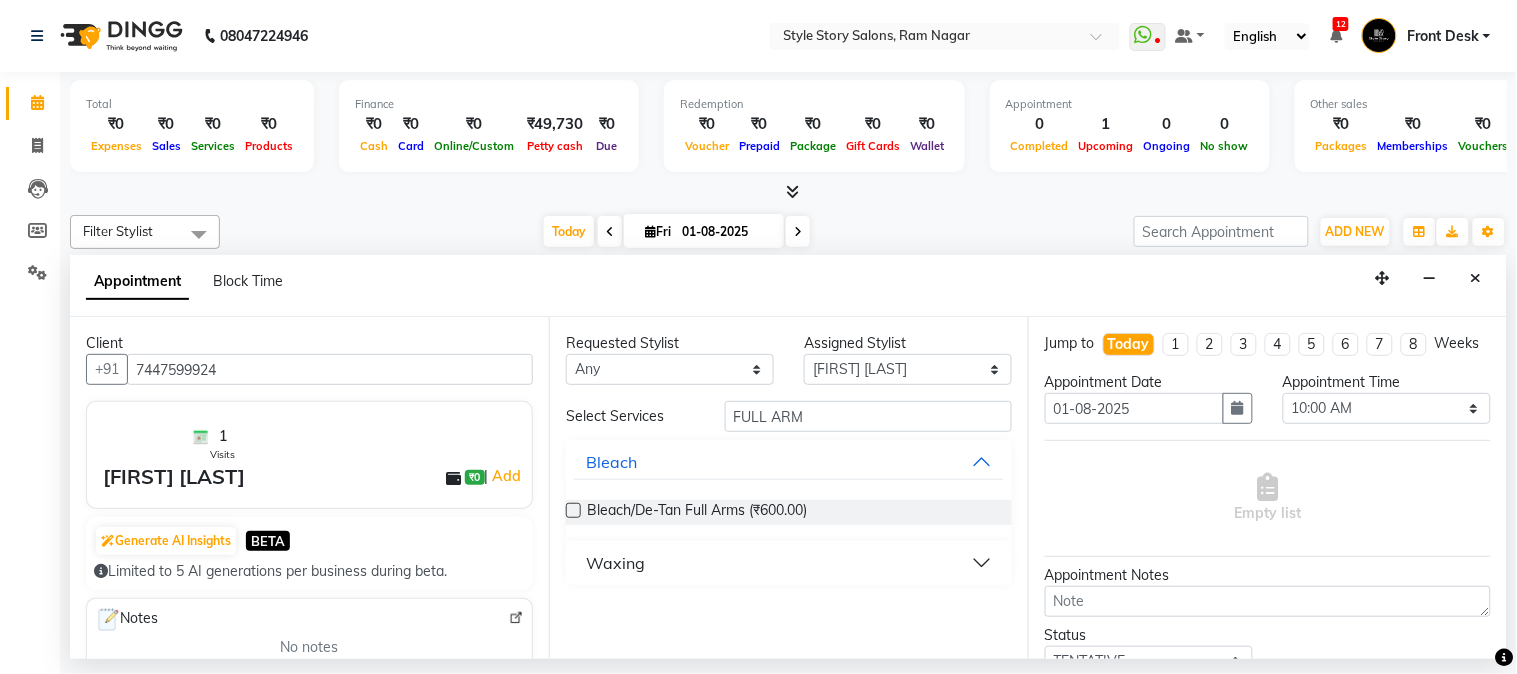 click on "Waxing" at bounding box center [789, 563] 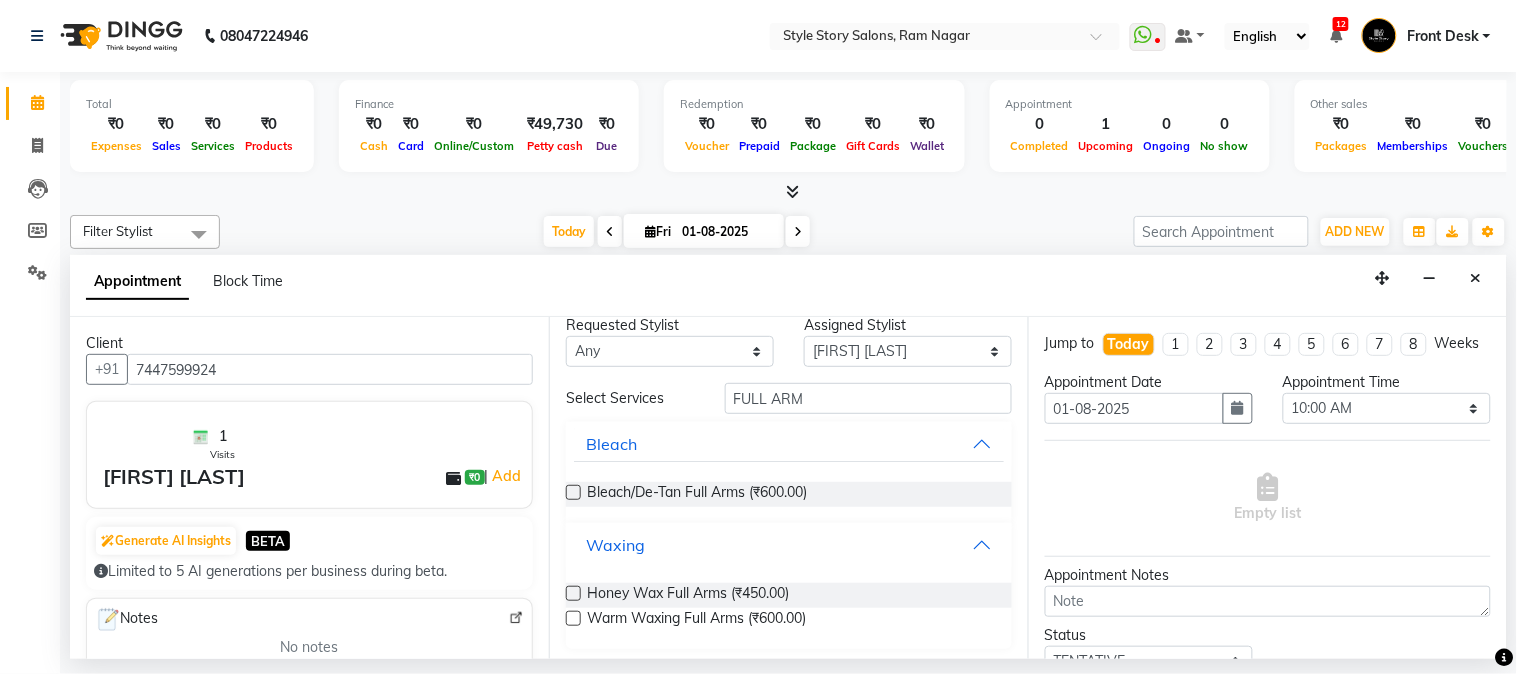 scroll, scrollTop: 23, scrollLeft: 0, axis: vertical 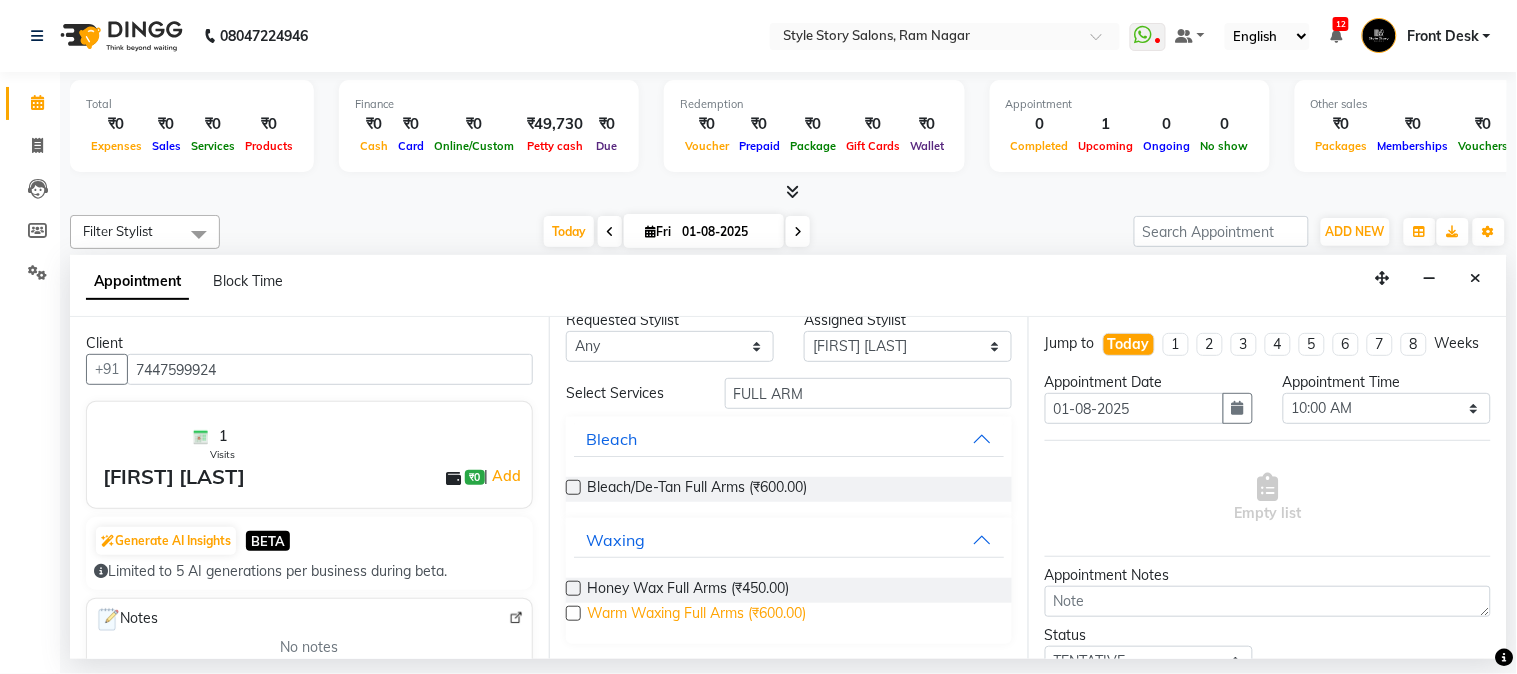 click on "Warm Waxing Full Arms (₹600.00)" at bounding box center (696, 615) 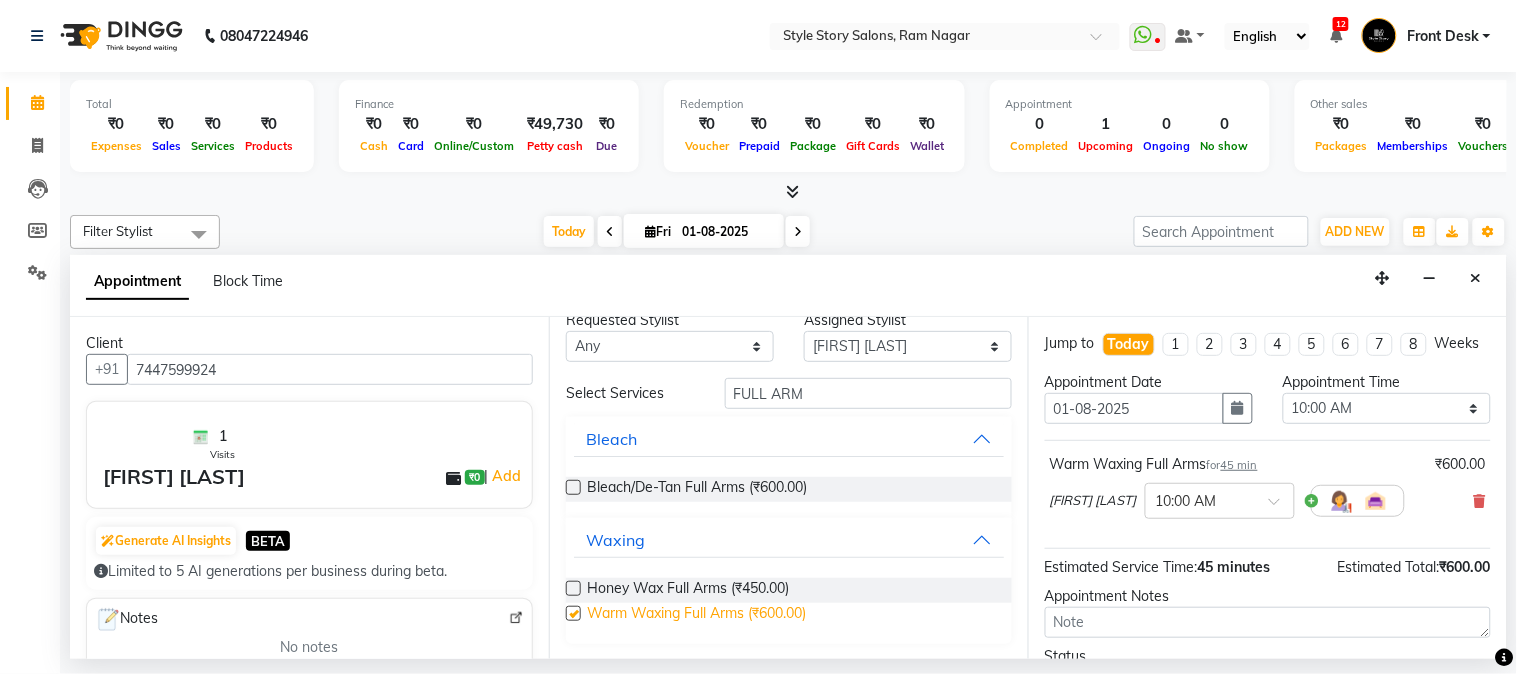 checkbox on "false" 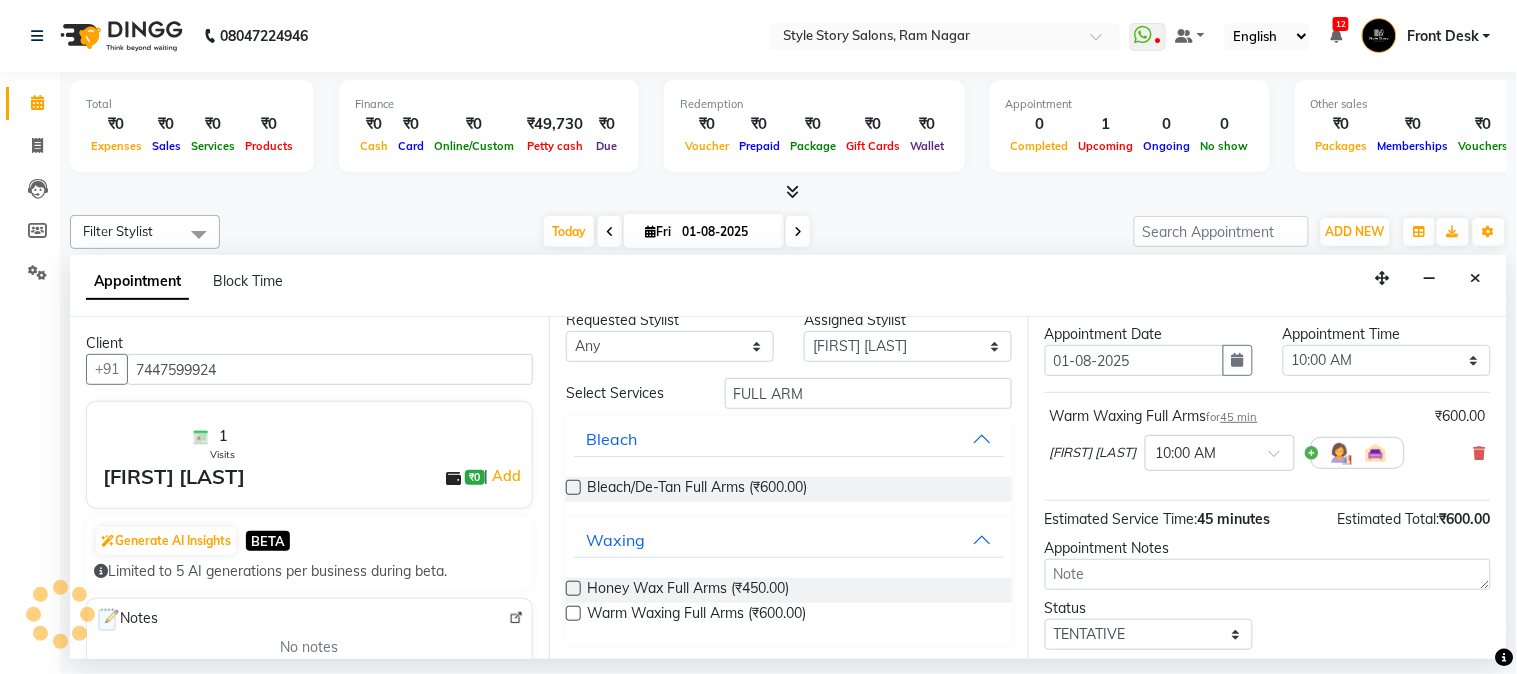 scroll, scrollTop: 0, scrollLeft: 0, axis: both 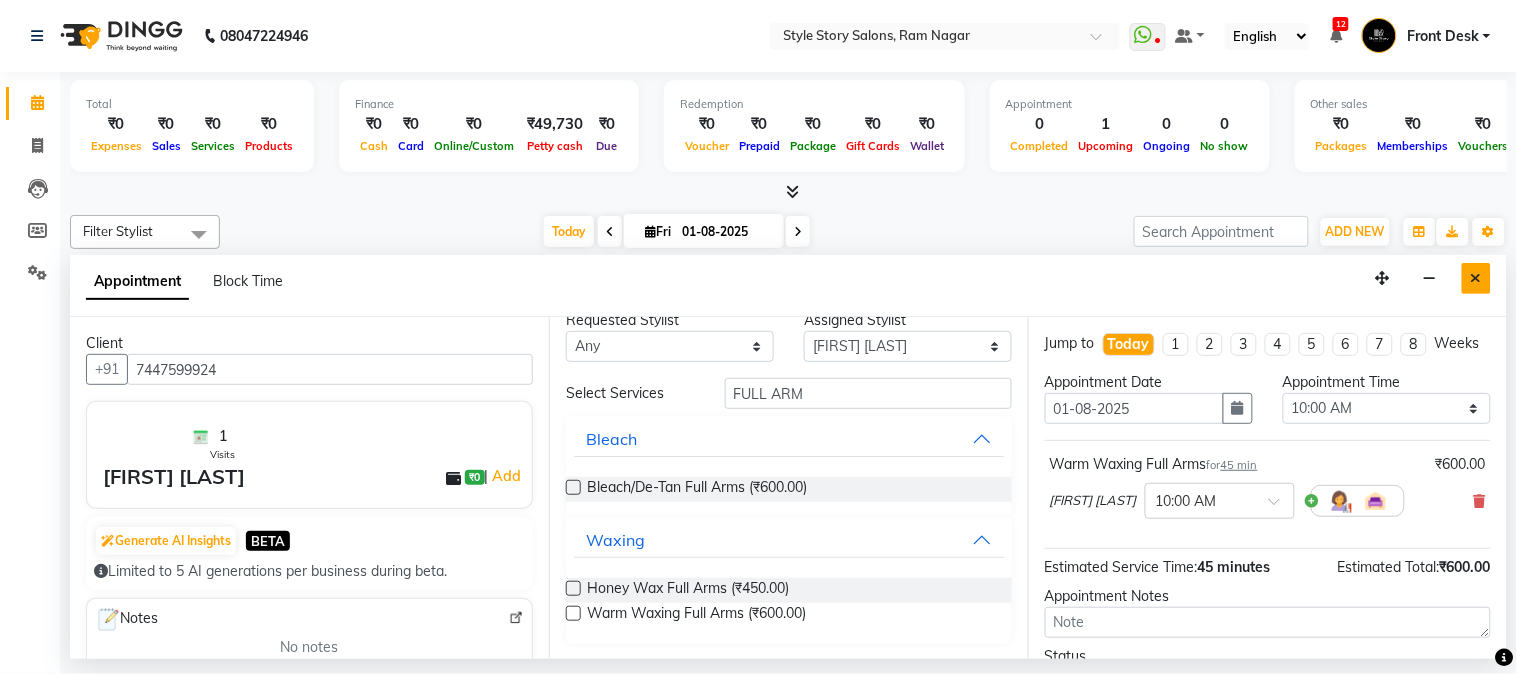 click at bounding box center [1476, 278] 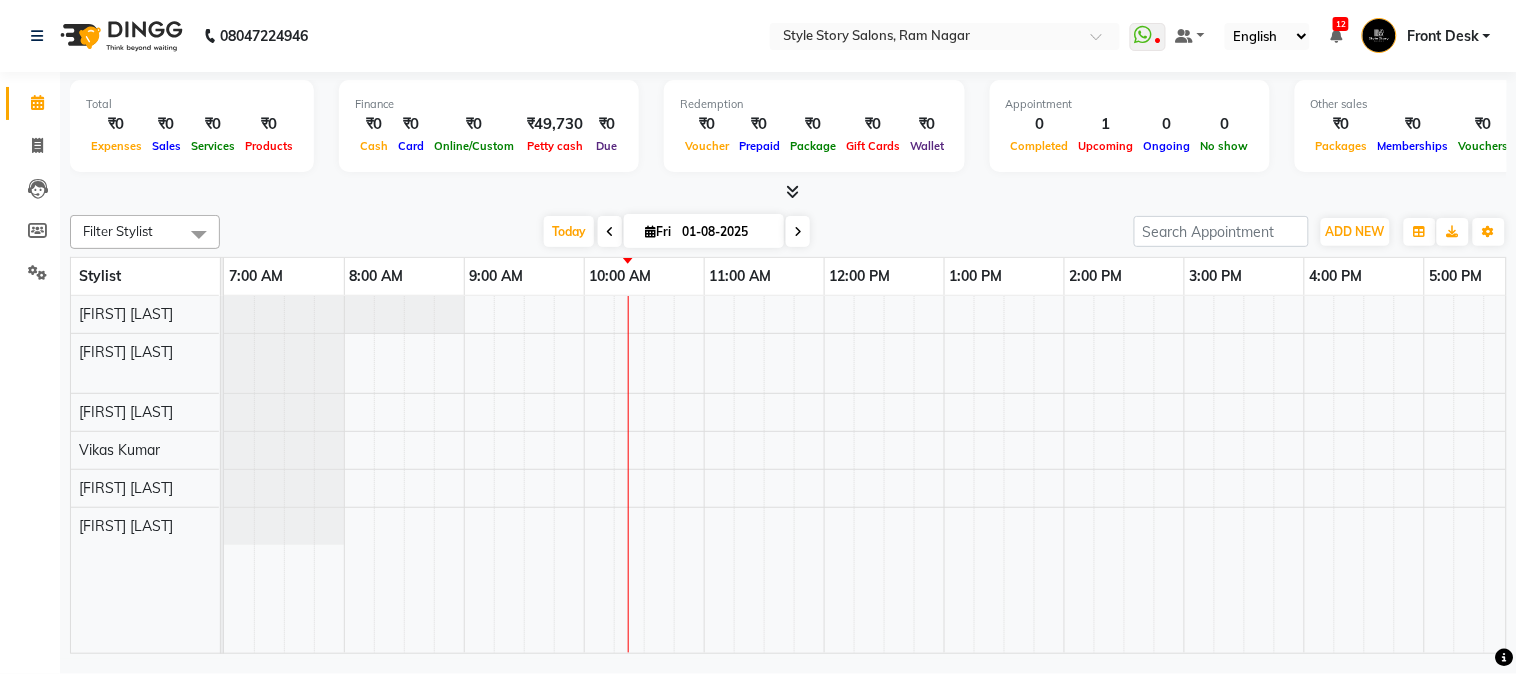 click on "[FIRST] [LAST], TK01, 07:30 PM-08:15 PM, Hair Cut - Master - Female" at bounding box center [1184, 475] 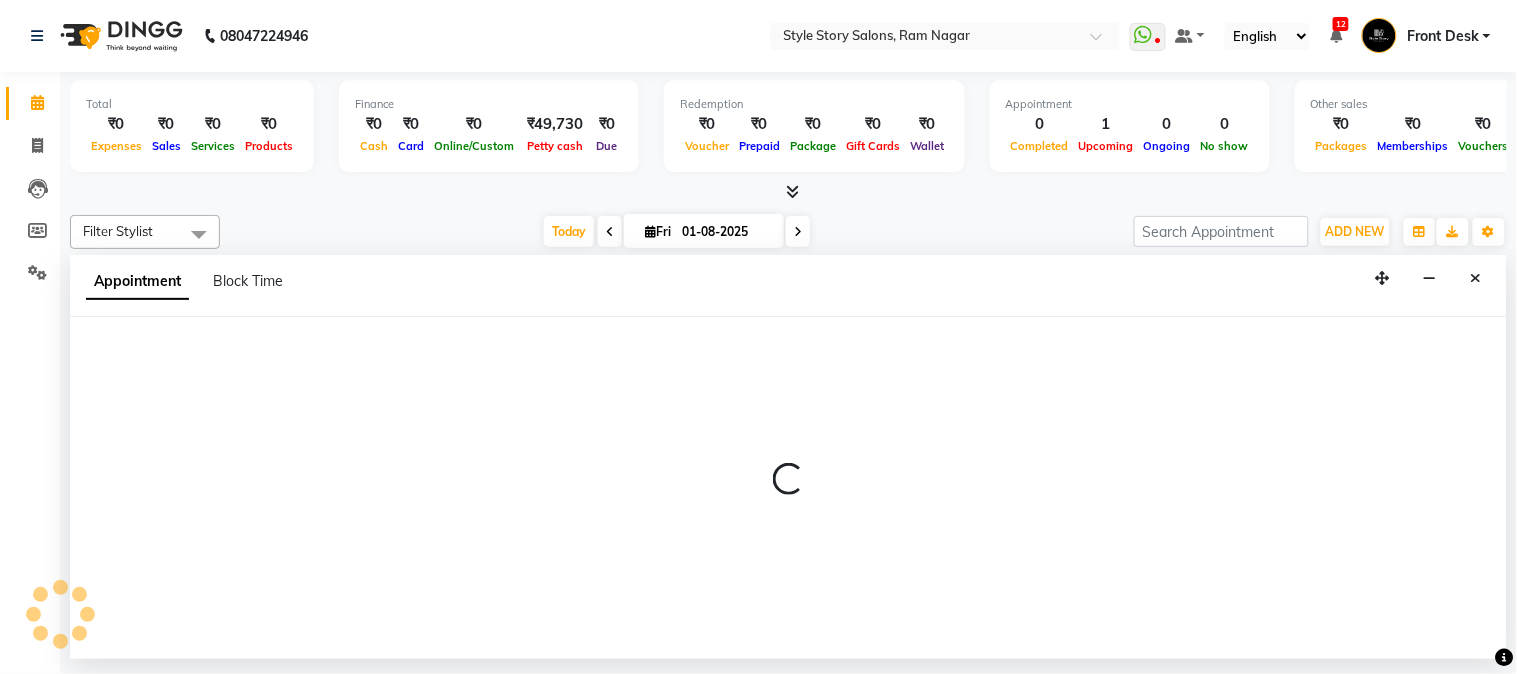 select on "62113" 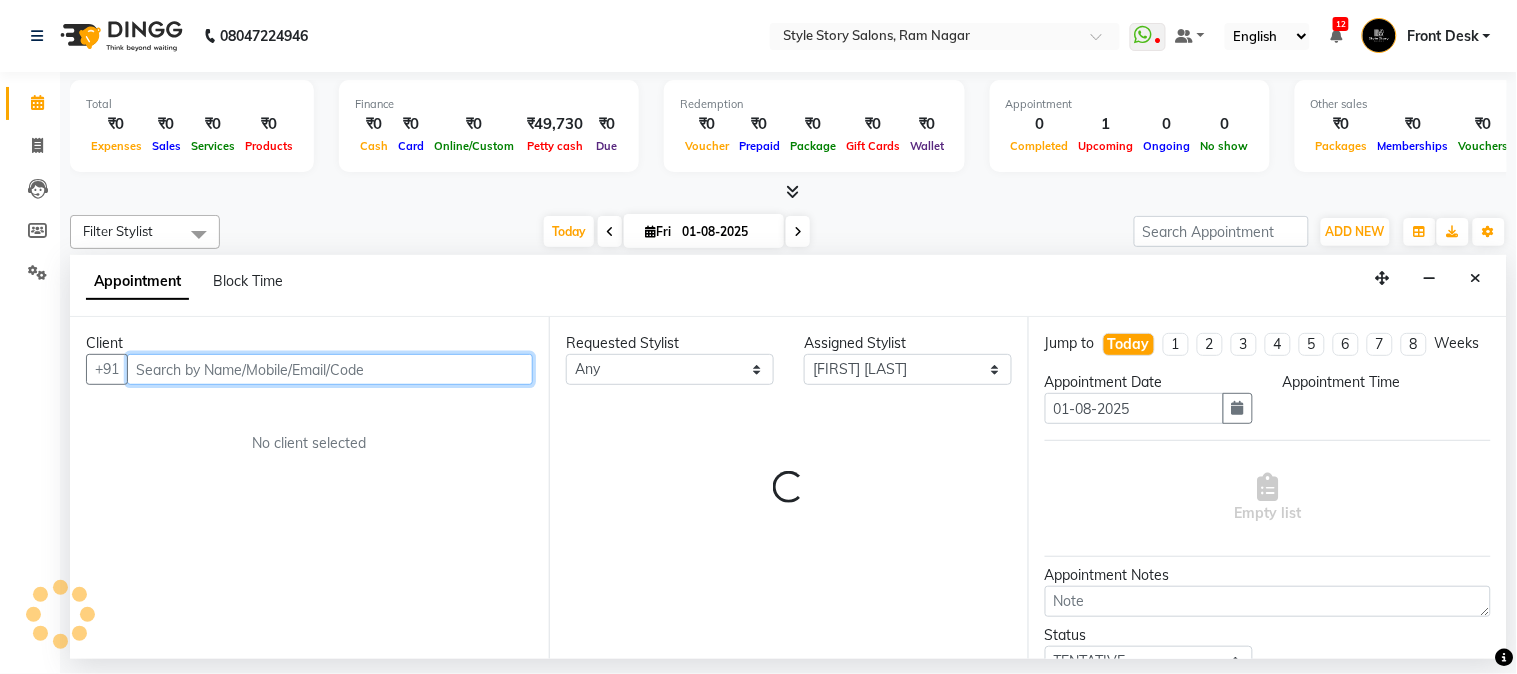 select on "585" 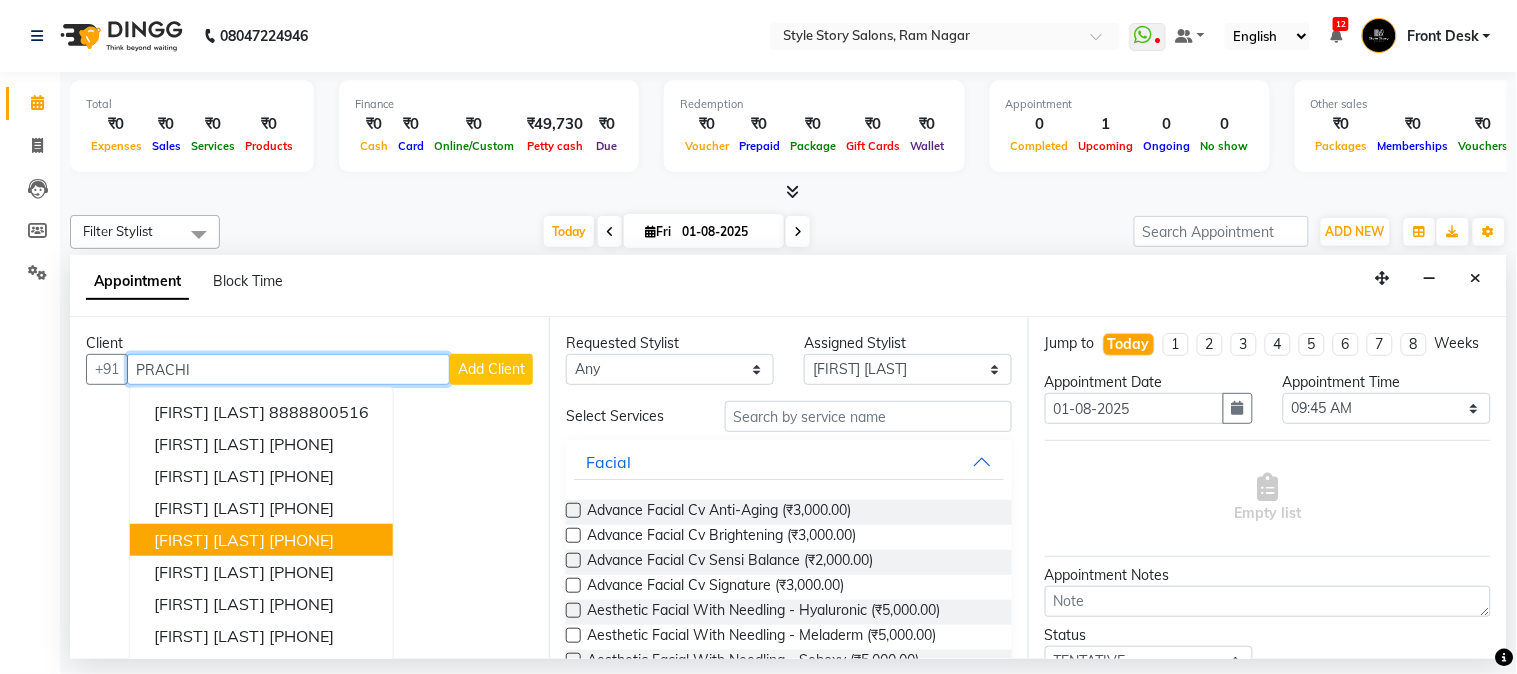 click on "[PHONE]" at bounding box center (301, 540) 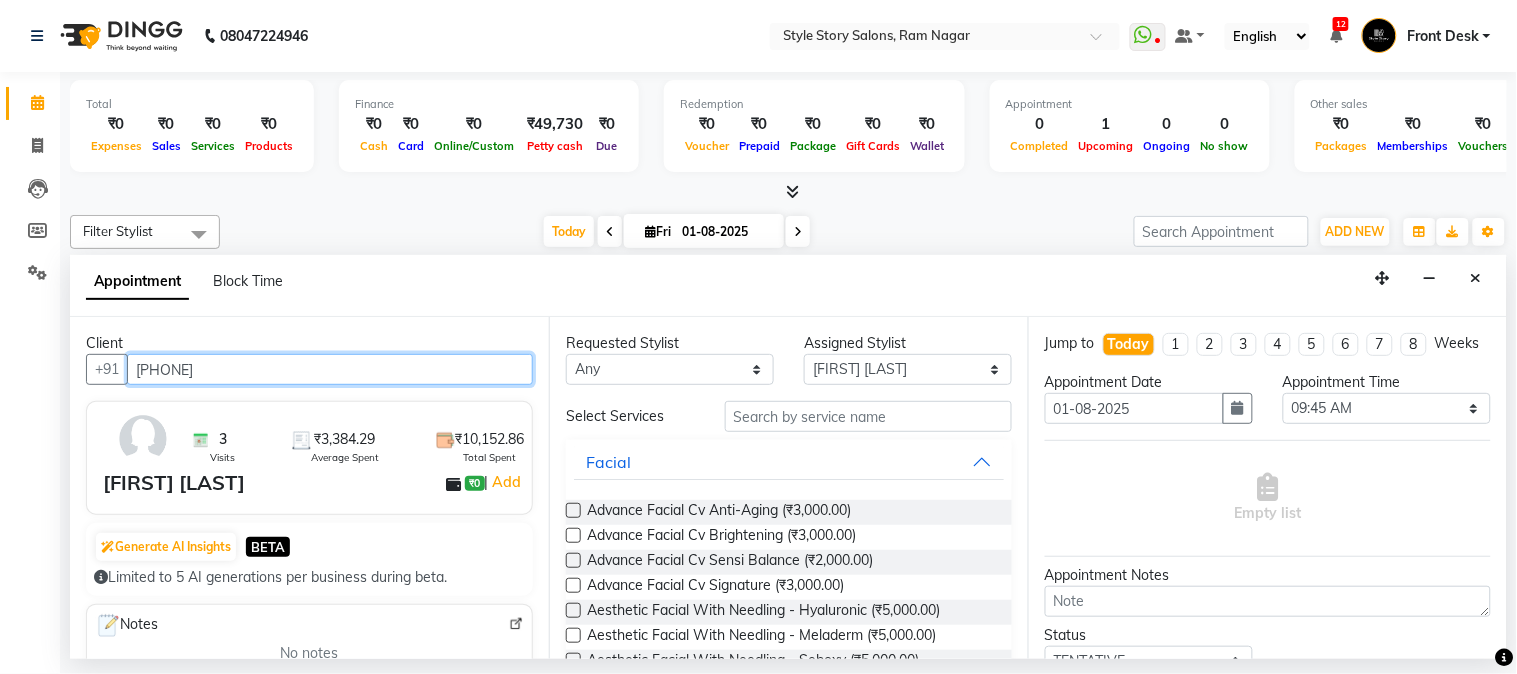 type on "[PHONE]" 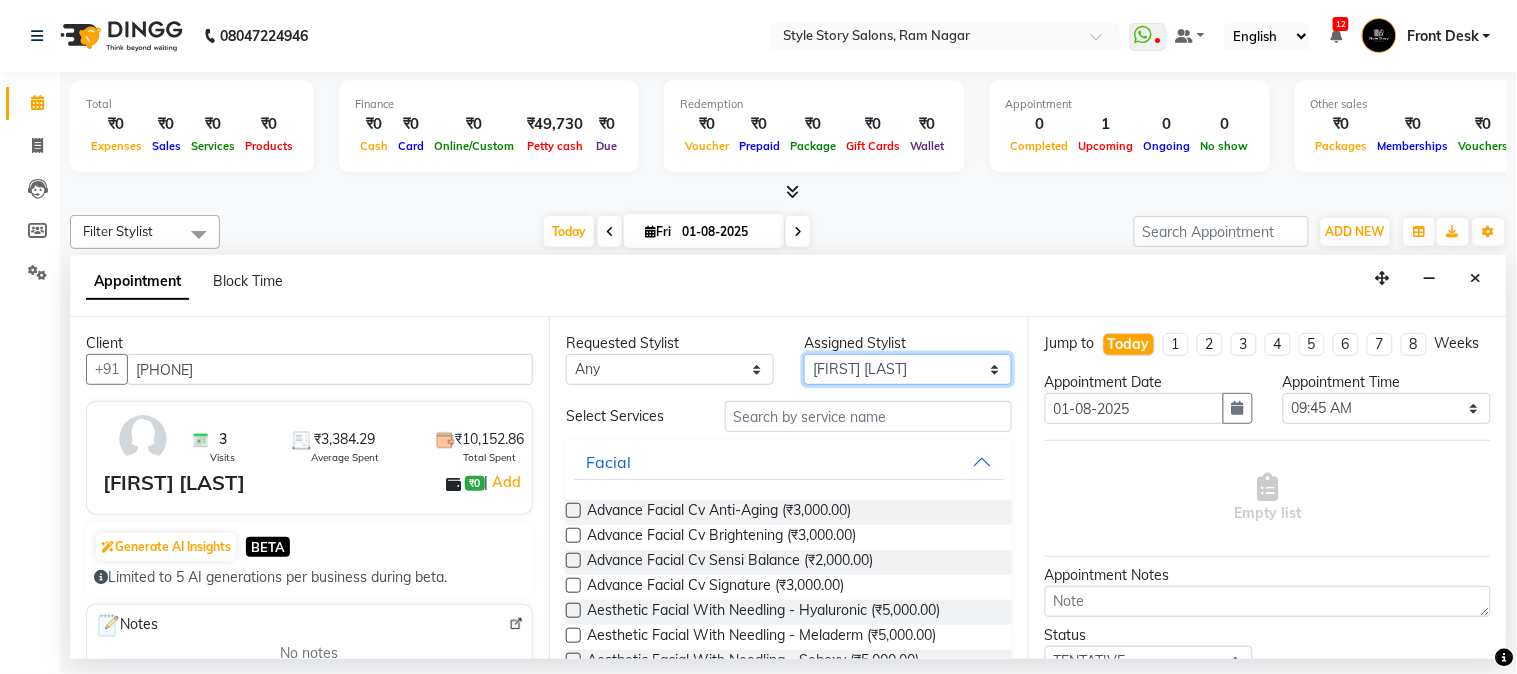 click on "Select [FIRST] [LAST] [FIRST] [LAST] [FIRST] [LAST] [FIRST] [LAST] [FIRST] [LAST] [FIRST] [LAST]" at bounding box center (908, 369) 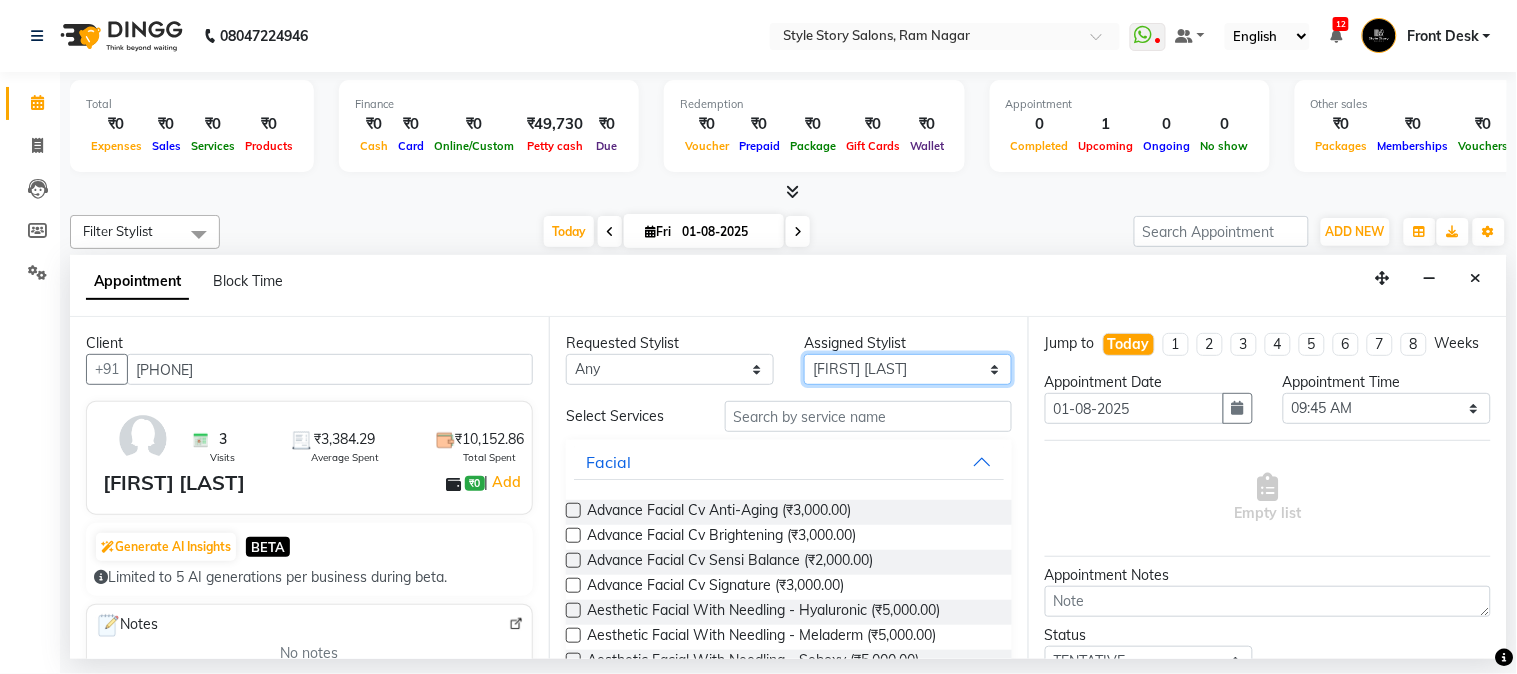 select on "46661" 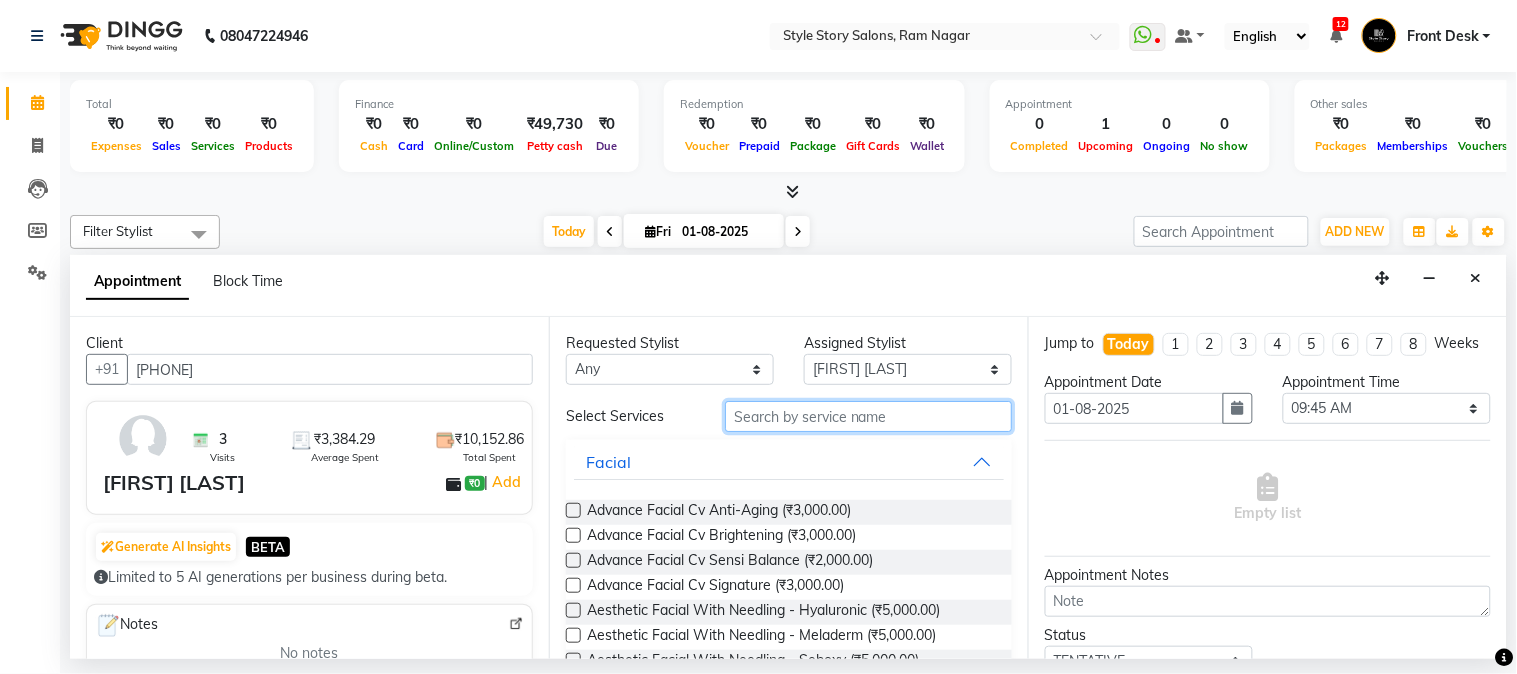 click at bounding box center [868, 416] 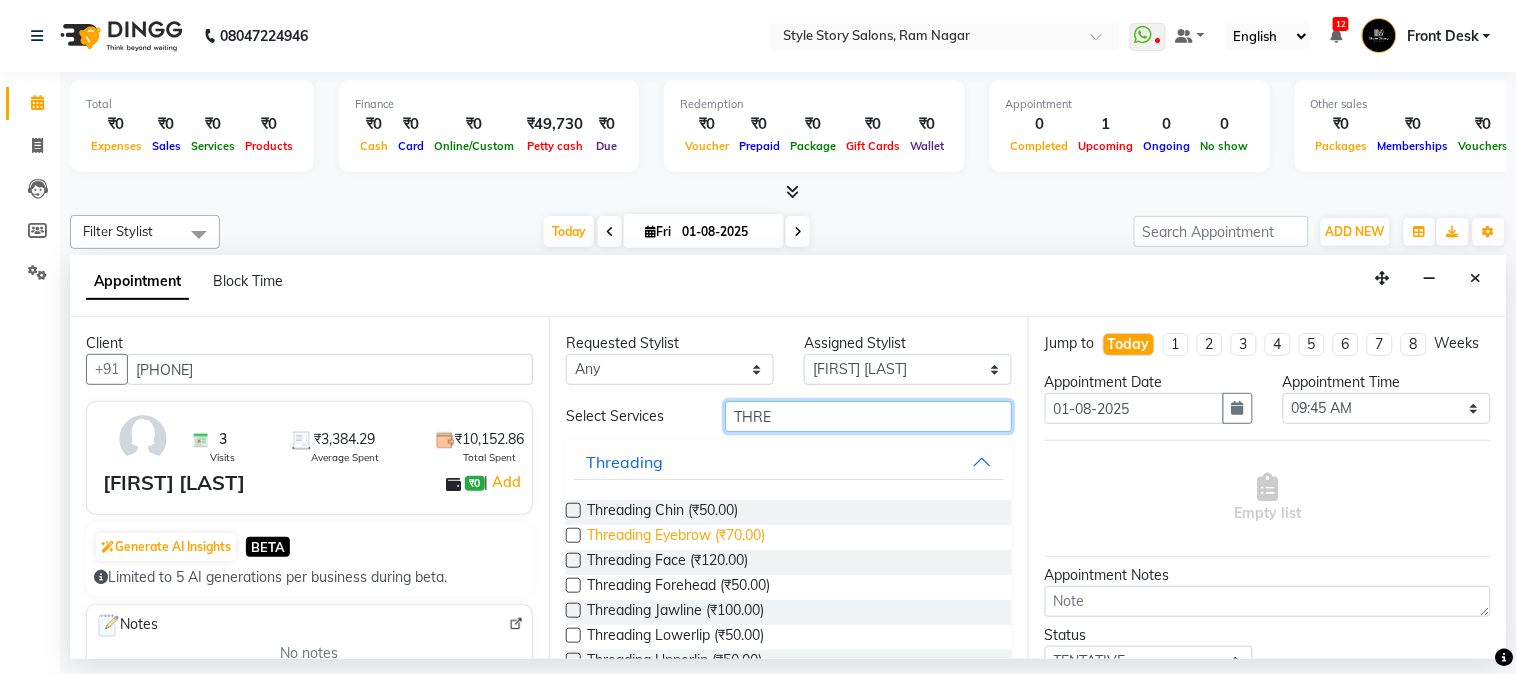 type on "THRE" 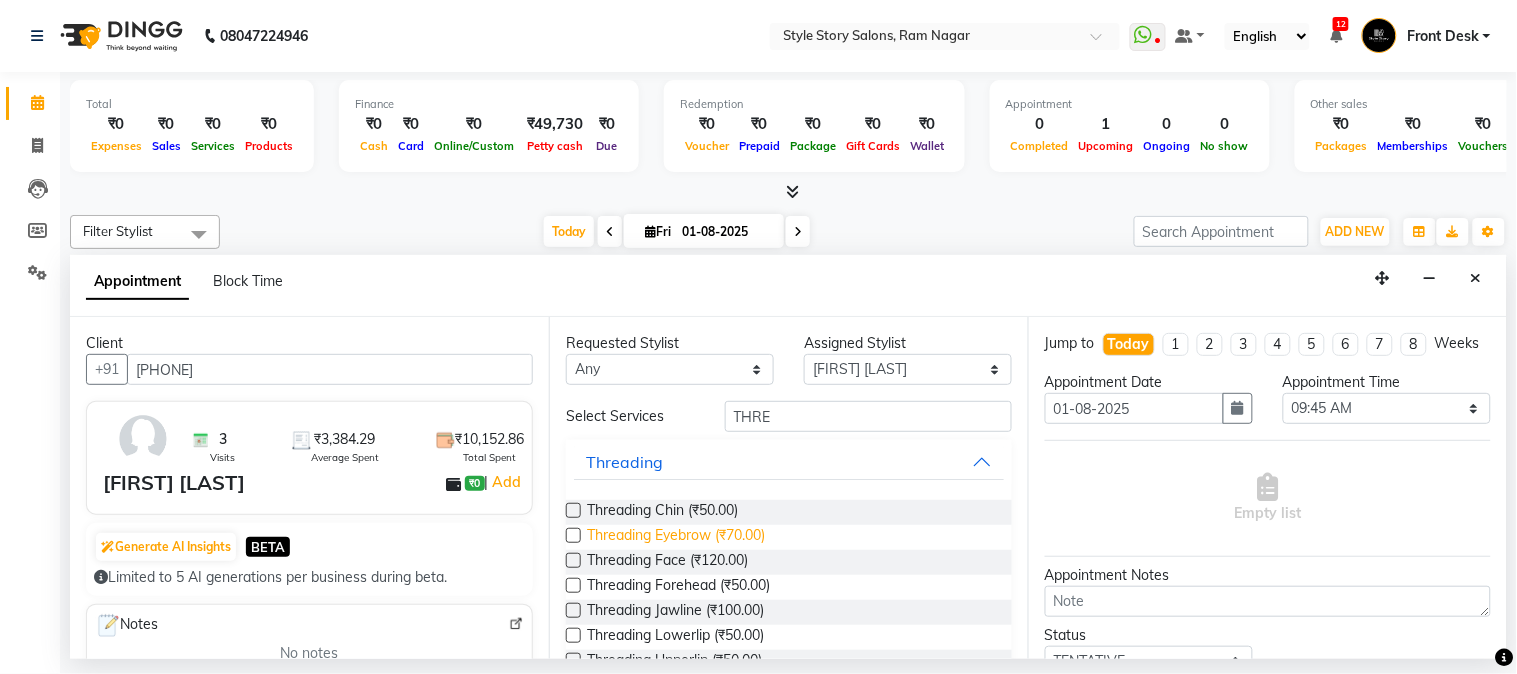 click on "Threading Eyebrow (₹70.00)" at bounding box center [676, 537] 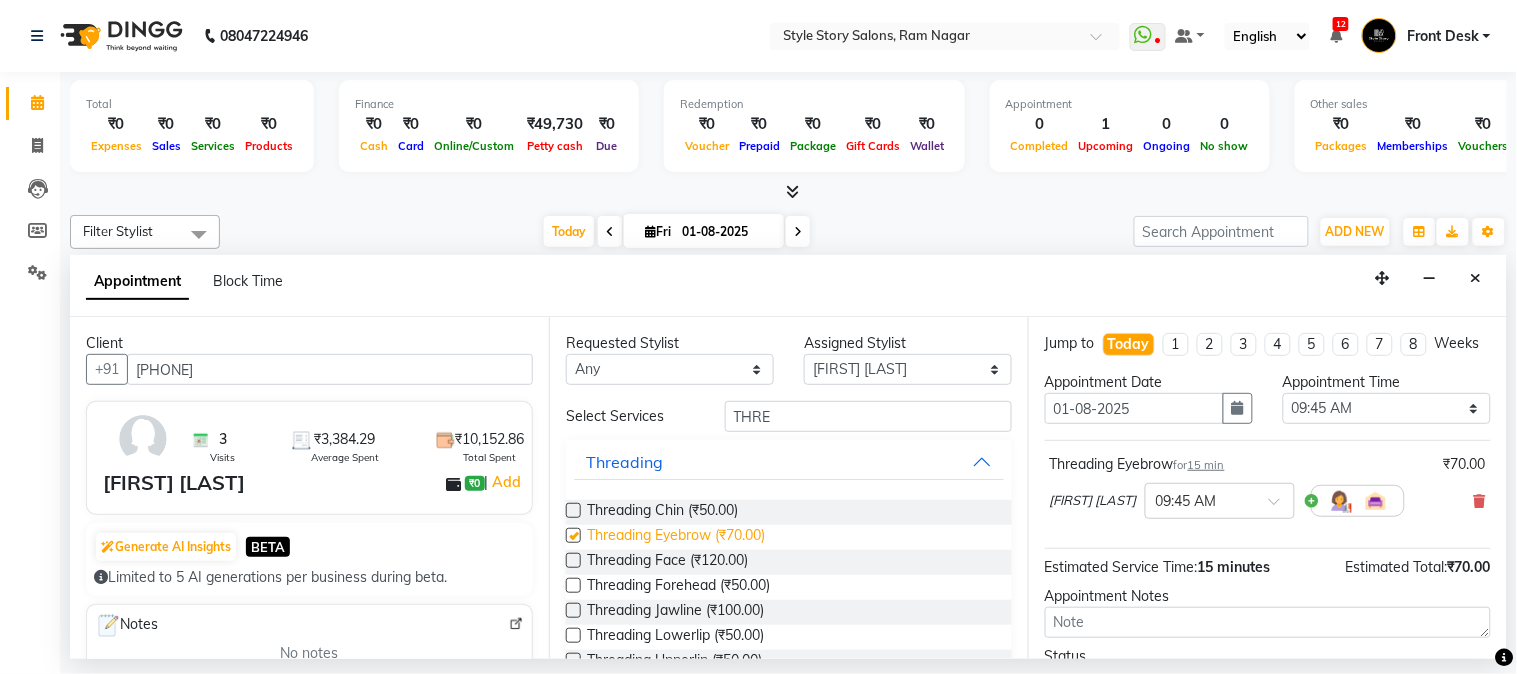 checkbox on "false" 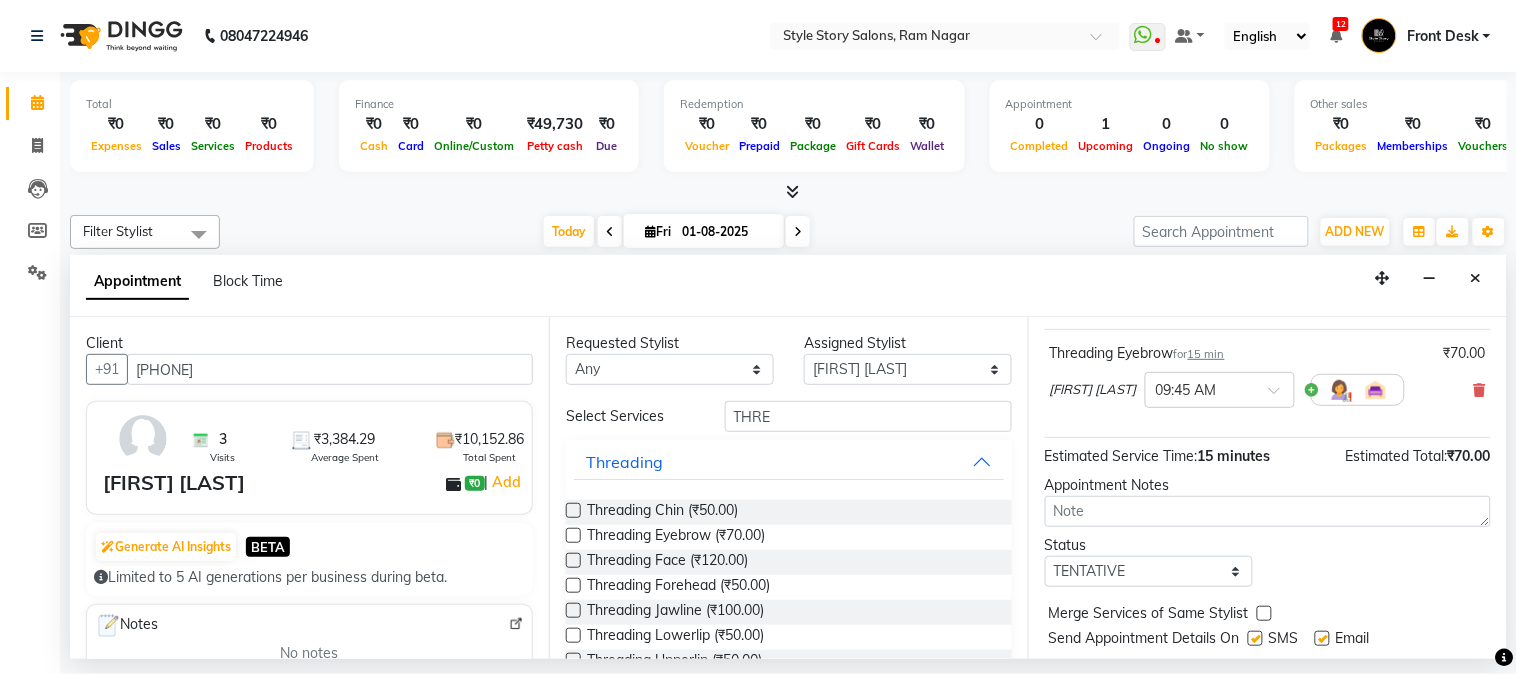 scroll, scrollTop: 183, scrollLeft: 0, axis: vertical 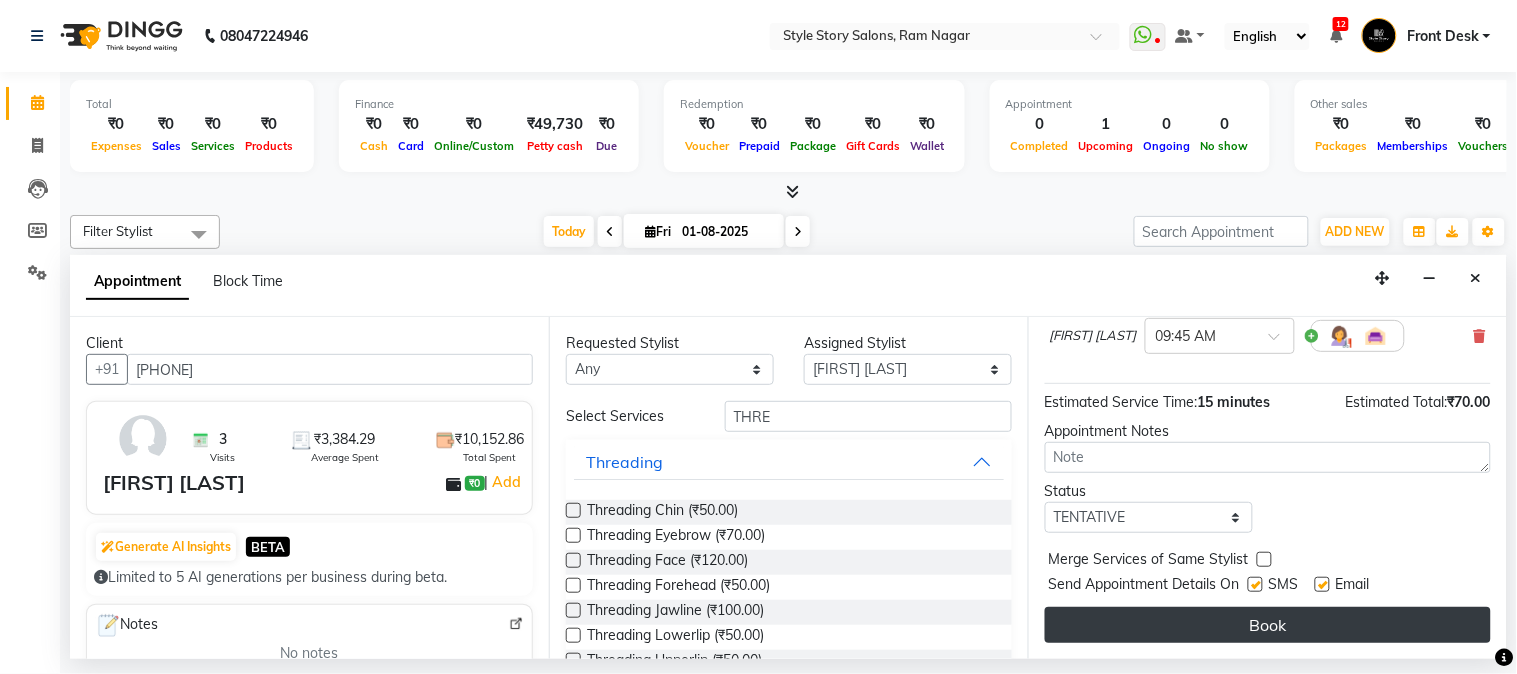 click on "Book" at bounding box center [1268, 625] 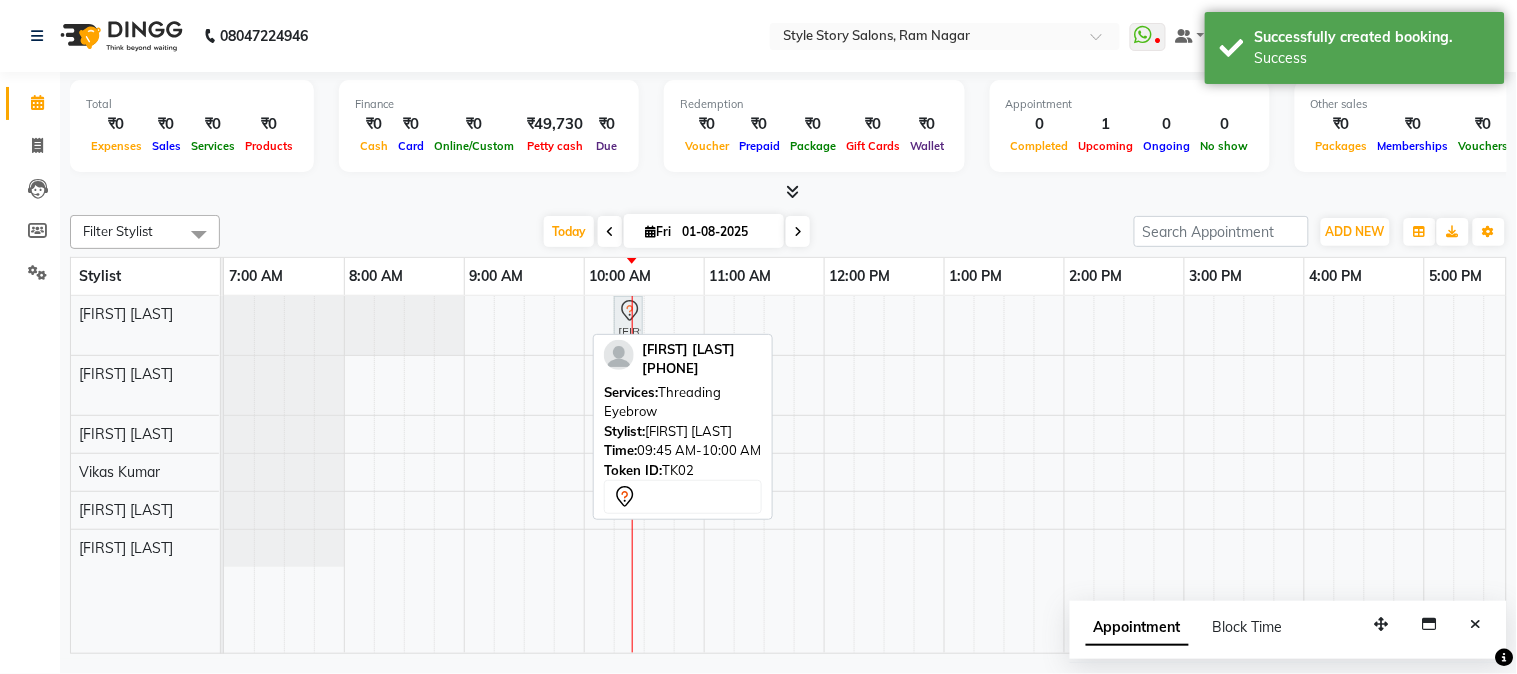drag, startPoint x: 562, startPoint y: 327, endPoint x: 613, endPoint y: 323, distance: 51.156624 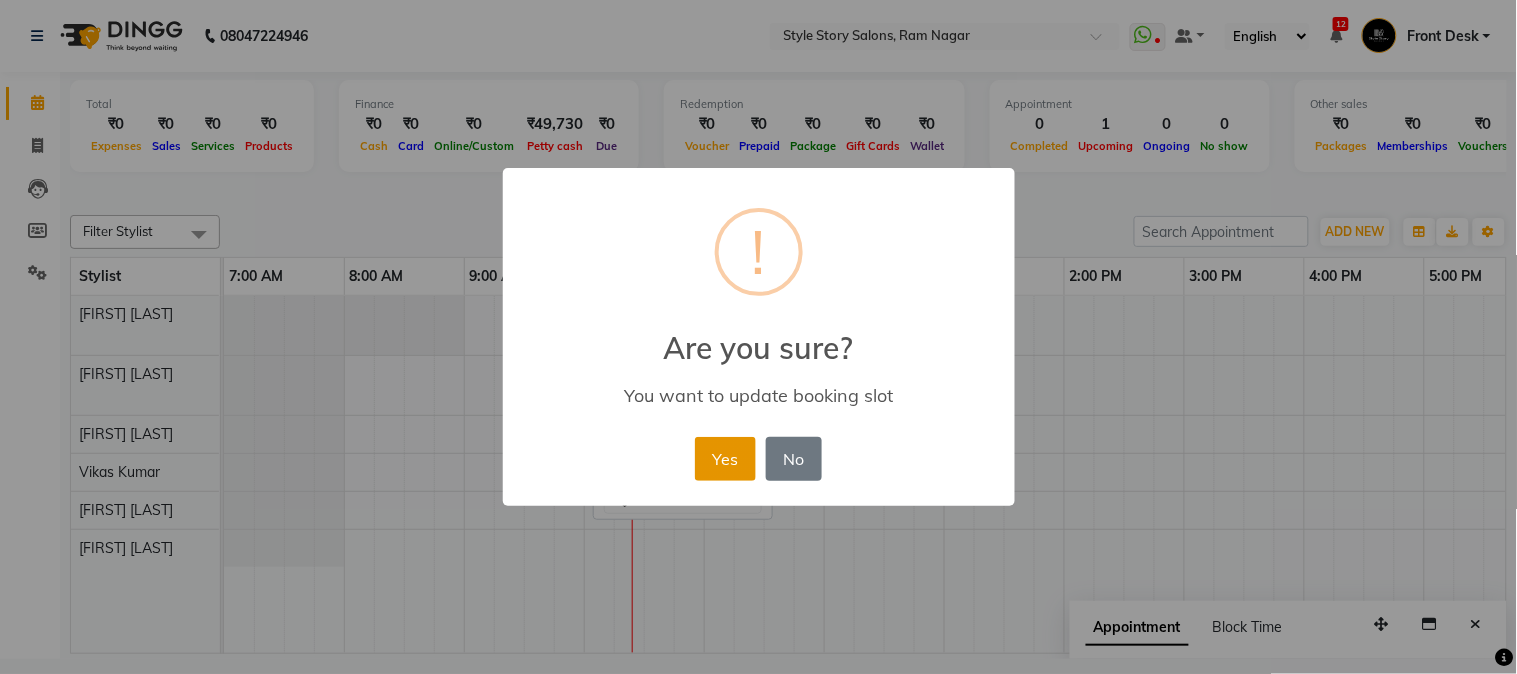 click on "Yes" at bounding box center [725, 459] 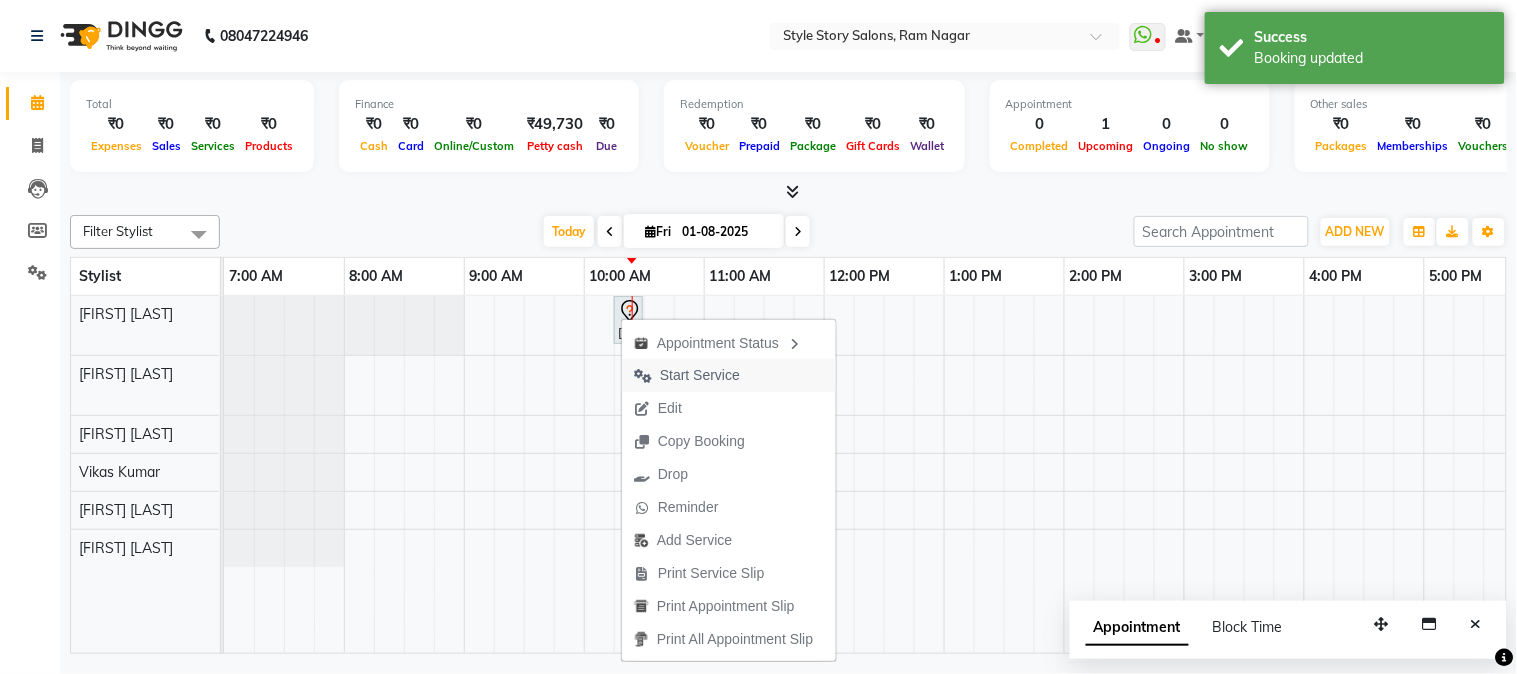 click on "Start Service" at bounding box center (687, 375) 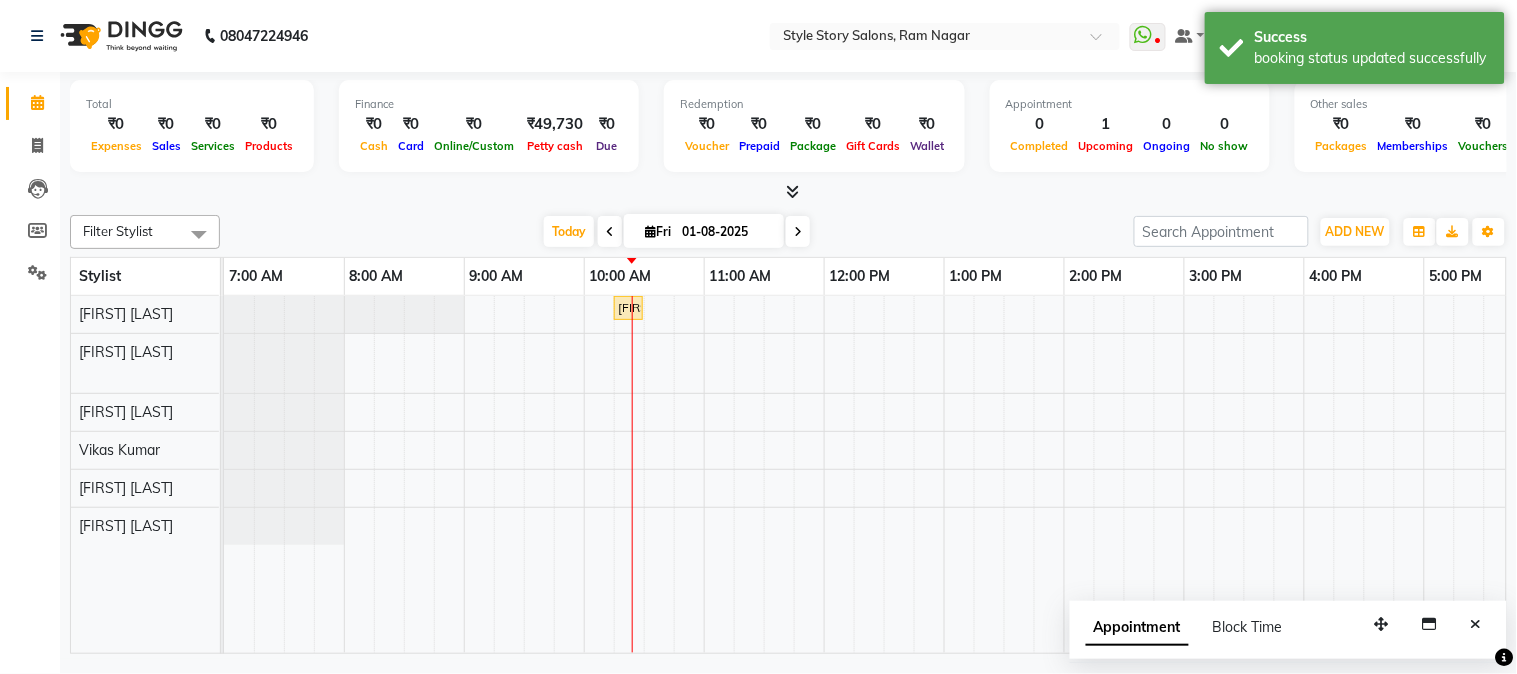 click on "[FIRST] [LAST], TK02, 10:15 AM-10:30 AM, Threading Eyebrow             [FIRST] [LAST], TK01, 07:30 PM-08:15 PM, Hair Cut - Master - Female" at bounding box center [1184, 475] 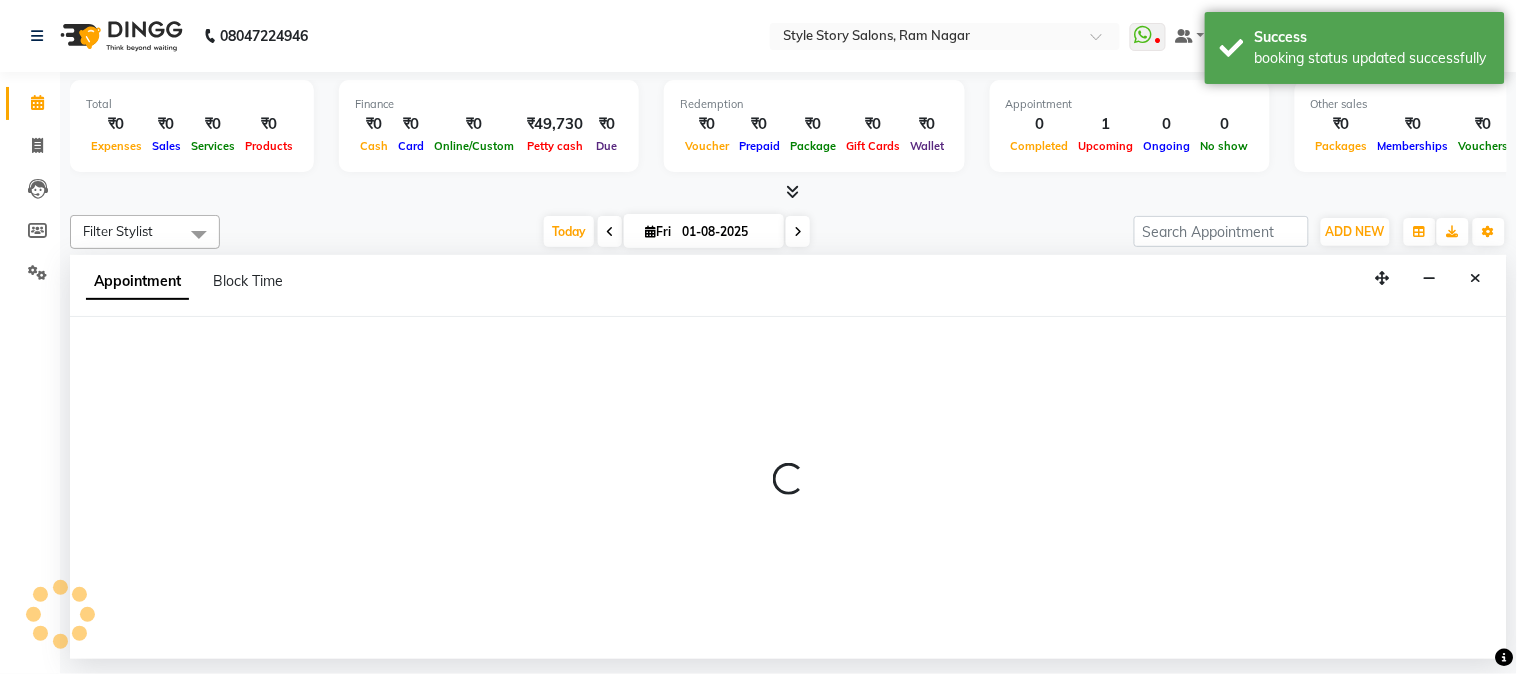 select on "46661" 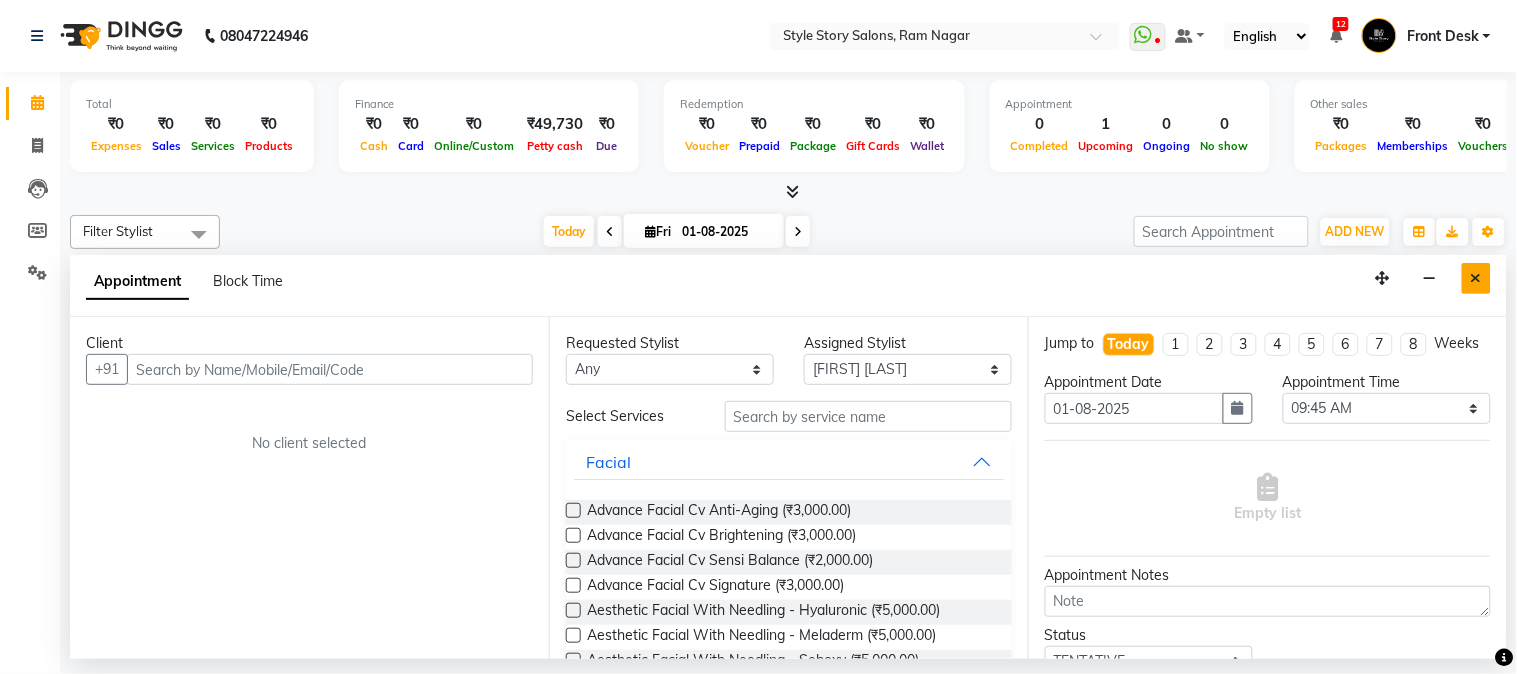 click at bounding box center (1476, 278) 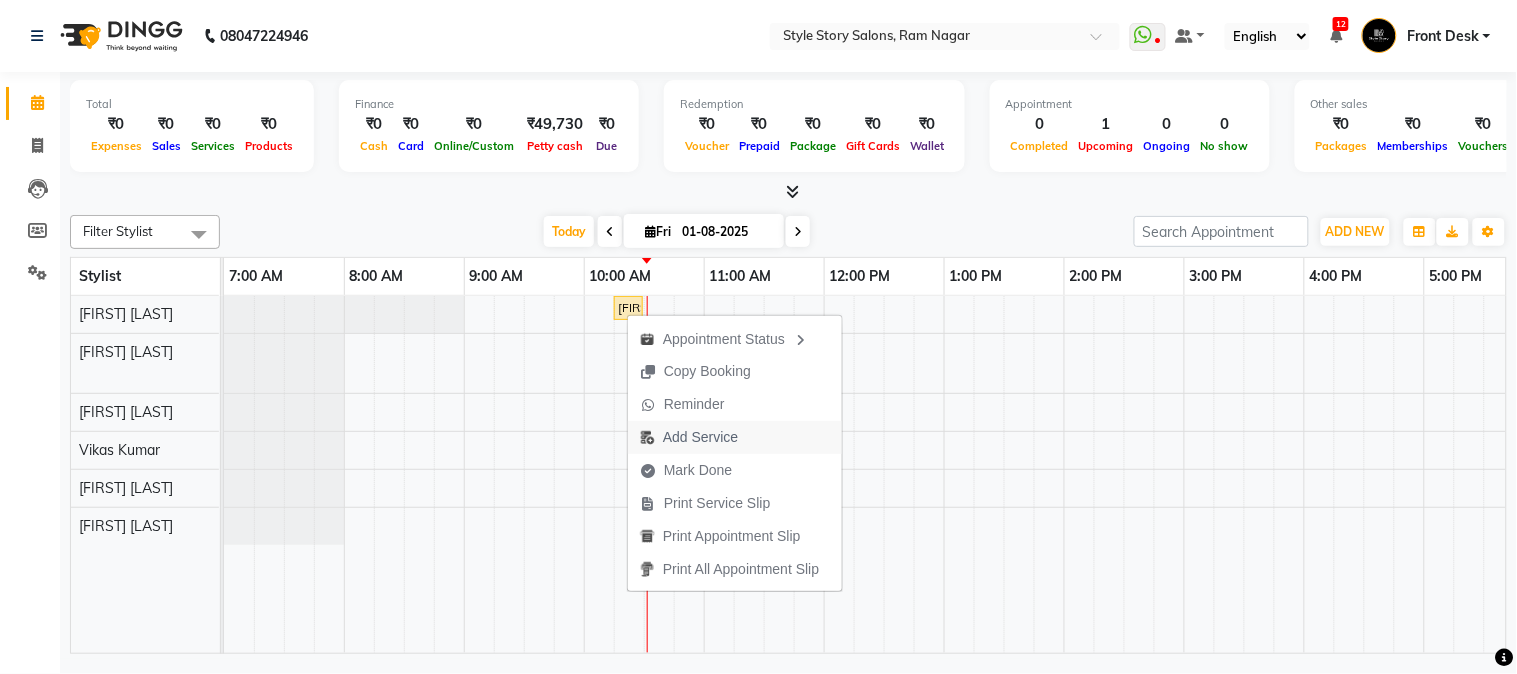 click on "Add Service" at bounding box center (700, 437) 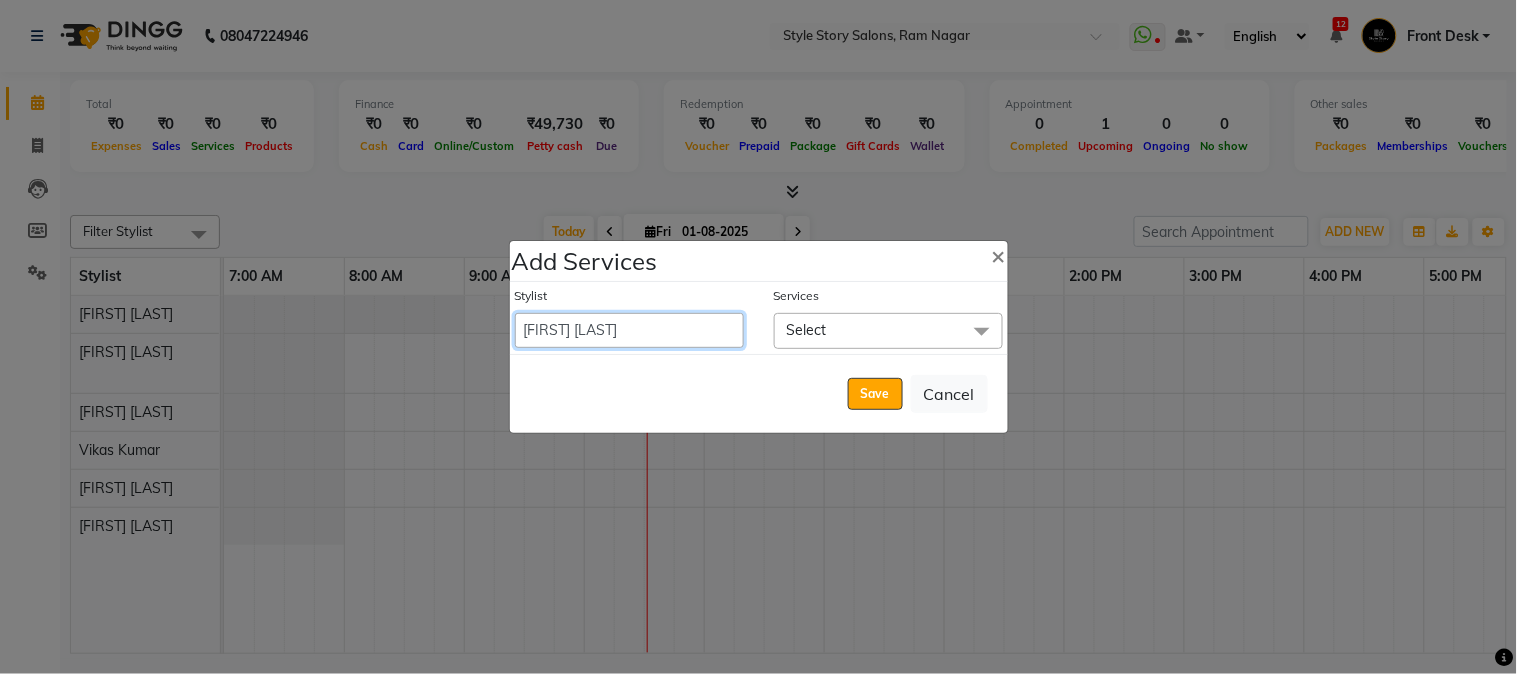 click on "[FIRST] [LAST]   [FIRST] [LAST]   [FIRST] [LAST] Front Desk   [FIRST] [LAST]   [FIRST] [LAST]   [FIRST] [LAST]   Front Desk   [FIRST] [LAST] Front Desk   [FIRST] [LAST]    [FIRST] [LAST] Senior Accountant   [FIRST] [LAST]   [FIRST] [LAST]   [FIRST] [LAST] Inventory Manager   [FIRST] [LAST] (HR Admin)   [FIRST] [LAST] (Hair Artist)   [FIRST] [LAST]   [FIRST] [LAST]    [FIRST] [LAST]   [FIRST] [LAST]   [FIRST] [LAST]   [FIRST] [LAST]   [FIRST] [LAST]   [FIRST] [LAST]   [FIRST] [LAST]   [FIRST] [LAST]   [FIRST] [LAST]   [FIRST] [LAST]   [FIRST] [LAST]   [FIRST] [LAST]" at bounding box center [629, 330] 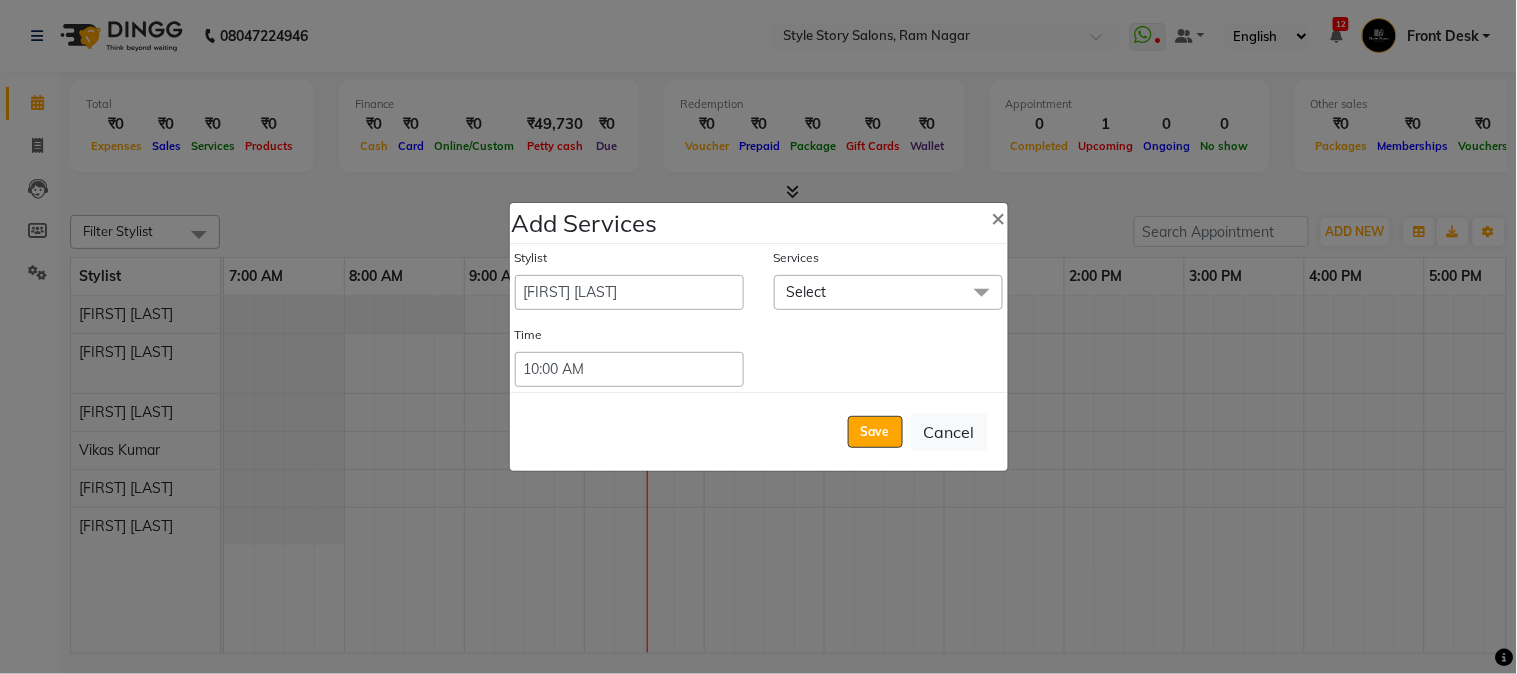 click on "Select" 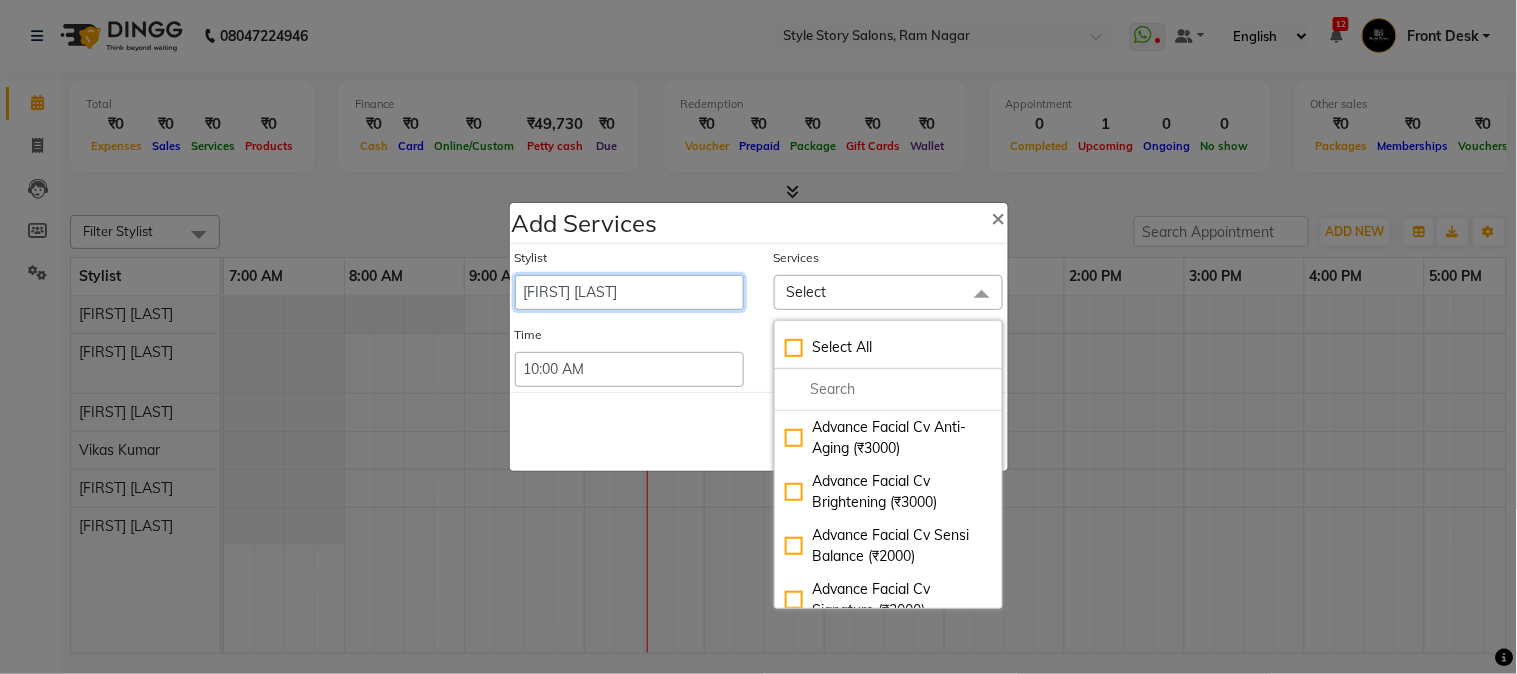 click on "[FIRST] [LAST]   [FIRST] [LAST]   [FIRST] [LAST] Front Desk   [FIRST] [LAST]   [FIRST] [LAST]   [FIRST] [LAST]   Front Desk   [FIRST] [LAST] Front Desk   [FIRST] [LAST]    [FIRST] [LAST] Senior Accountant   [FIRST] [LAST]   [FIRST] [LAST]   [FIRST] [LAST] Inventory Manager   [FIRST] [LAST] (HR Admin)   [FIRST] [LAST] (Hair Artist)   [FIRST] [LAST]   [FIRST] [LAST]    [FIRST] [LAST]   [FIRST] [LAST]   [FIRST] [LAST]   [FIRST] [LAST]   [FIRST] [LAST]   [FIRST] [LAST]   [FIRST] [LAST]   [FIRST] [LAST]   [FIRST] [LAST]   [FIRST] [LAST]   [FIRST] [LAST]   [FIRST] [LAST]" at bounding box center [629, 292] 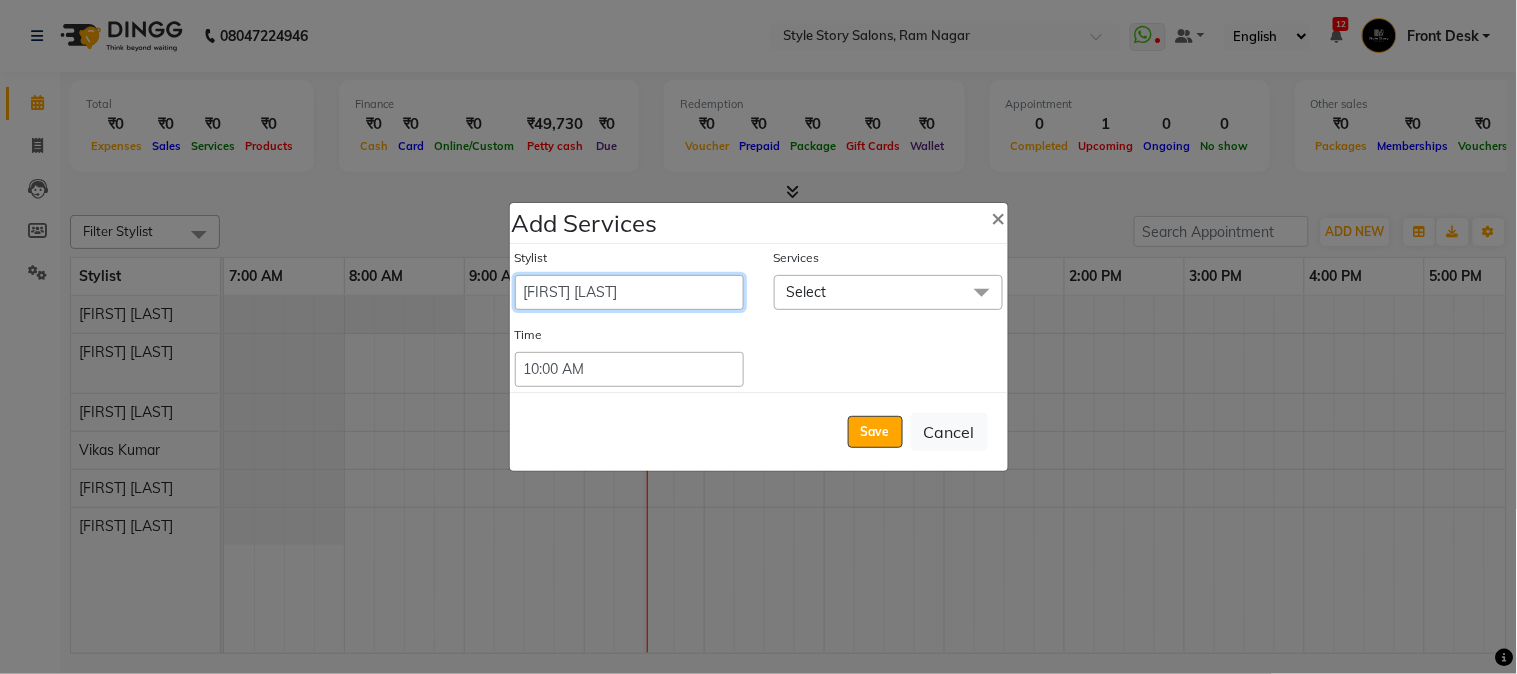 select on "46661" 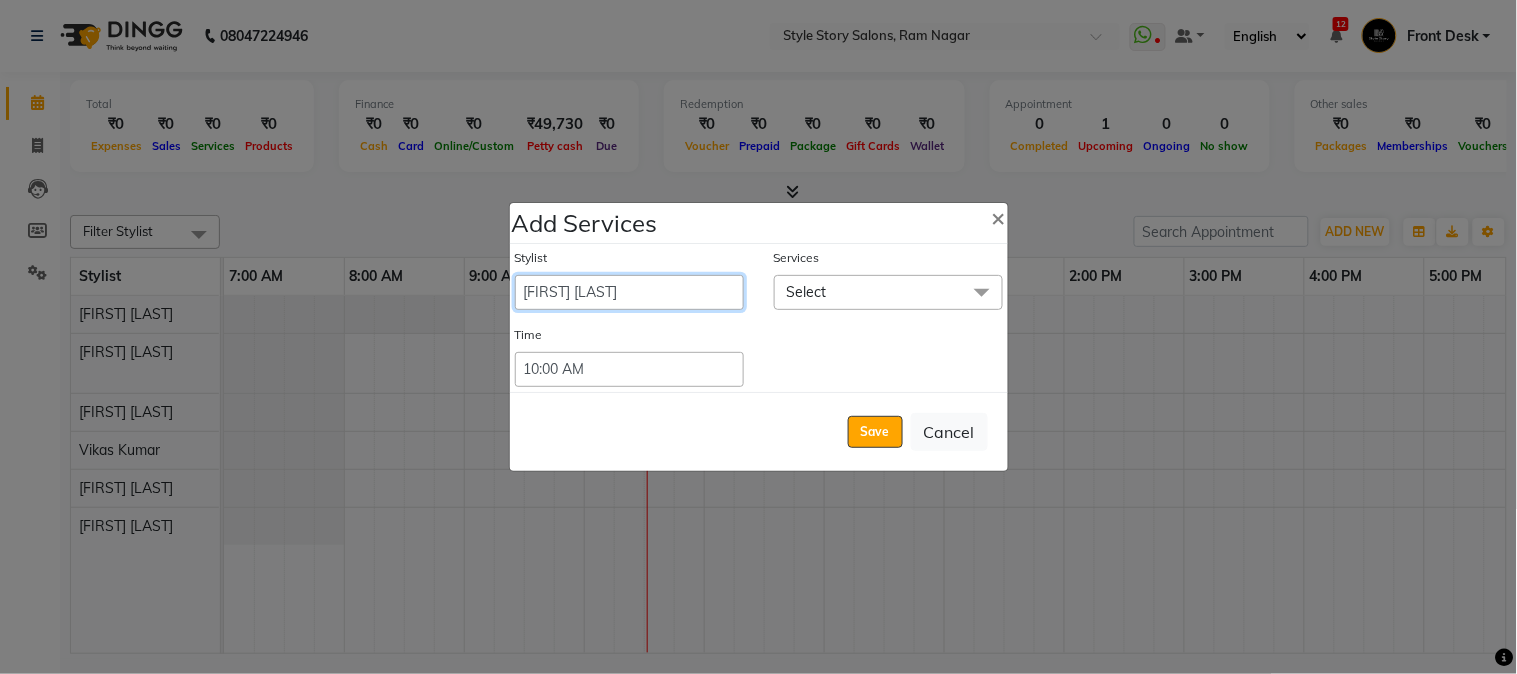 click on "[FIRST] [LAST]   [FIRST] [LAST]   [FIRST] [LAST] Front Desk   [FIRST] [LAST]   [FIRST] [LAST]   [FIRST] [LAST]   Front Desk   [FIRST] [LAST] Front Desk   [FIRST] [LAST]    [FIRST] [LAST] Senior Accountant   [FIRST] [LAST]   [FIRST] [LAST]   [FIRST] [LAST] Inventory Manager   [FIRST] [LAST] (HR Admin)   [FIRST] [LAST] (Hair Artist)   [FIRST] [LAST]   [FIRST] [LAST]    [FIRST] [LAST]   [FIRST] [LAST]   [FIRST] [LAST]   [FIRST] [LAST]   [FIRST] [LAST]   [FIRST] [LAST]   [FIRST] [LAST]   [FIRST] [LAST]   [FIRST] [LAST]   [FIRST] [LAST]   [FIRST] [LAST]   [FIRST] [LAST]" at bounding box center [629, 292] 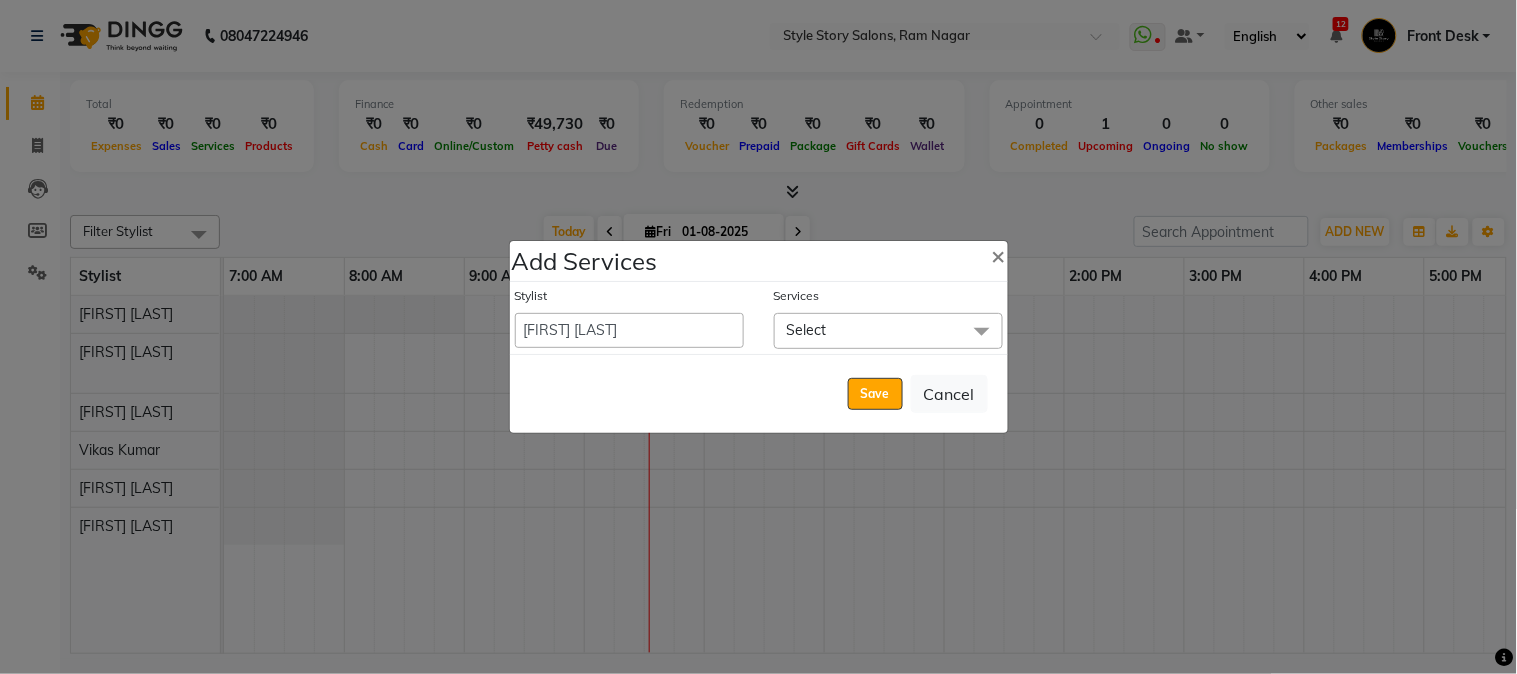click on "Select" 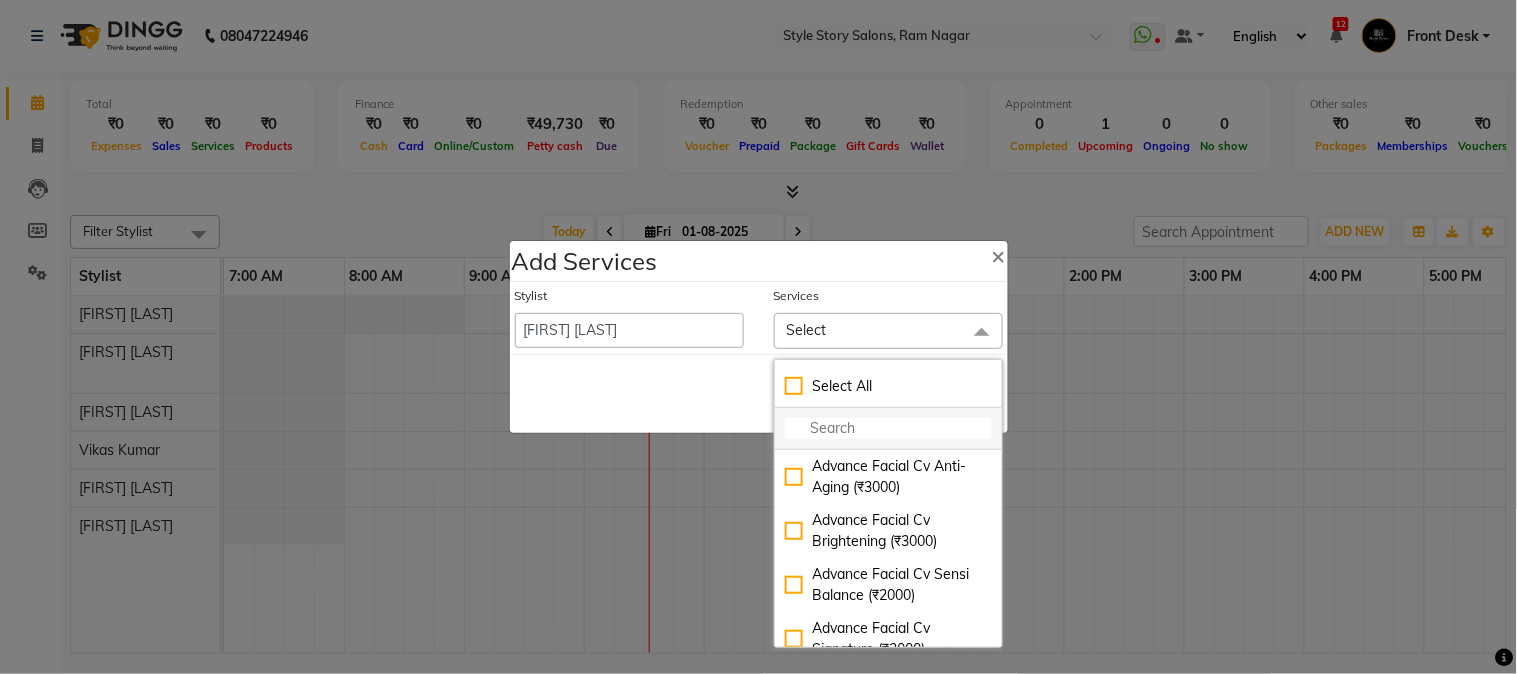click 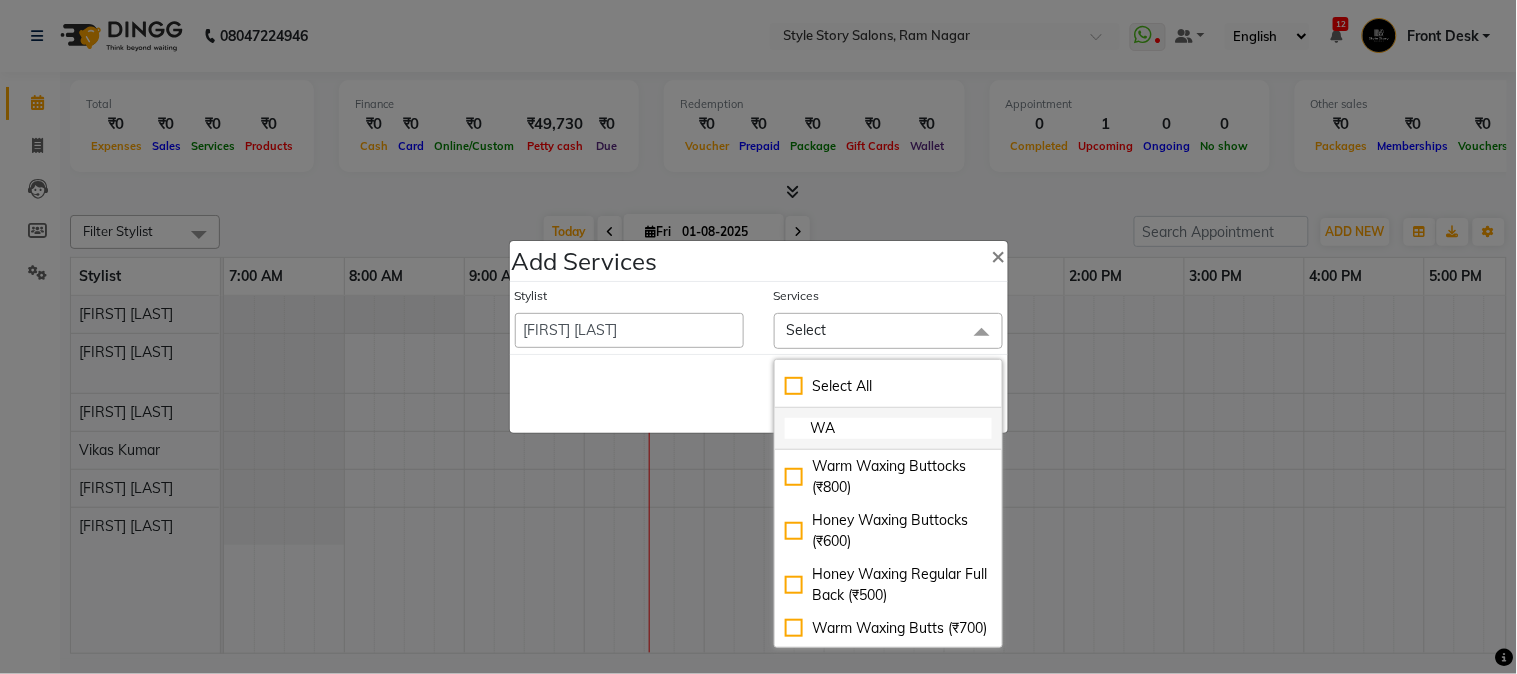 type on "W" 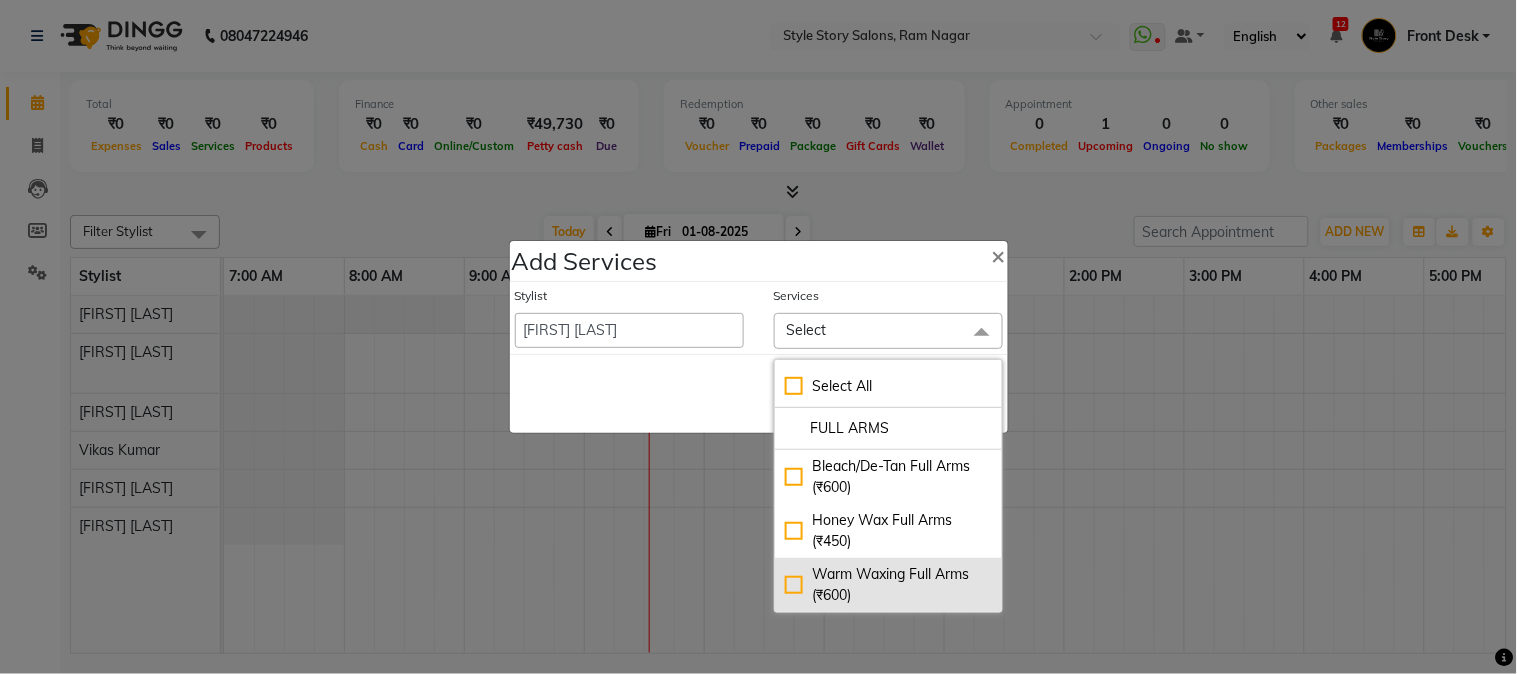 type on "FULL ARMS" 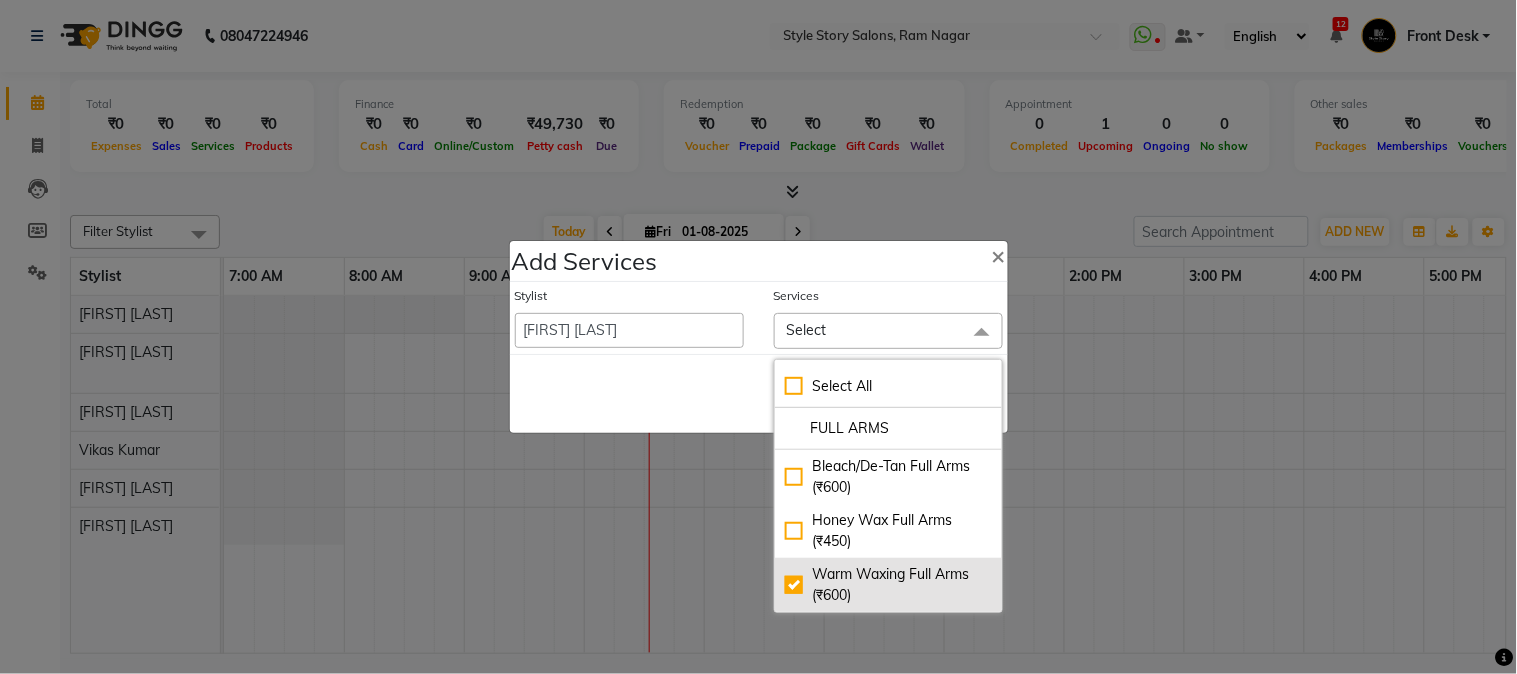 checkbox on "true" 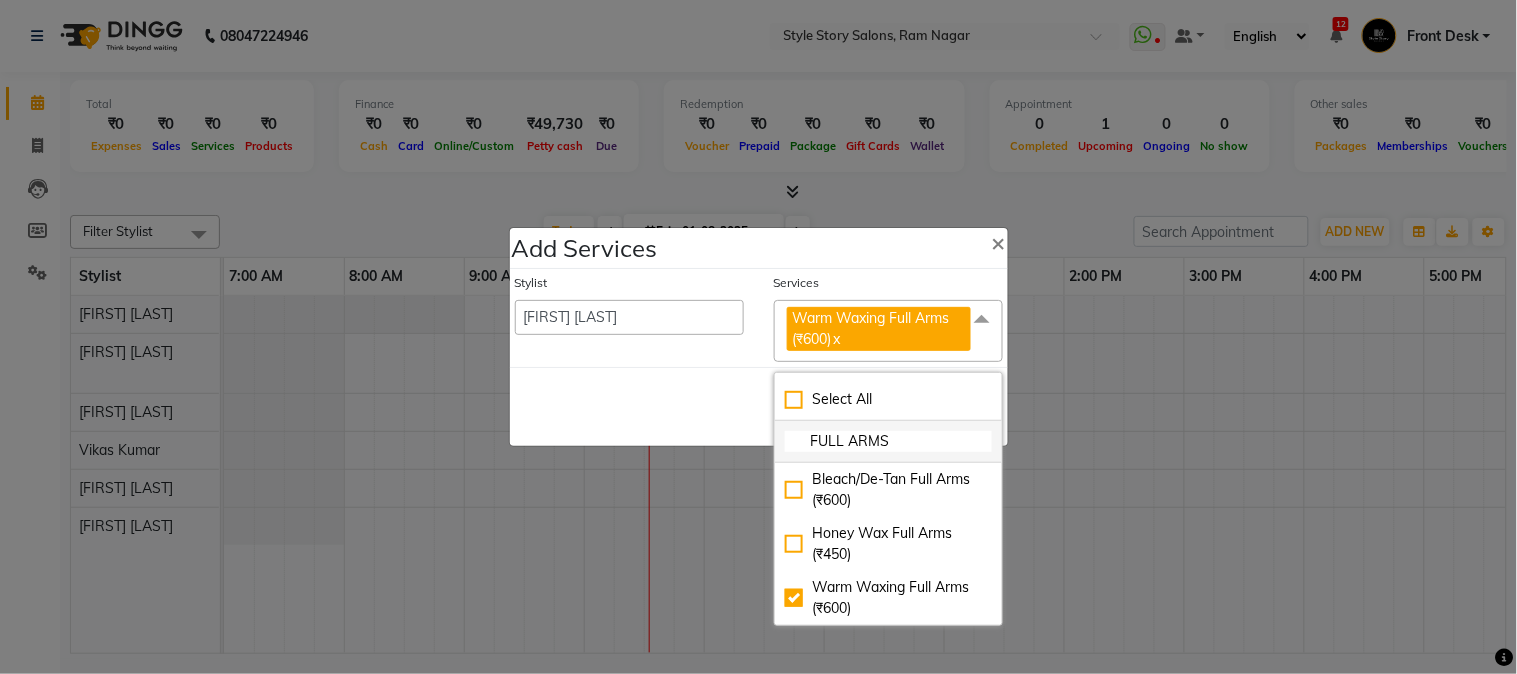 click on "FULL ARMS" 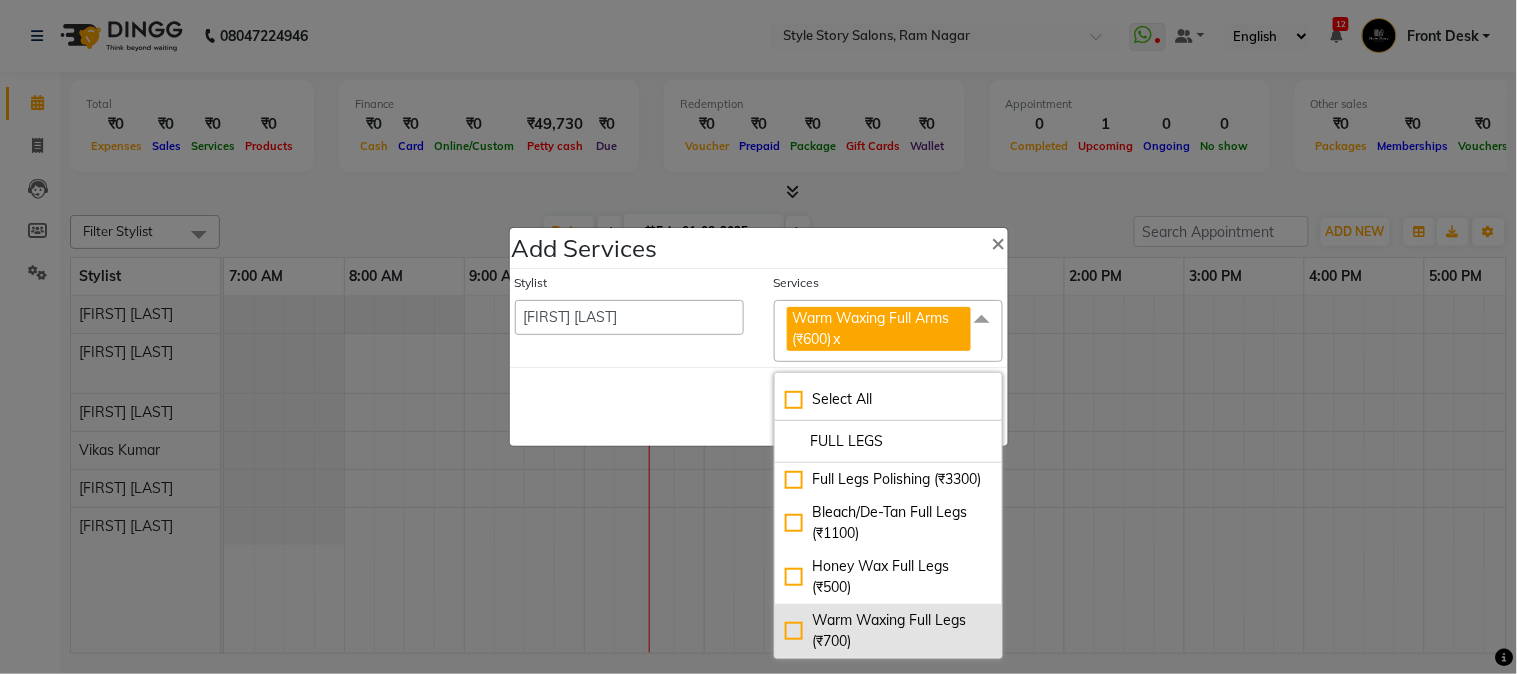 type on "FULL LEGS" 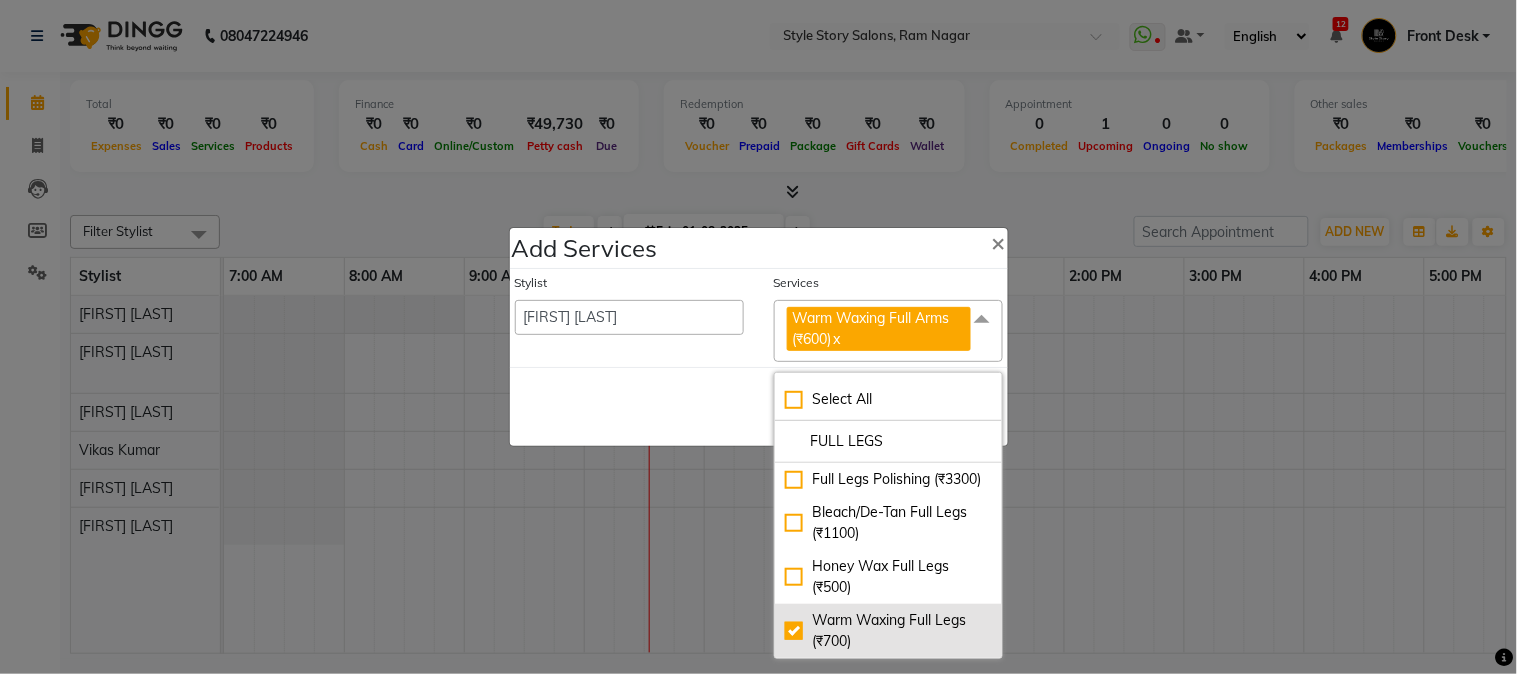 checkbox on "true" 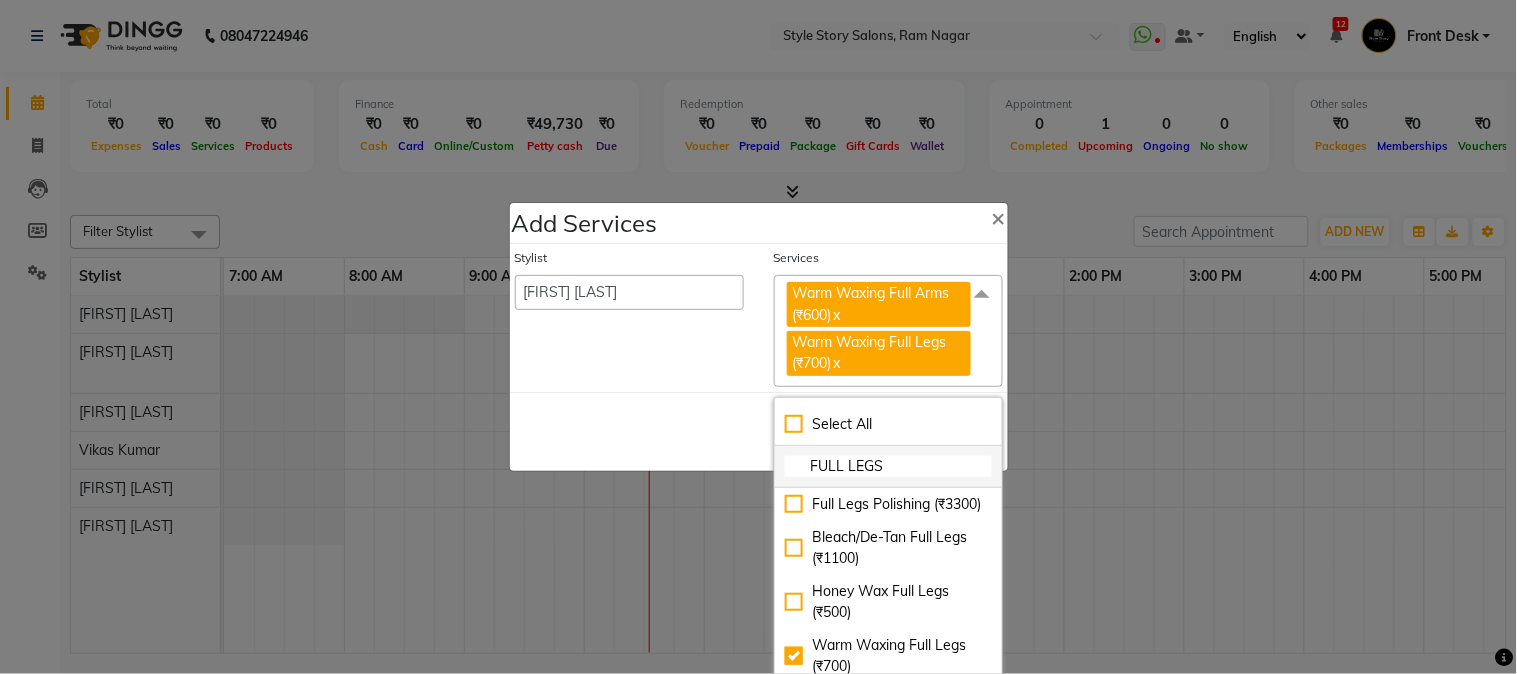 click on "FULL LEGS" 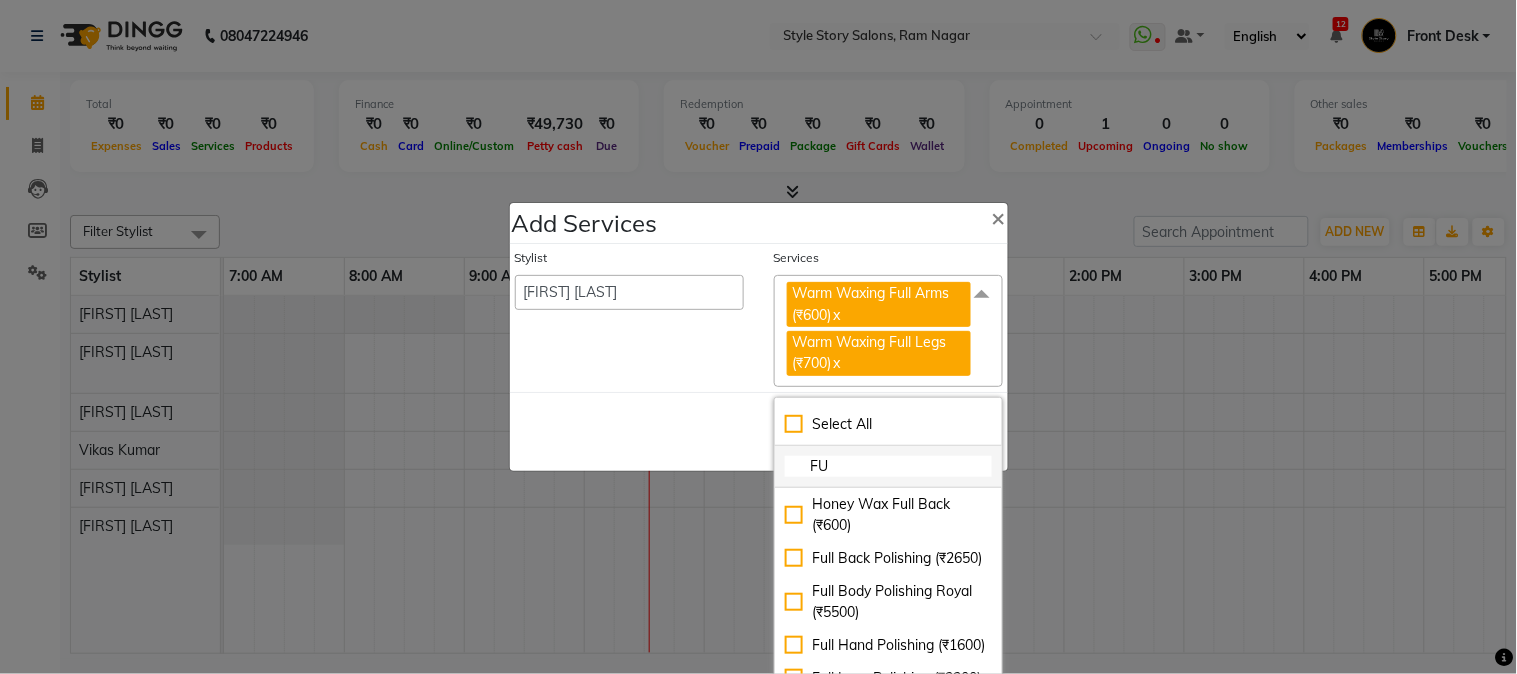 type on "F" 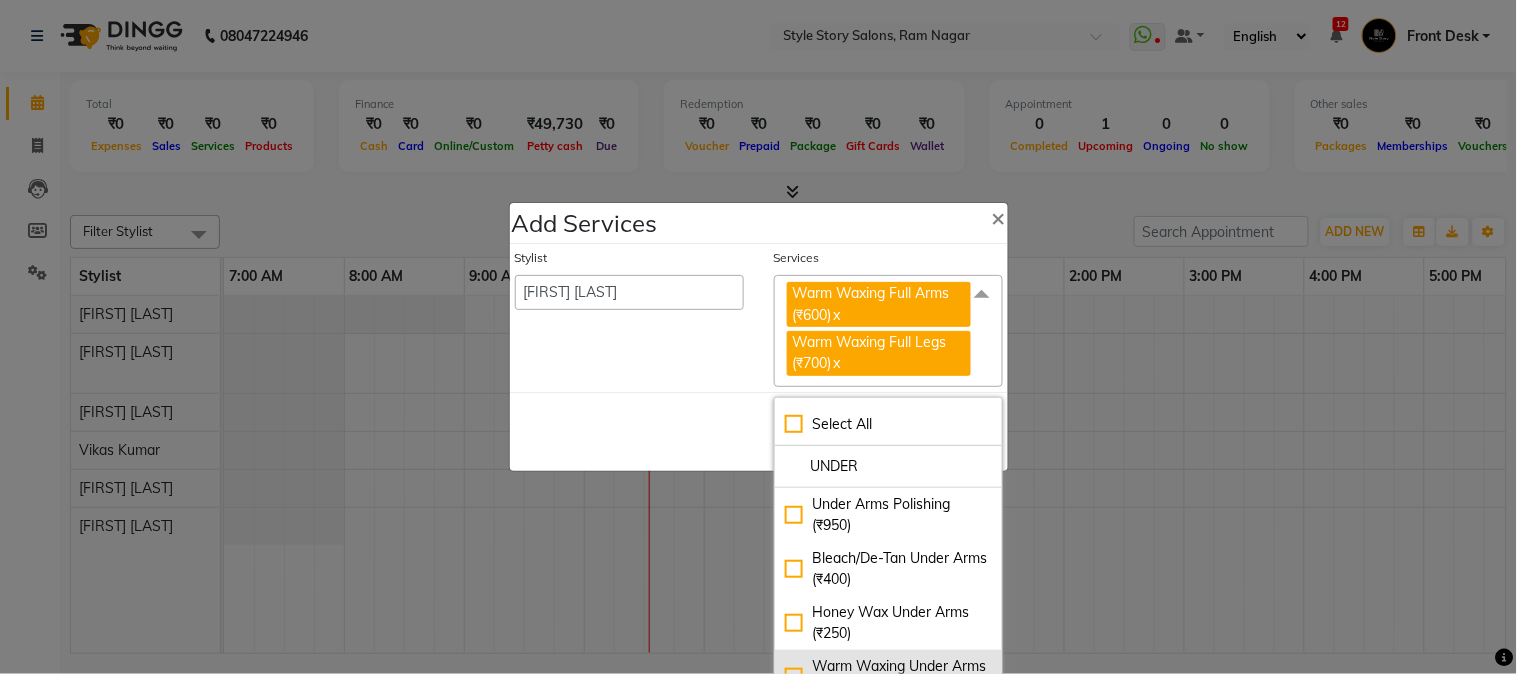 scroll, scrollTop: 72, scrollLeft: 0, axis: vertical 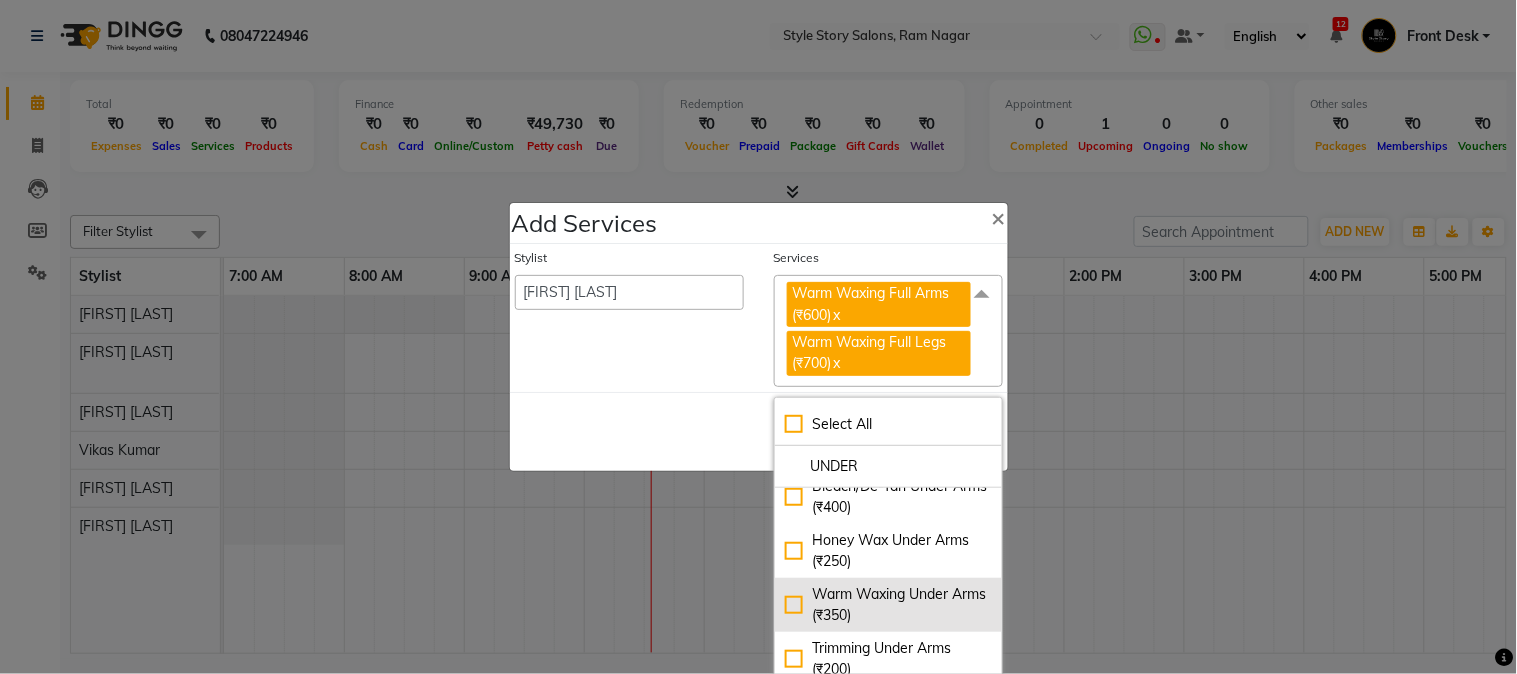 type on "UNDER" 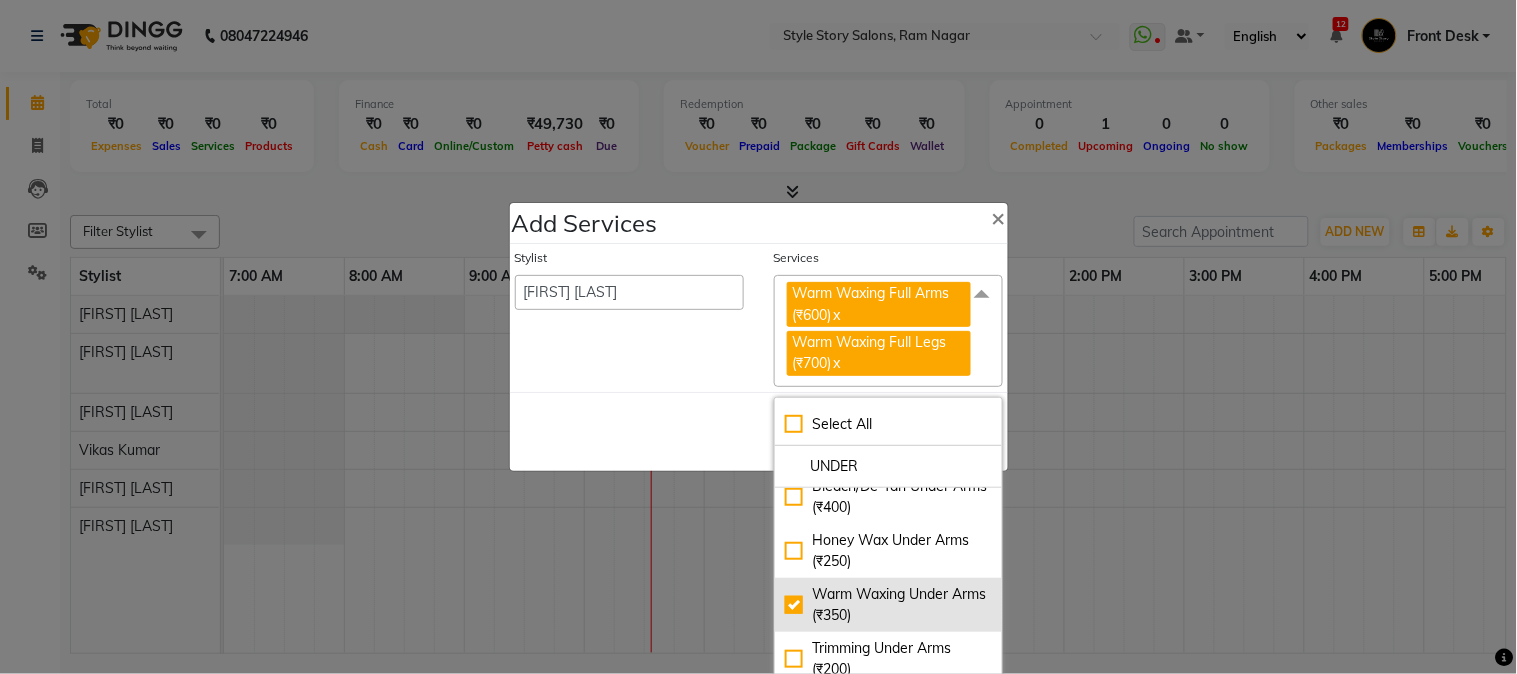 checkbox on "true" 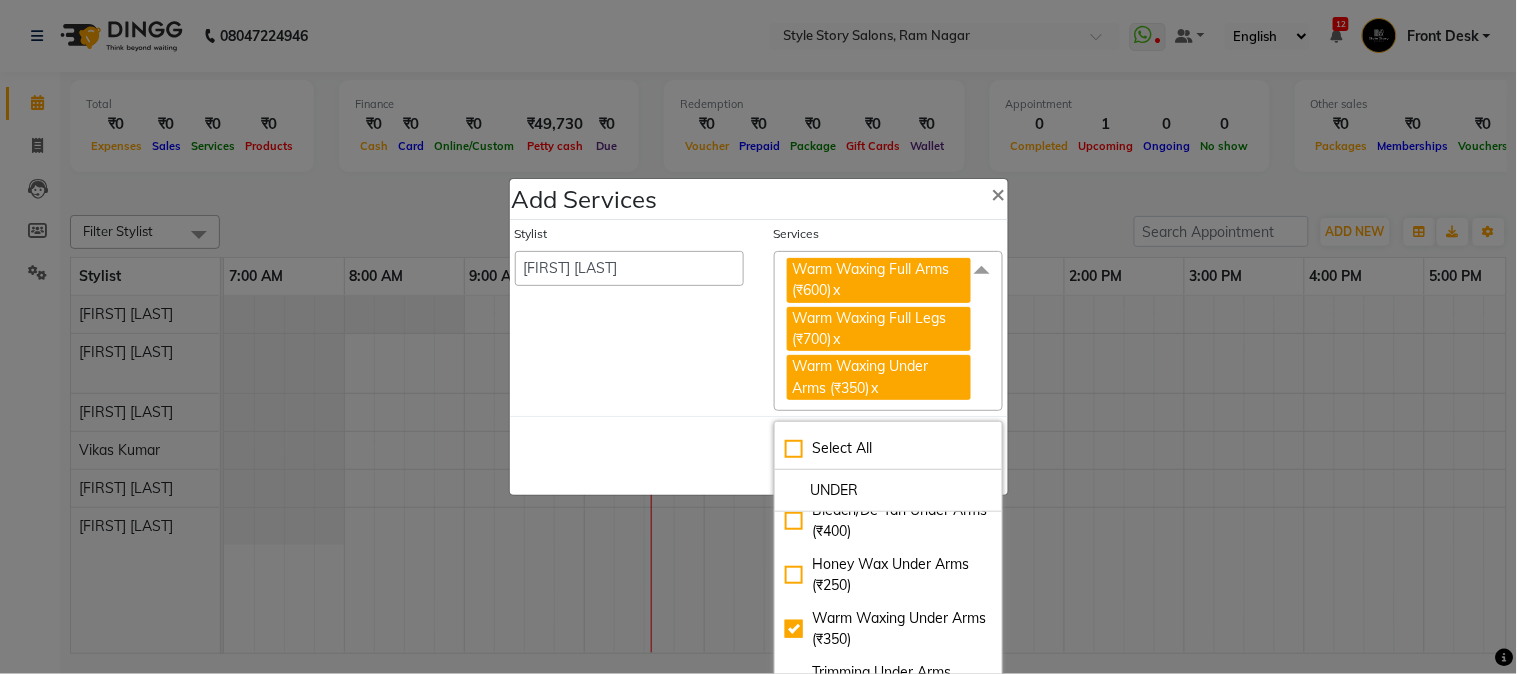 click on "Stylist  [FIRST] [LAST]   [FIRST] [LAST]   [FIRST] [LAST] Front Desk   [FIRST] [LAST]   [FIRST] [LAST]   [FIRST] [LAST]   Front Desk   [FIRST] [LAST] Front Desk   [FIRST] [LAST]    [FIRST] [LAST] Senior Accountant   [FIRST] [LAST]   [FIRST] [LAST]   [FIRST] [LAST] Inventory Manager   [FIRST] [LAST] (HR Admin)   [FIRST] [LAST] (Hair Artist)   [FIRST] [LAST]   [FIRST] [LAST]    [FIRST] [LAST]   [FIRST] [LAST]   [FIRST] [LAST]   [FIRST] [LAST]   [FIRST] [LAST]   [FIRST] [LAST]   [FIRST] [LAST]   [FIRST] [LAST]   [FIRST] [LAST]   [FIRST] [LAST]   [FIRST] [LAST]   [FIRST] [LAST]" 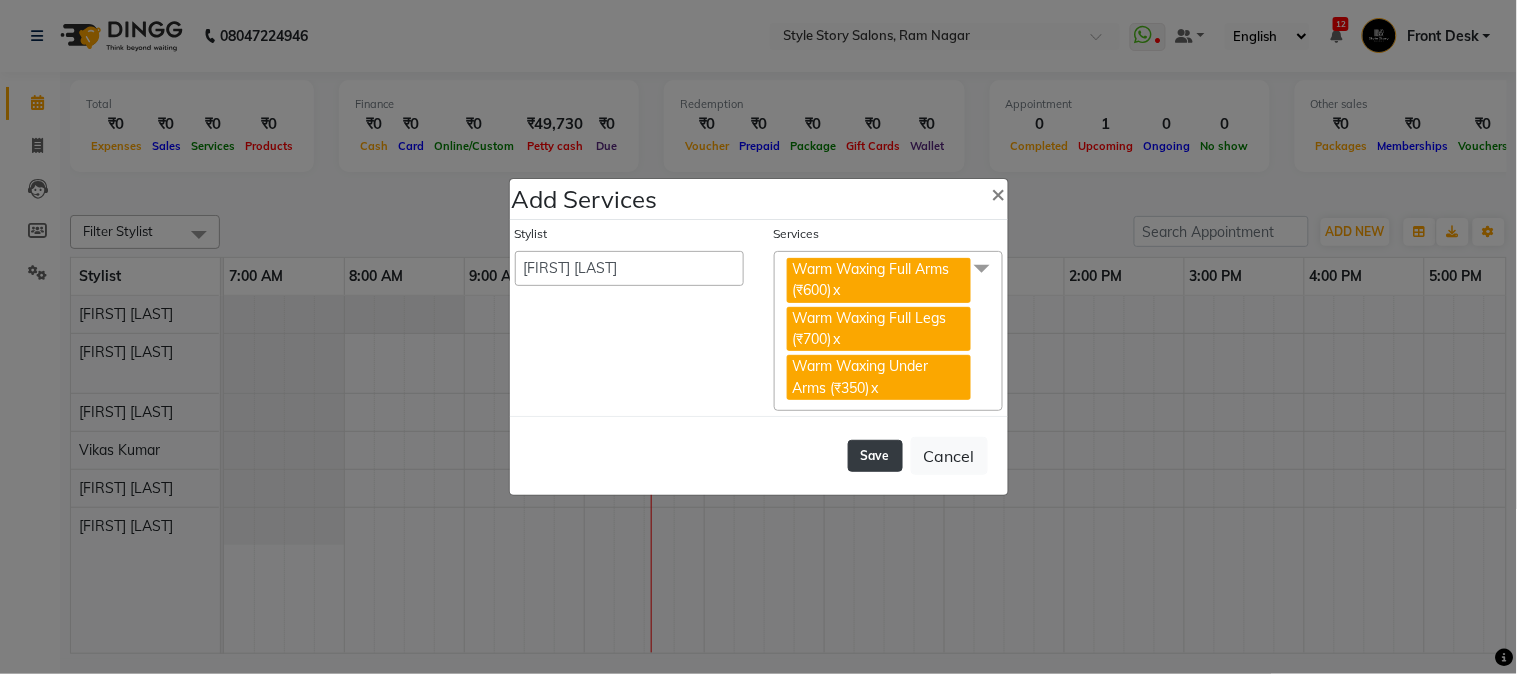 click on "Save" 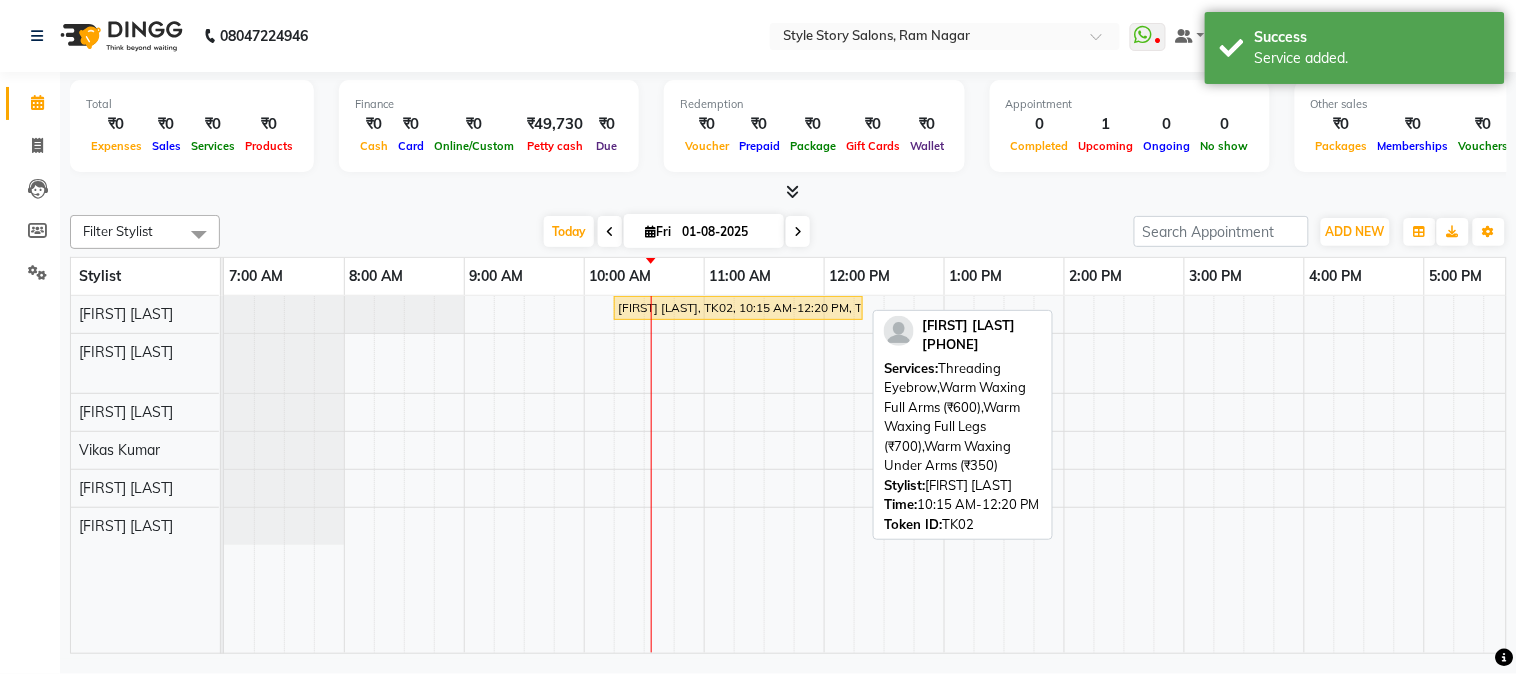 click on "[FIRST] [LAST], TK02, 10:15 AM-12:20 PM, Threading Eyebrow,Warm Waxing Full Arms (₹600),Warm Waxing Full Legs (₹700),Warm Waxing Under Arms (₹350)" at bounding box center (738, 308) 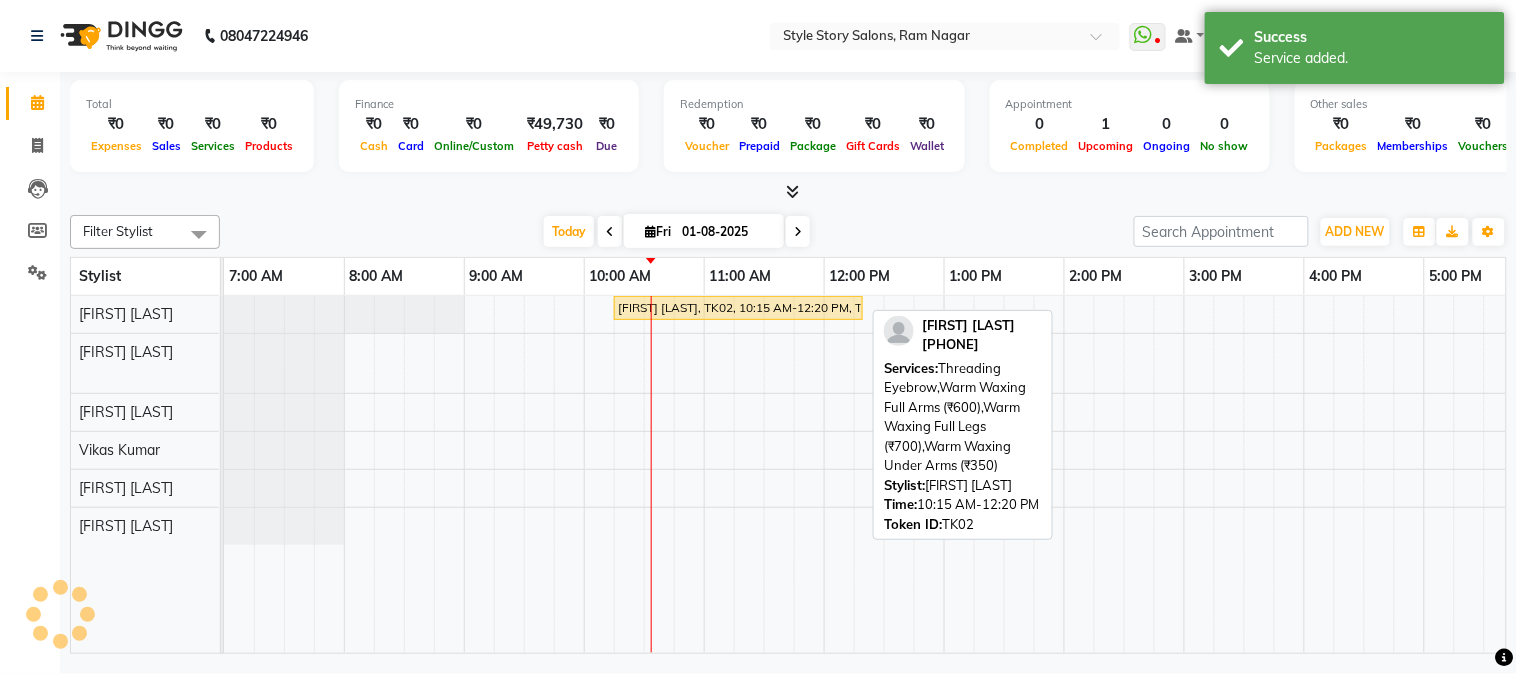 click on "[FIRST] [LAST], TK02, 10:15 AM-12:20 PM, Threading Eyebrow,Warm Waxing Full Arms (₹600),Warm Waxing Full Legs (₹700),Warm Waxing Under Arms (₹350)" at bounding box center (738, 308) 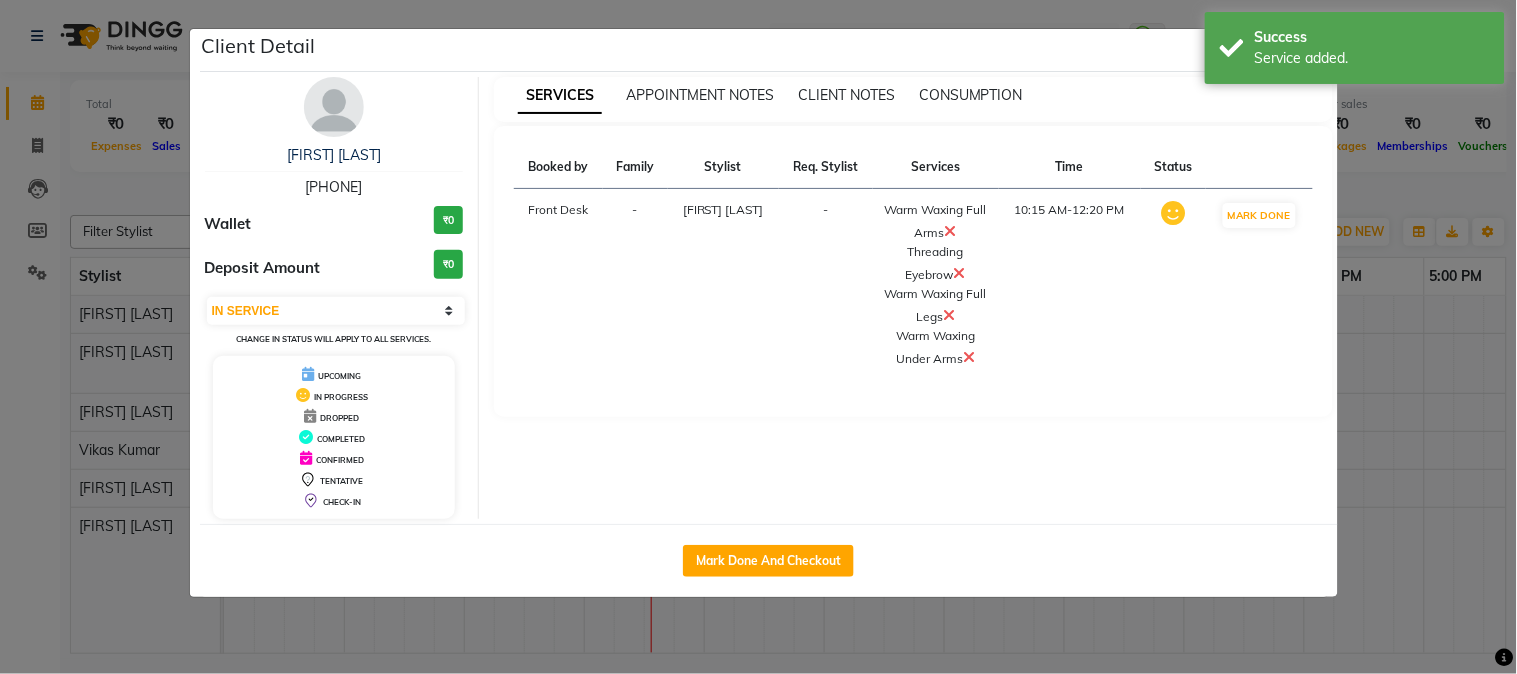 click on "Client Detail [FIRST] [LAST] [PHONE] Wallet ₹0 Deposit Amount ₹0 Select IN SERVICE CONFIRMED TENTATIVE CHECK IN MARK DONE DROPPED UPCOMING Change in status will apply to all services. UPCOMING IN PROGRESS DROPPED COMPLETED CONFIRMED TENTATIVE CHECK-IN SERVICES APPOINTMENT NOTES CLIENT NOTES CONSUMPTION Booked by Family Stylist Req. Stylist Services Time Status Front Desk - [FIRST] [LAST] - Warm Waxing Full Arms Threading Eyebrow Warm Waxing Full Legs Warm Waxing Under Arms 10:15 AM-12:20 PM MARK DONE Mark Done And Checkout" 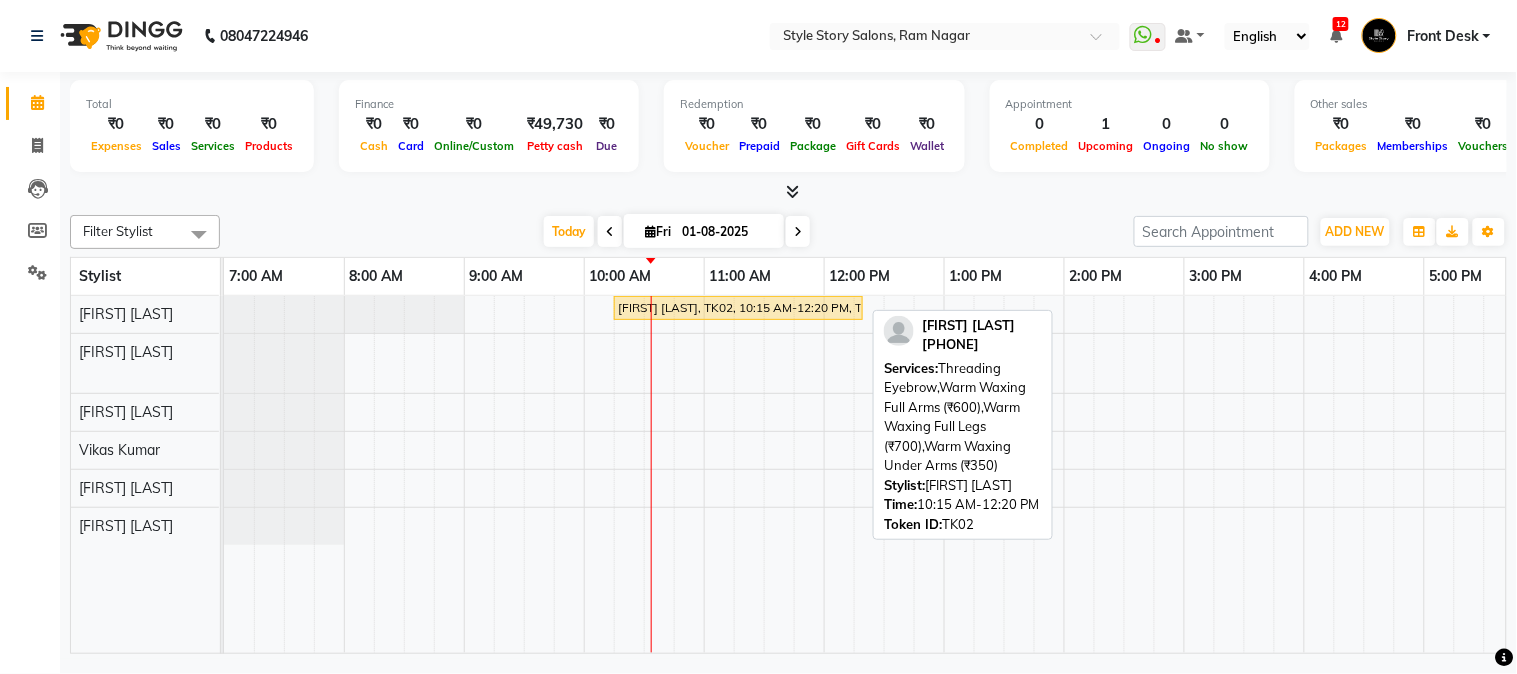 click on "[FIRST] [LAST], TK02, 10:15 AM-12:20 PM, Threading Eyebrow,Warm Waxing Full Arms (₹600),Warm Waxing Full Legs (₹700),Warm Waxing Under Arms (₹350)" at bounding box center [738, 308] 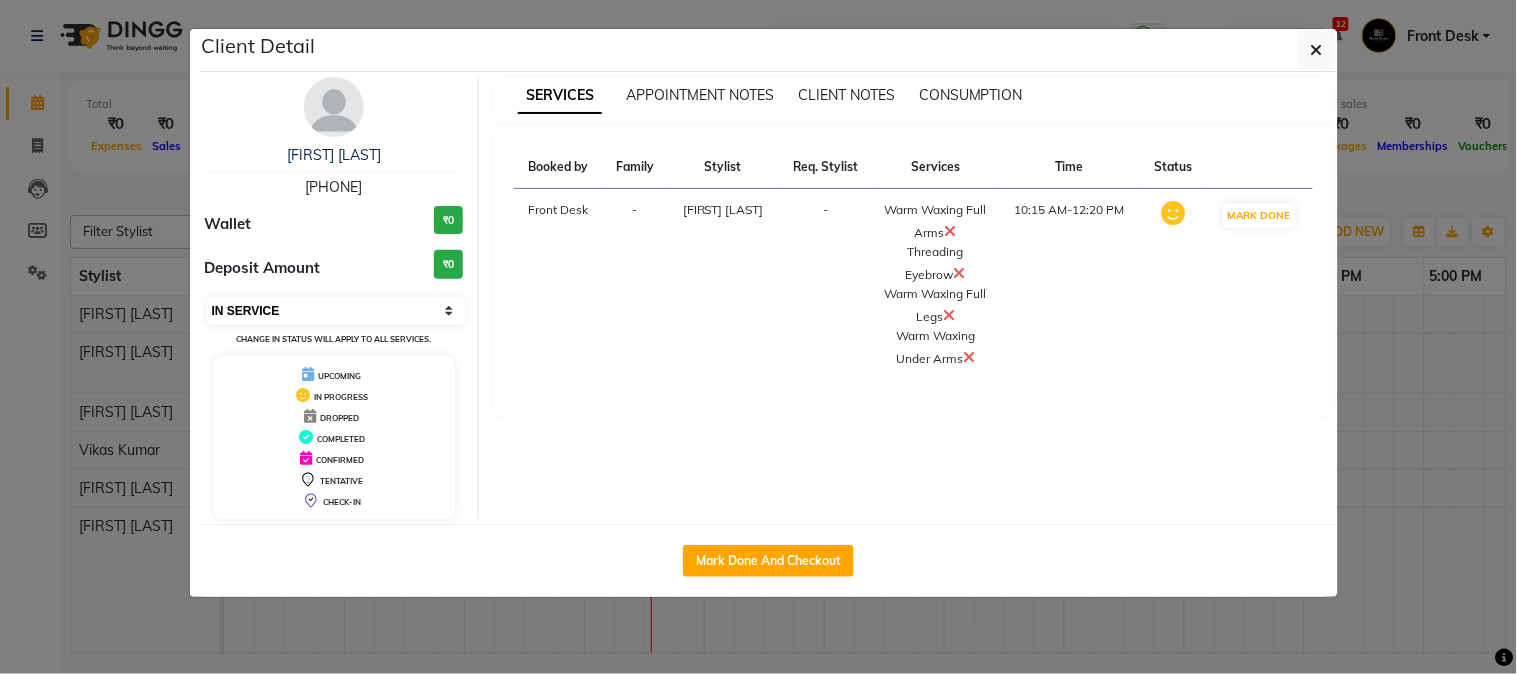 click on "Select IN SERVICE CONFIRMED TENTATIVE CHECK IN MARK DONE DROPPED UPCOMING" at bounding box center [336, 311] 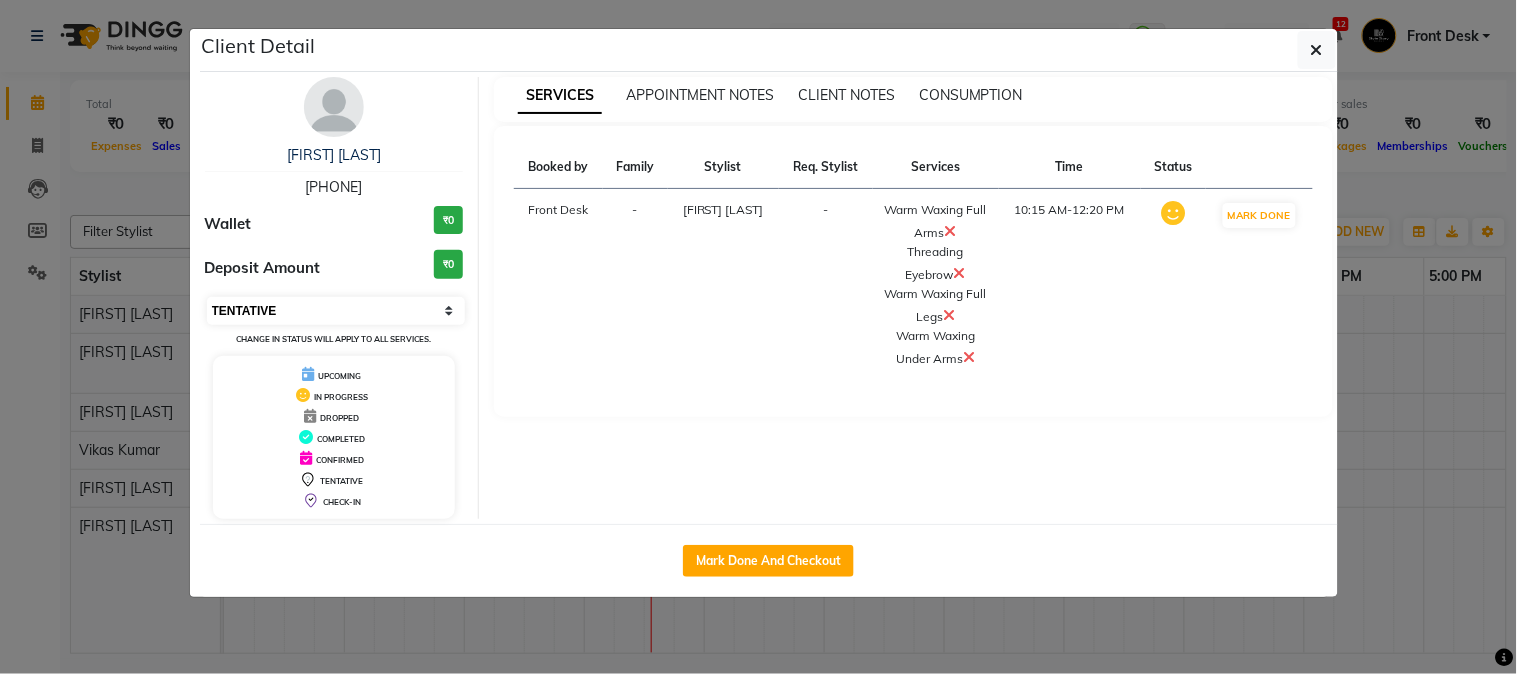 click on "Select IN SERVICE CONFIRMED TENTATIVE CHECK IN MARK DONE DROPPED UPCOMING" at bounding box center (336, 311) 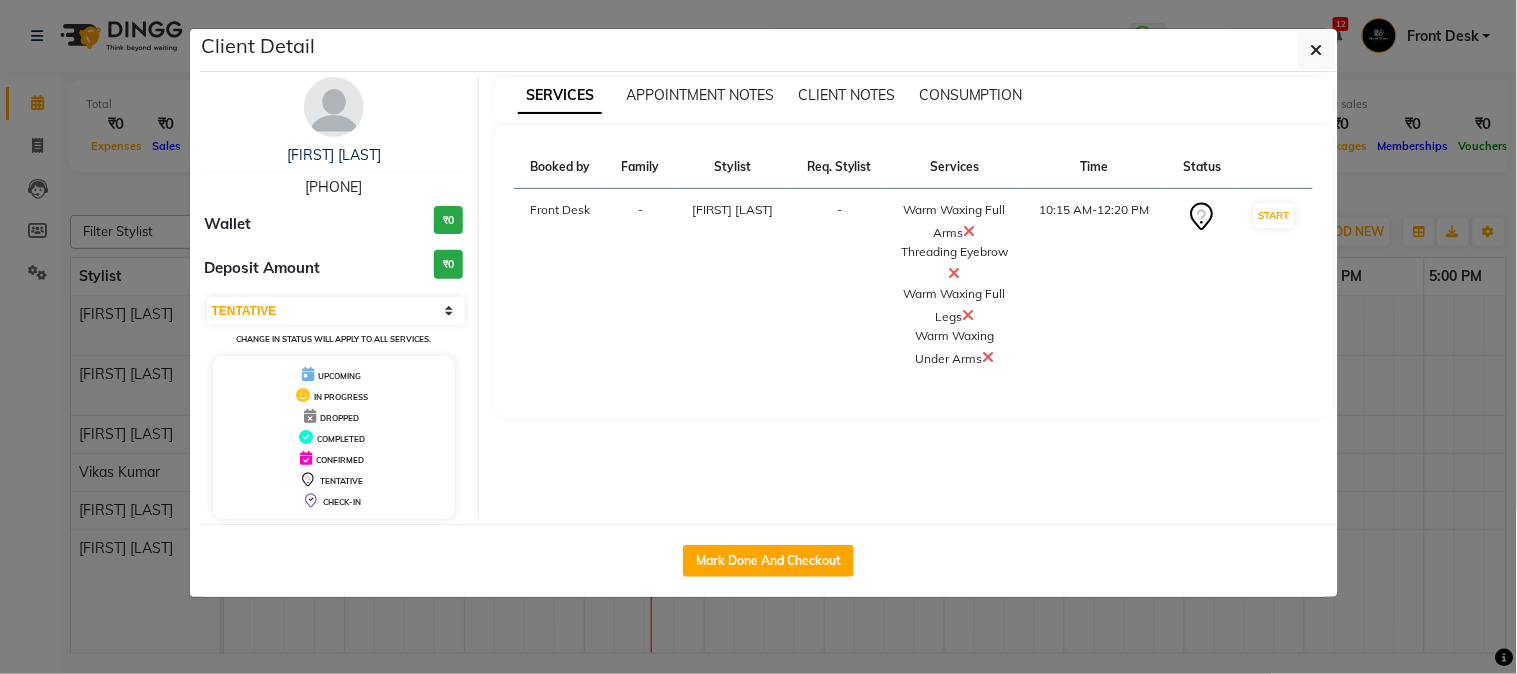 click on "Client Detail  [FIRST] [LAST]   [PHONE] Wallet ₹0 Deposit Amount  ₹0  Select IN SERVICE CONFIRMED TENTATIVE CHECK IN MARK DONE DROPPED UPCOMING Change in status will apply to all services. UPCOMING IN PROGRESS DROPPED COMPLETED CONFIRMED TENTATIVE CHECK-IN SERVICES APPOINTMENT NOTES CLIENT NOTES CONSUMPTION Booked by Family Stylist Req. Stylist Services Time Status  Front Desk  - [FIRST] [LAST] -  Warm Waxing Full Arms   Threading Eyebrow   Warm Waxing Full Legs   Warm Waxing Under Arms   10:15 AM-12:20 PM   START   Mark Done And Checkout" 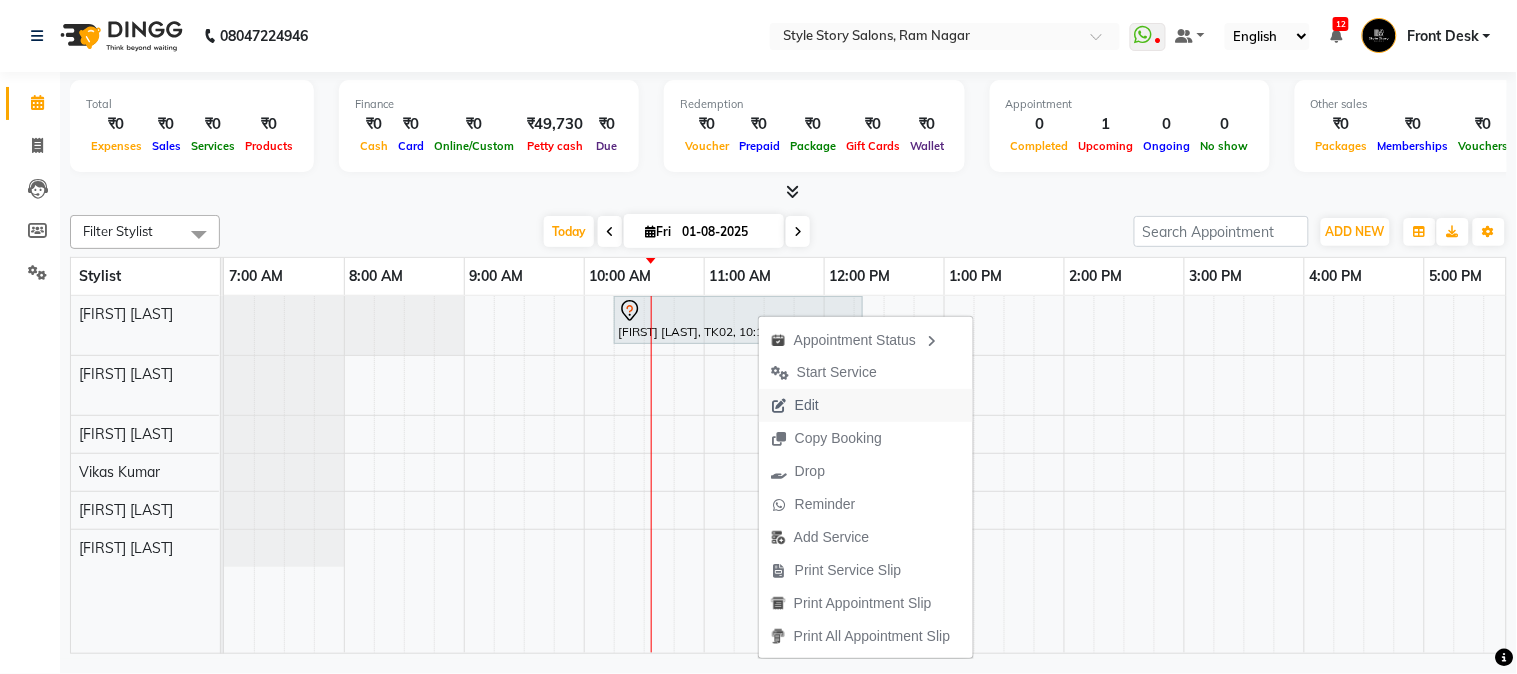 click on "Edit" at bounding box center (807, 405) 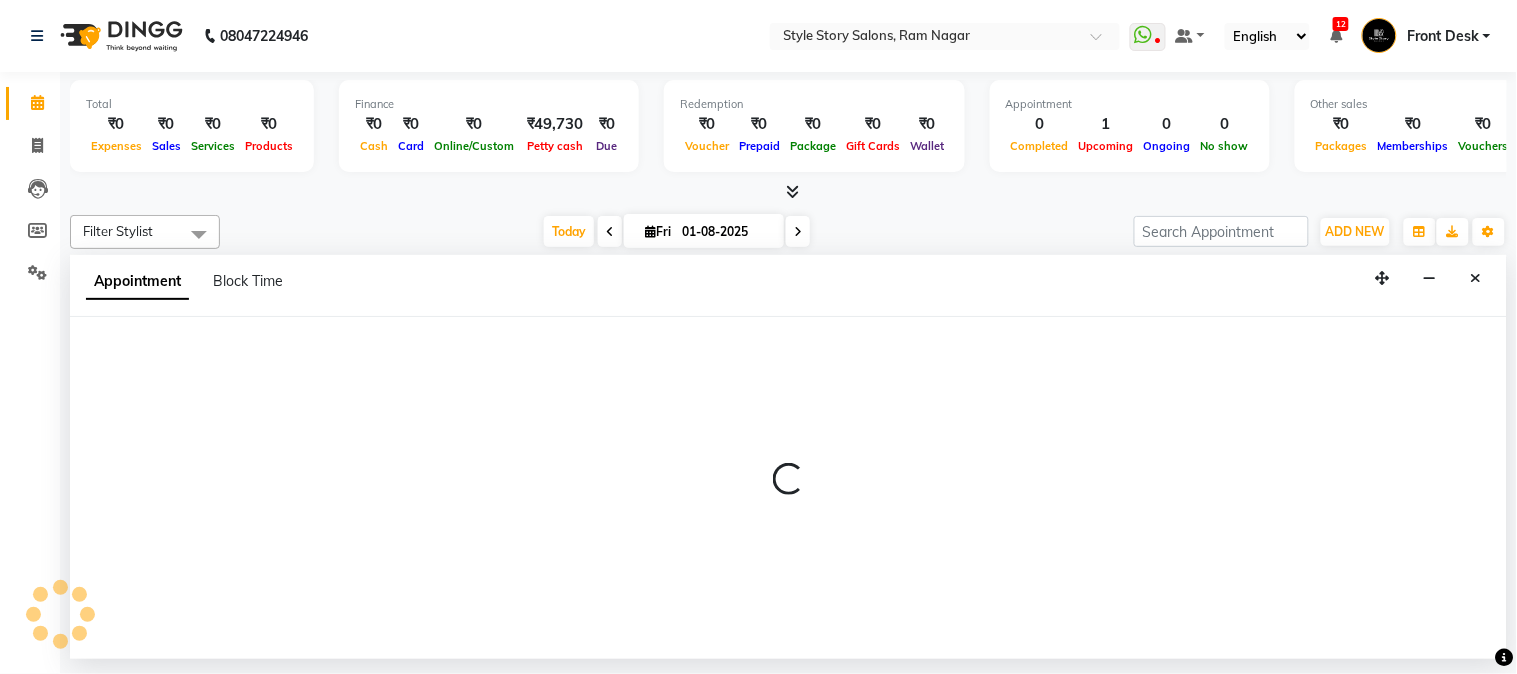 select on "tentative" 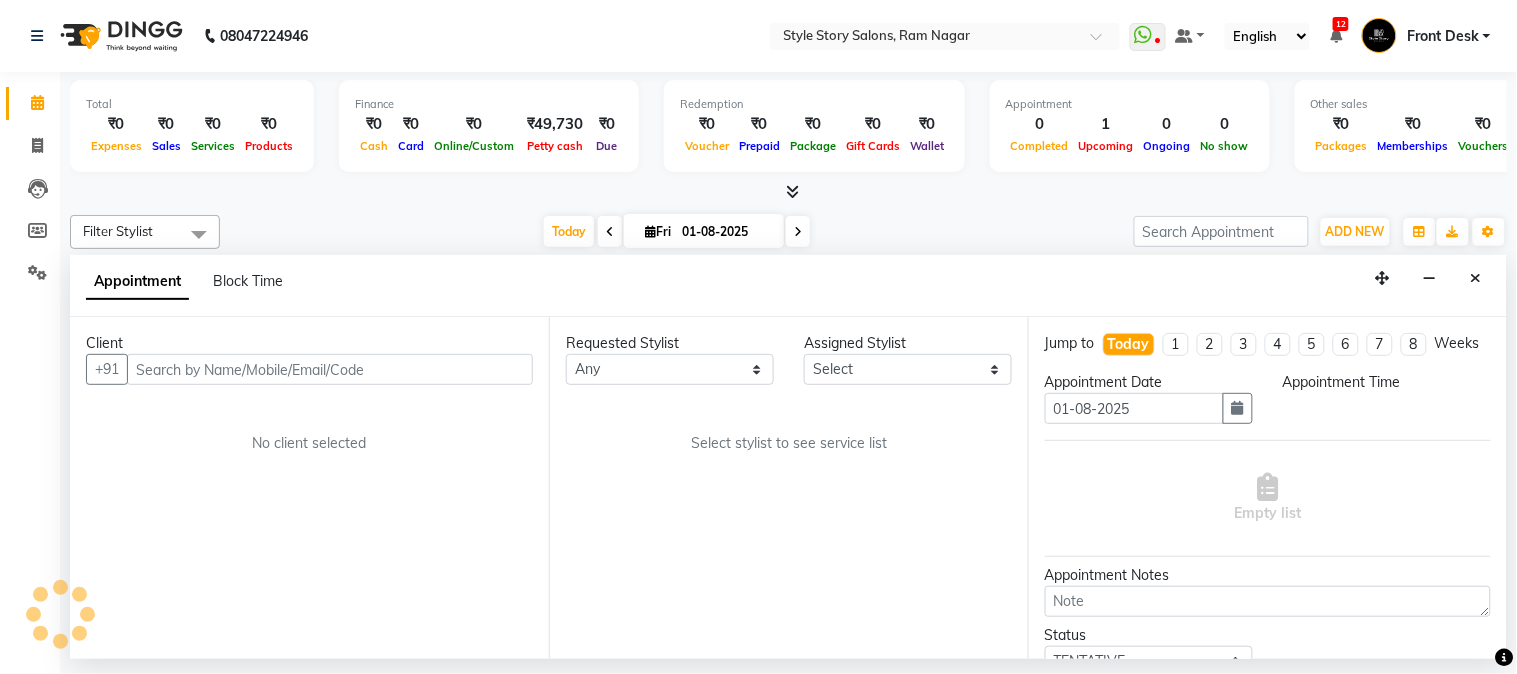 select on "46661" 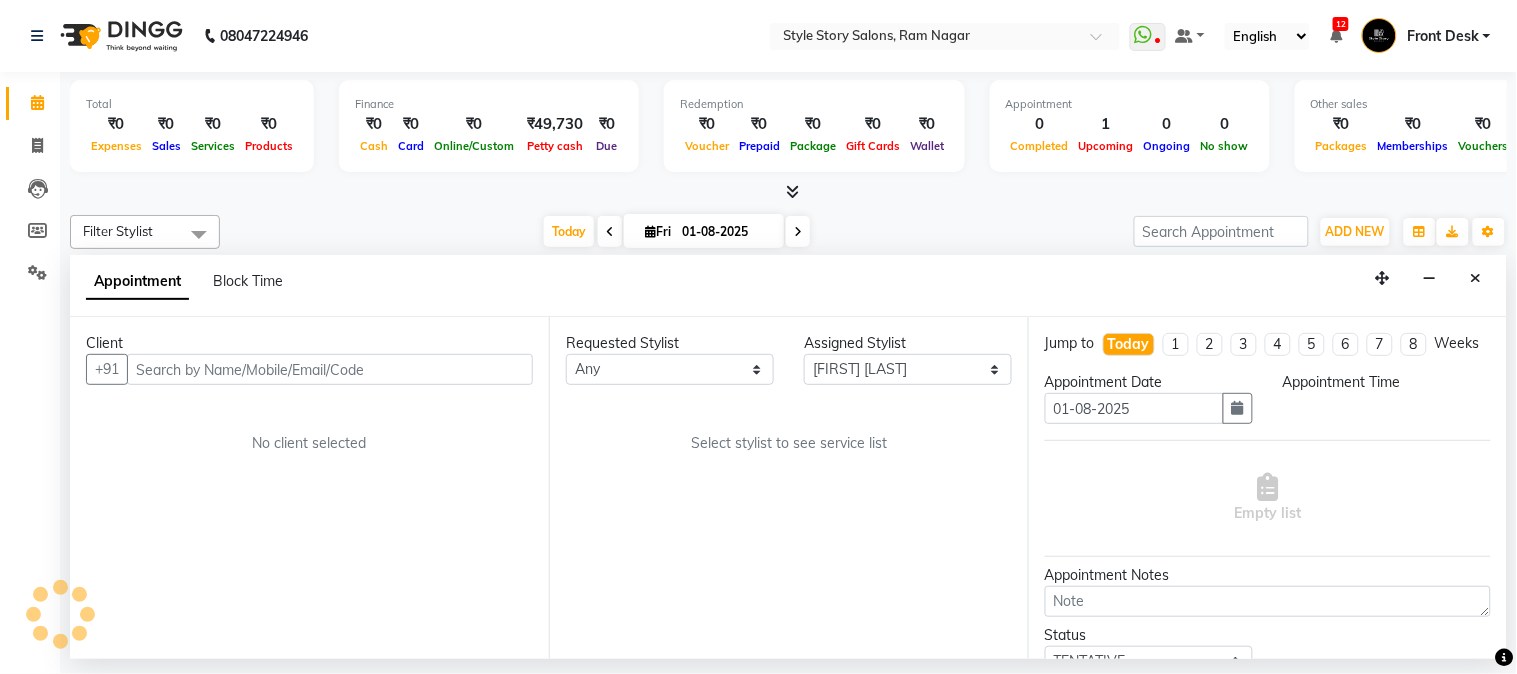 select on "615" 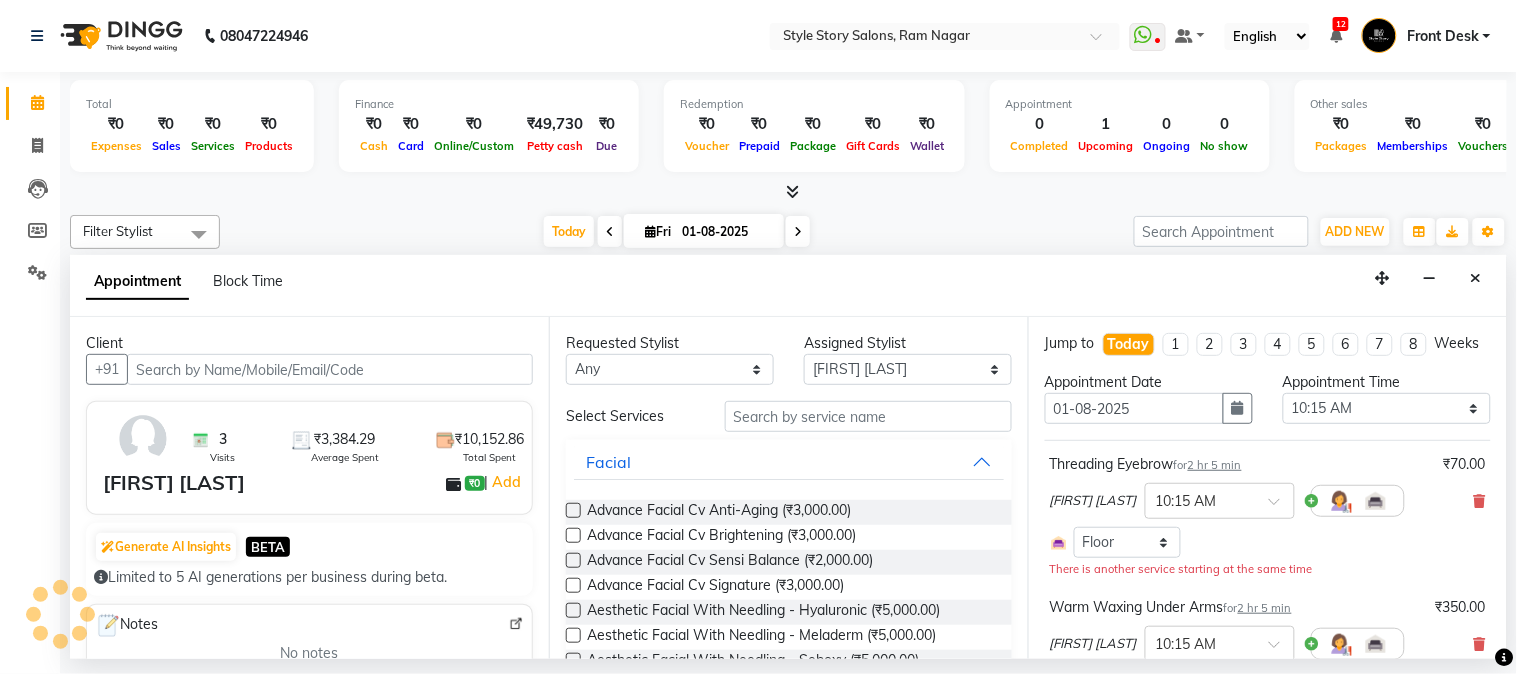 select on "3090" 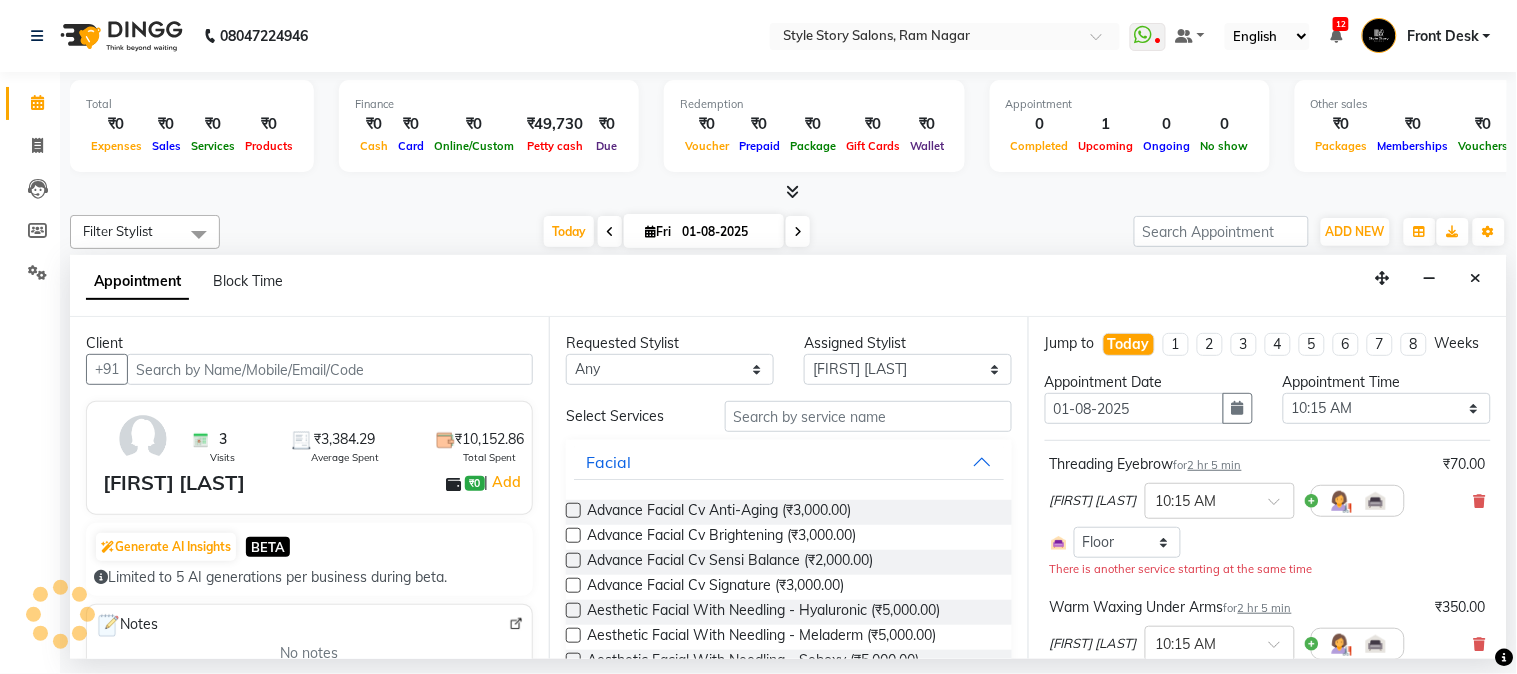 scroll, scrollTop: 0, scrollLeft: 361, axis: horizontal 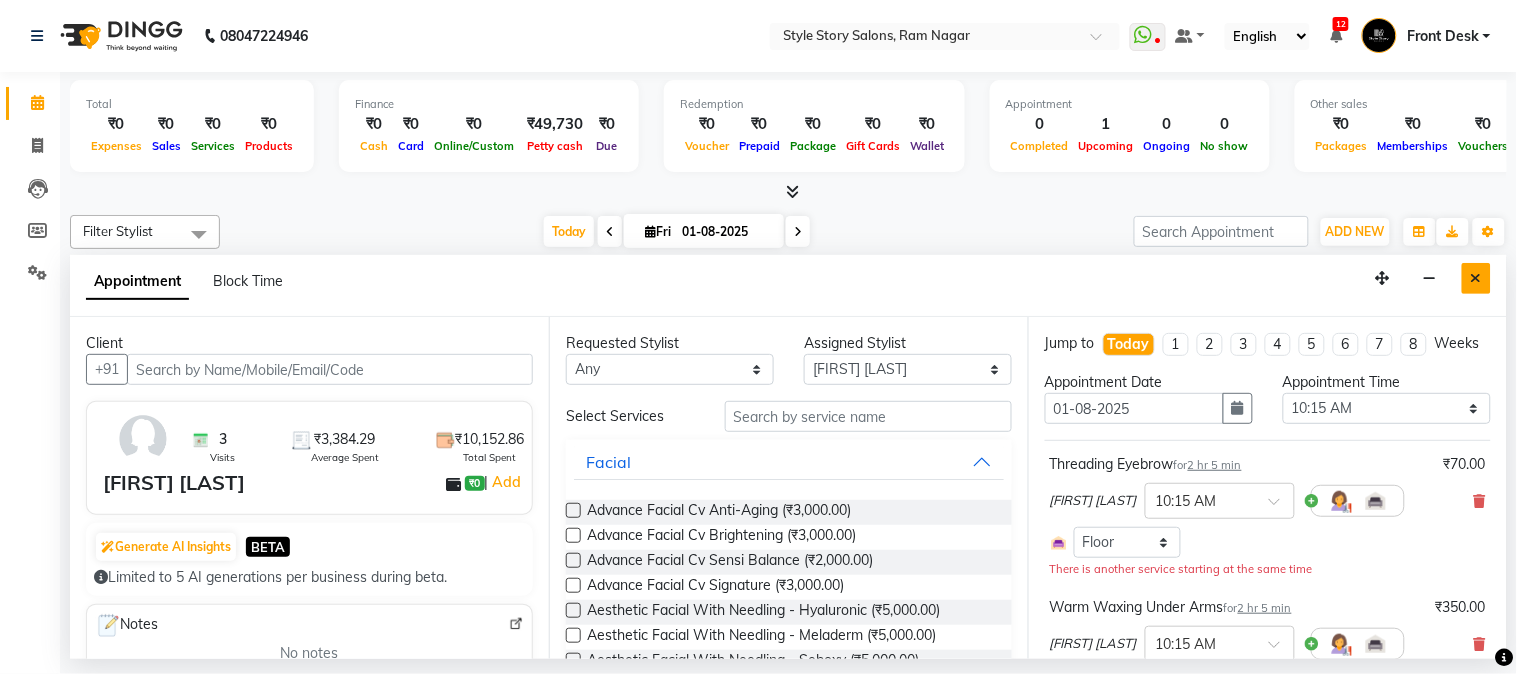 click at bounding box center [1476, 278] 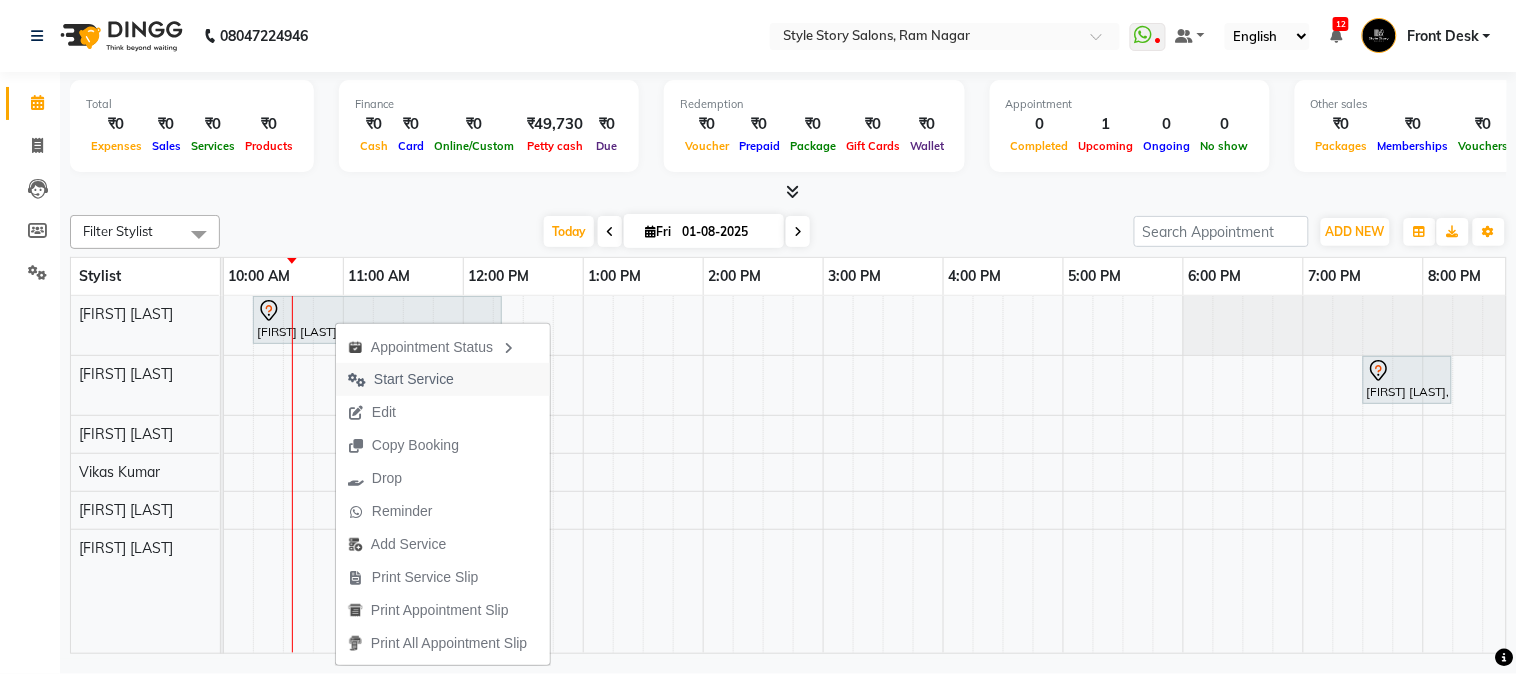 click on "Start Service" at bounding box center (414, 379) 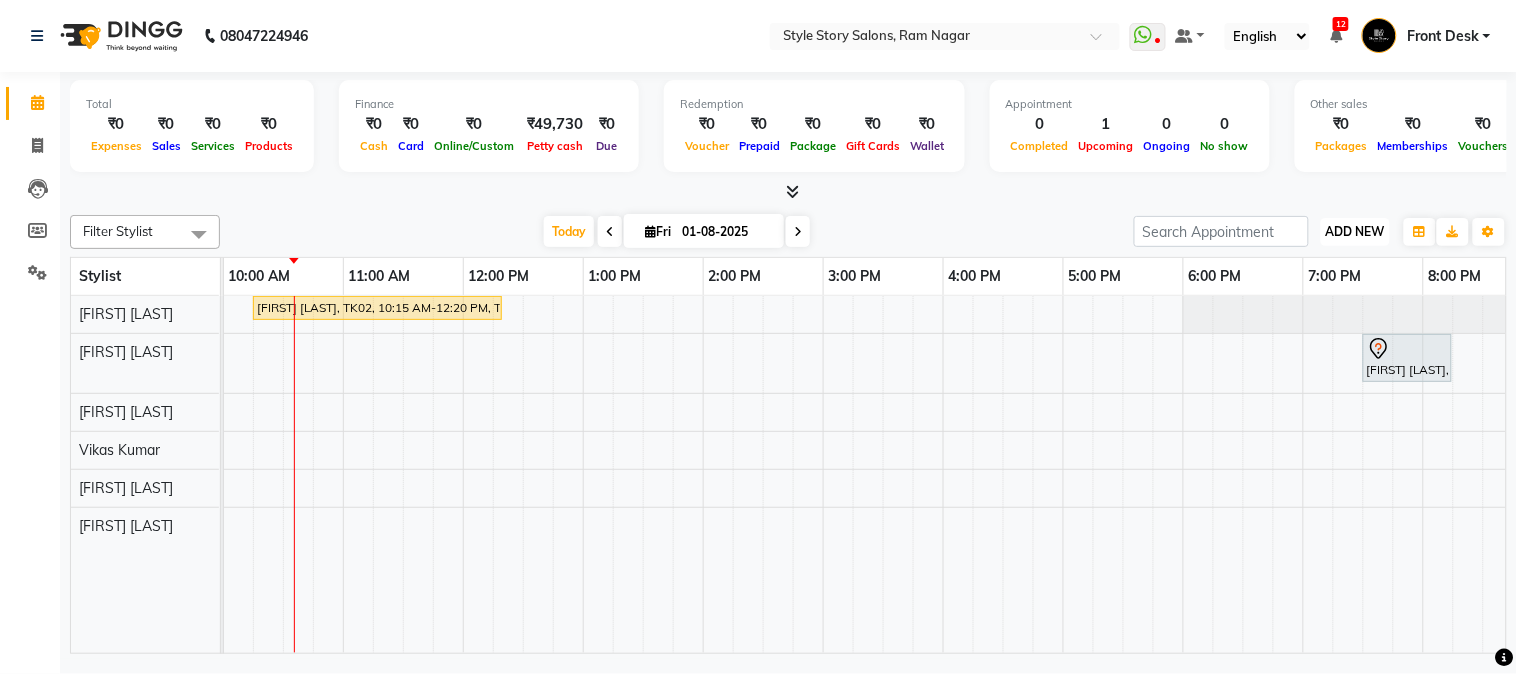 click on "ADD NEW Toggle Dropdown" at bounding box center (1355, 232) 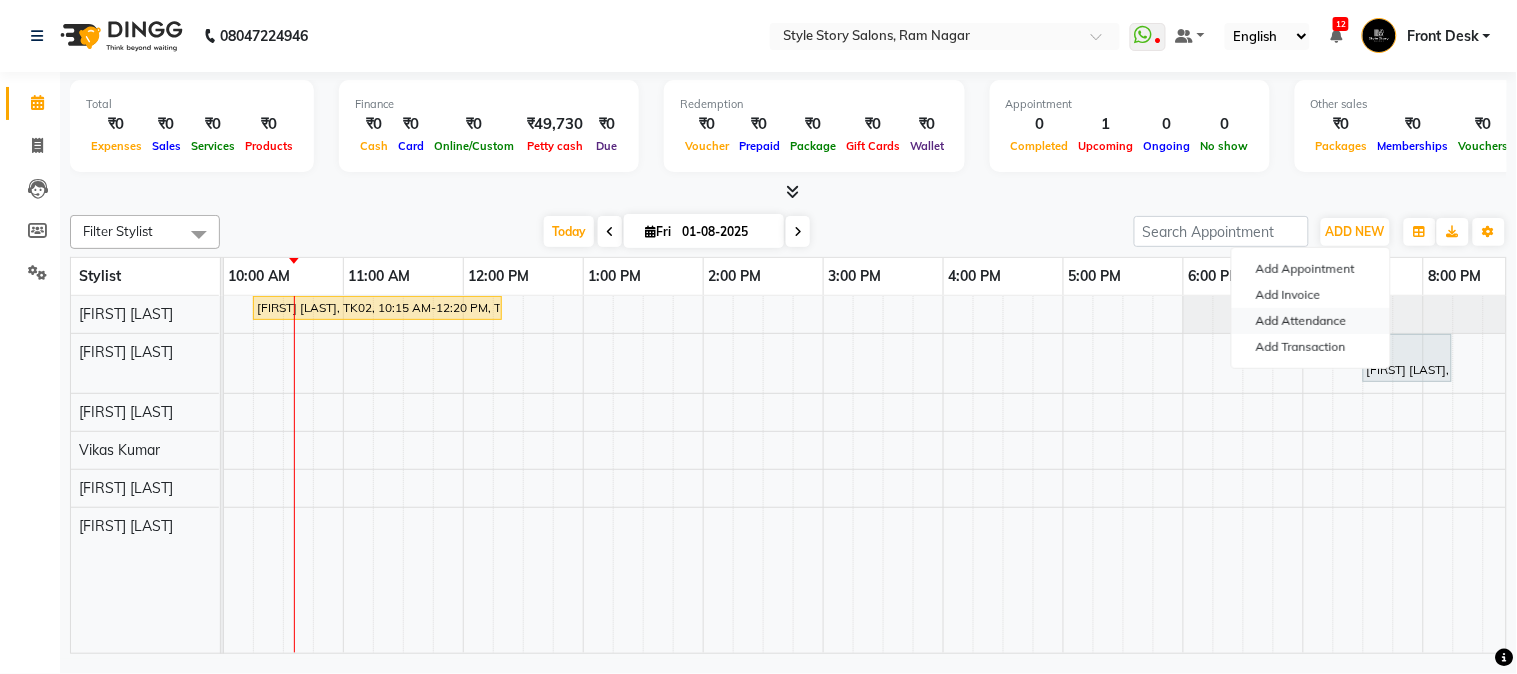 click on "Add Attendance" at bounding box center [1311, 321] 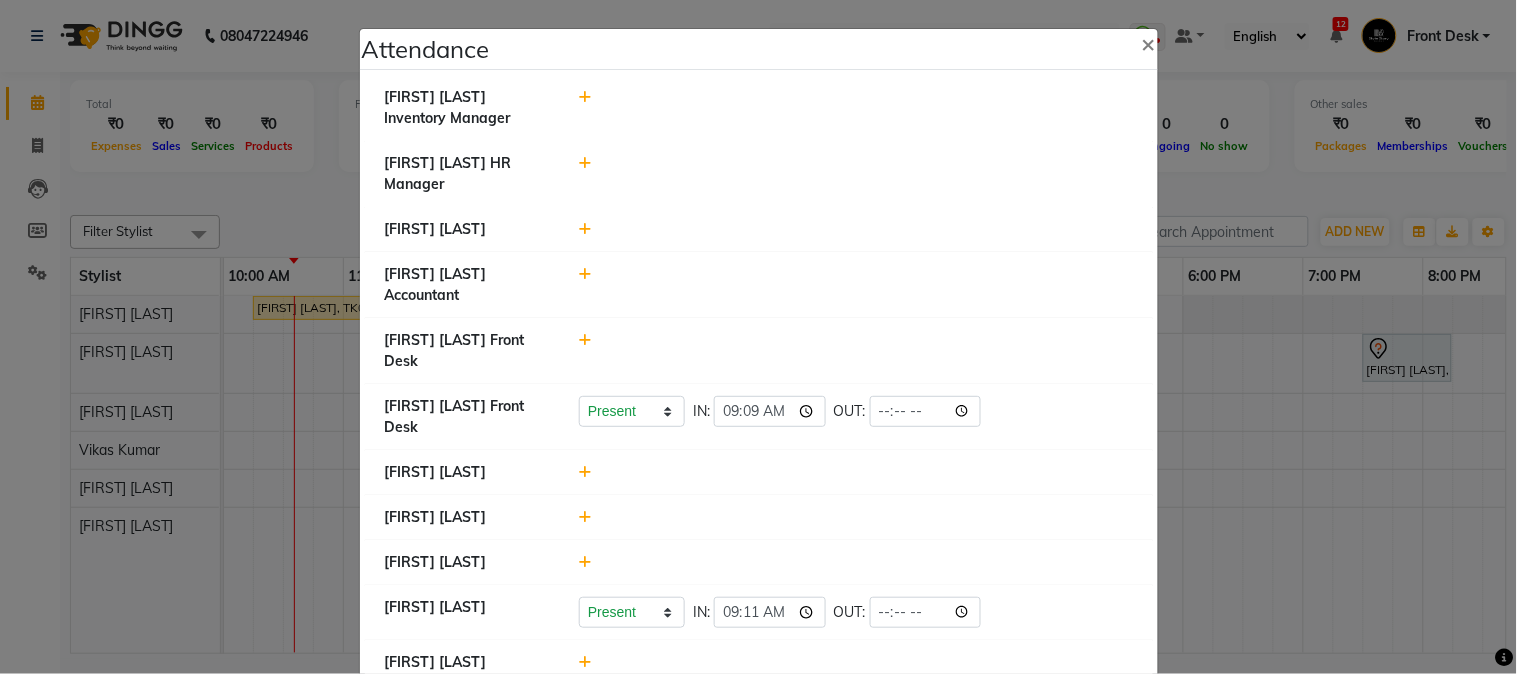 click 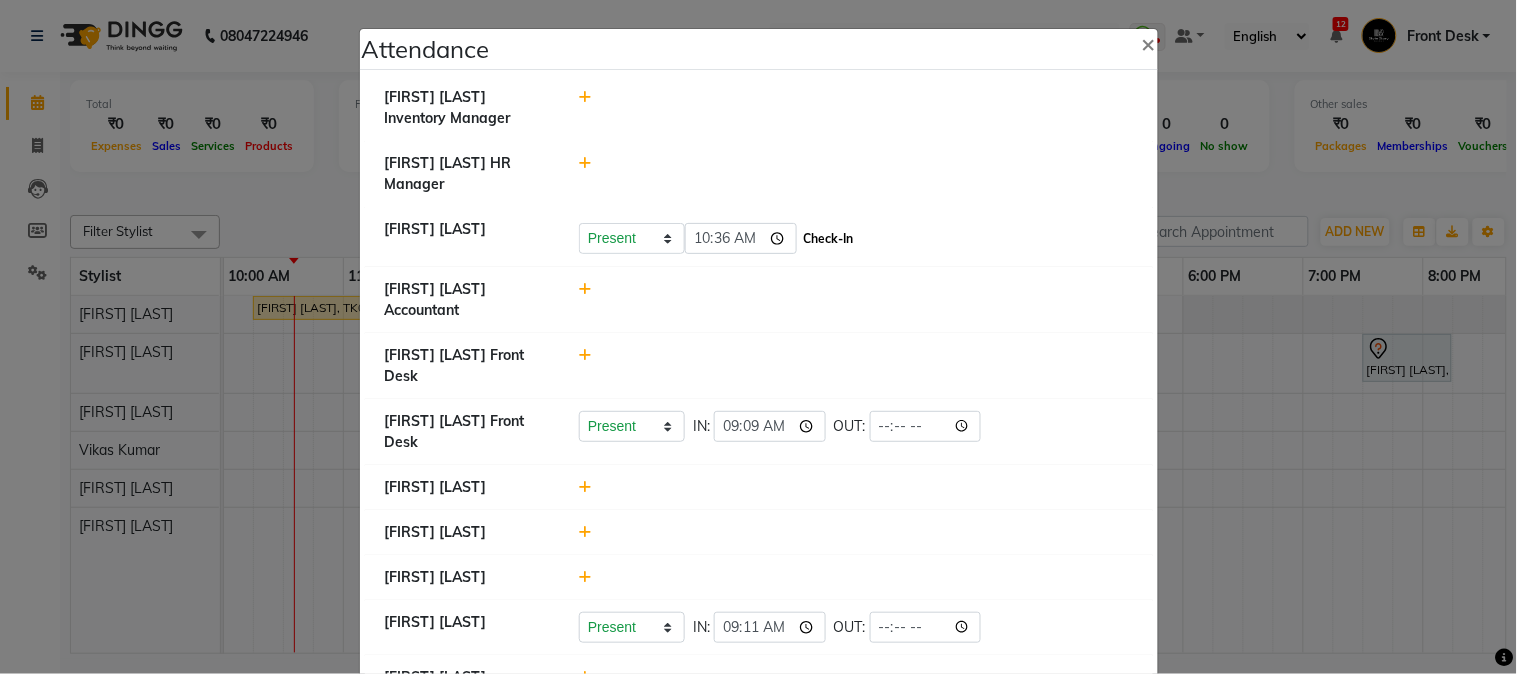 click on "Check-In" 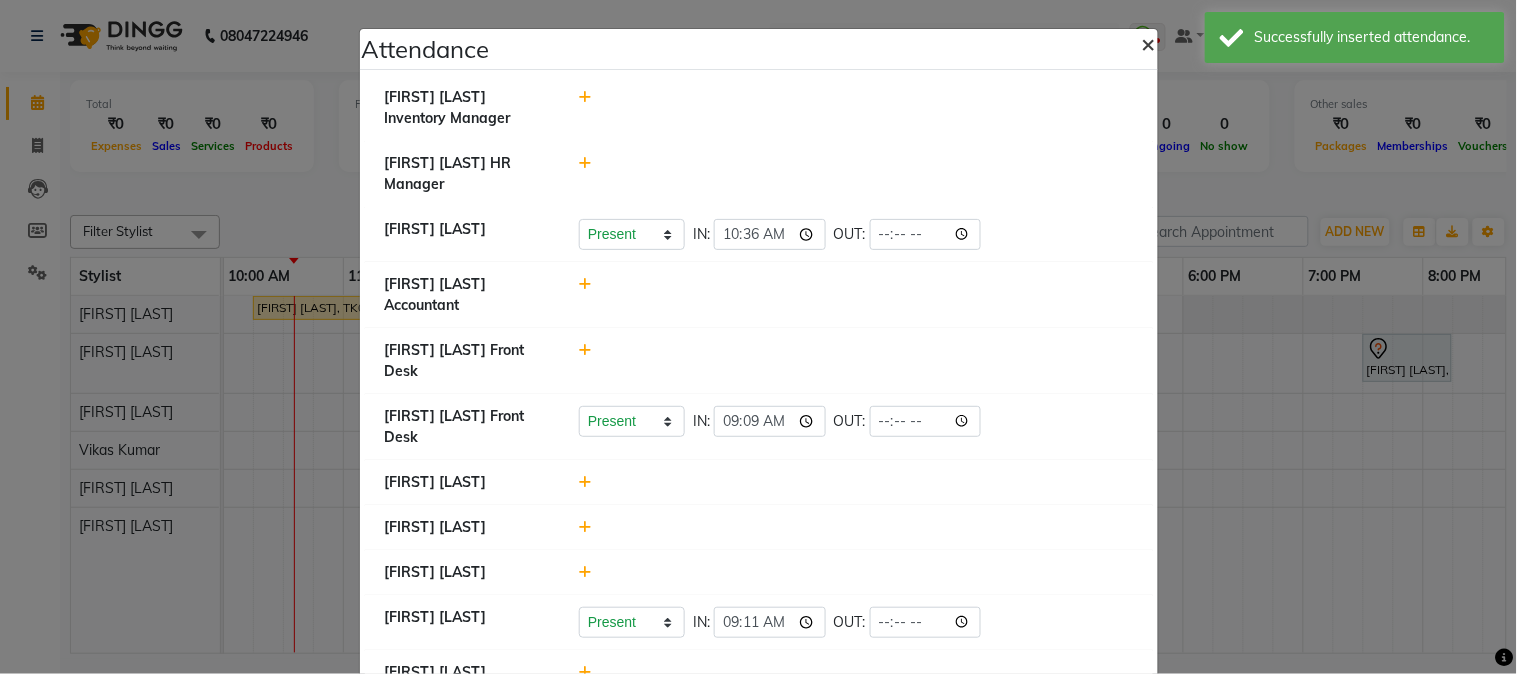 click on "×" 